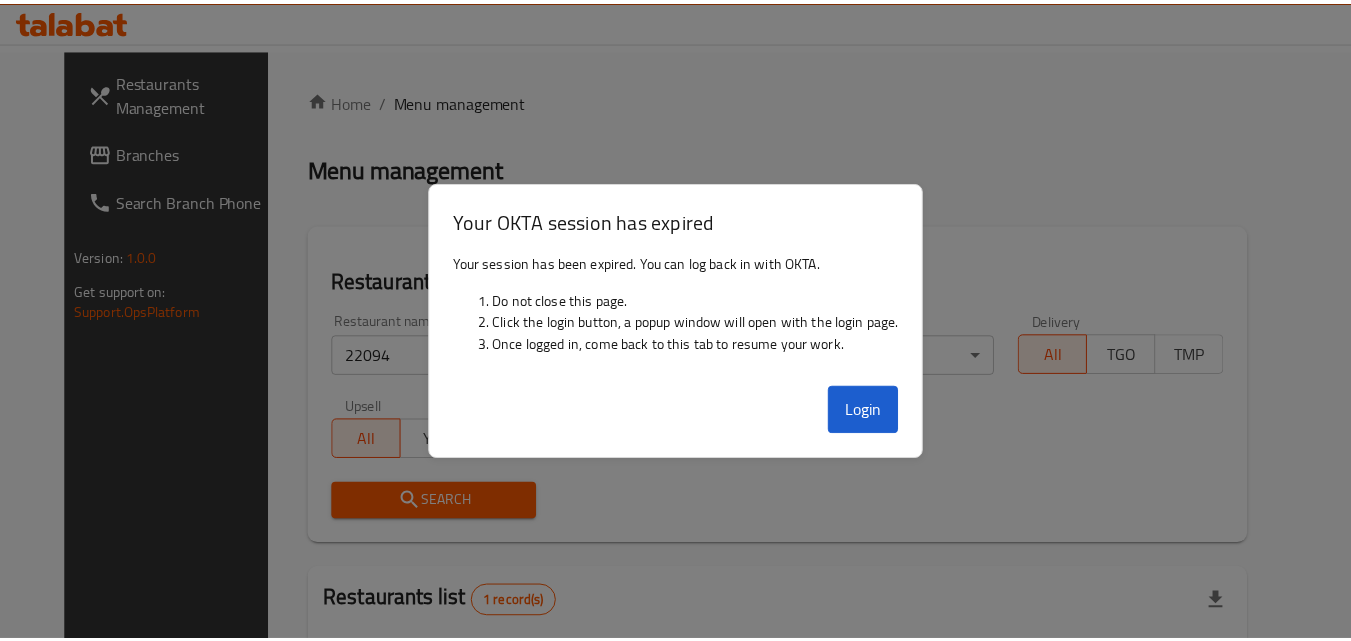scroll, scrollTop: 174, scrollLeft: 0, axis: vertical 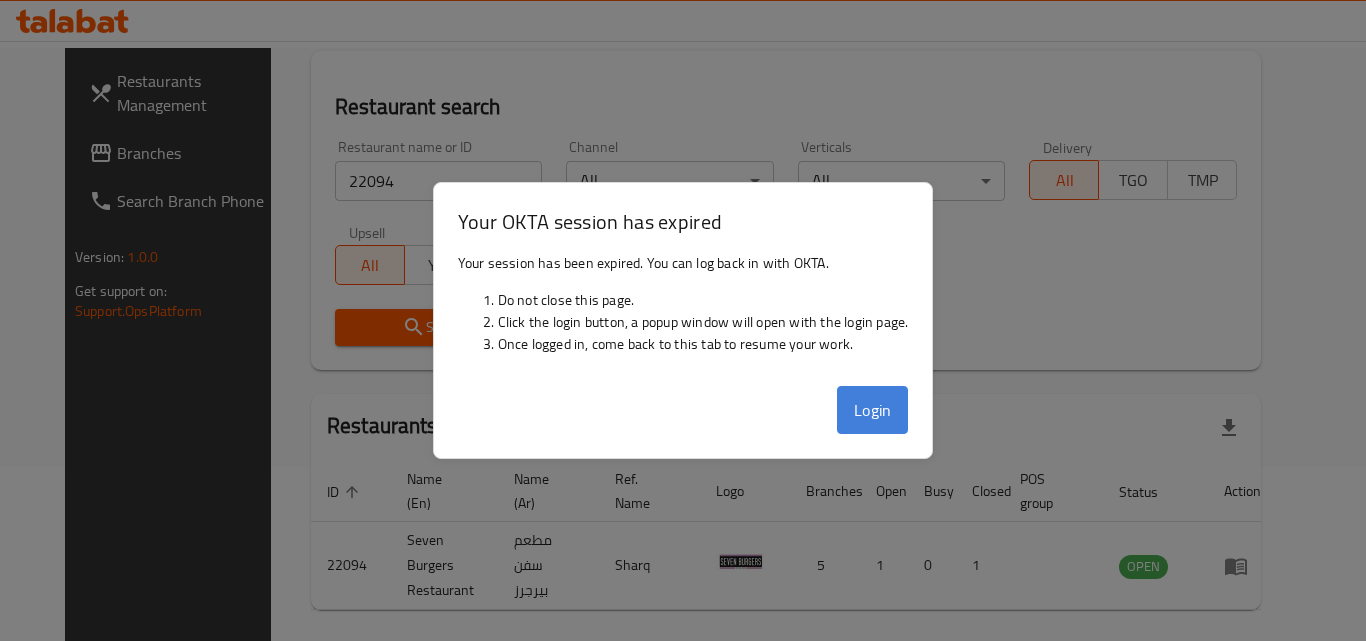 click on "Login" at bounding box center (873, 410) 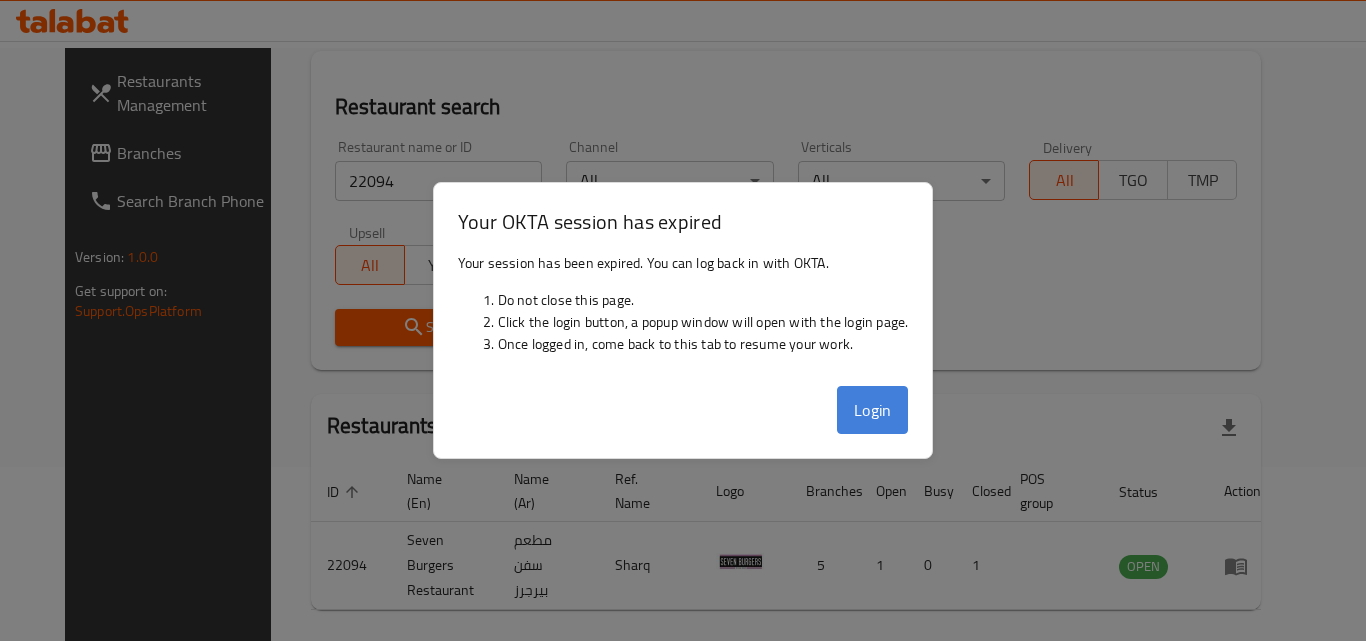 click on "Login" at bounding box center (873, 410) 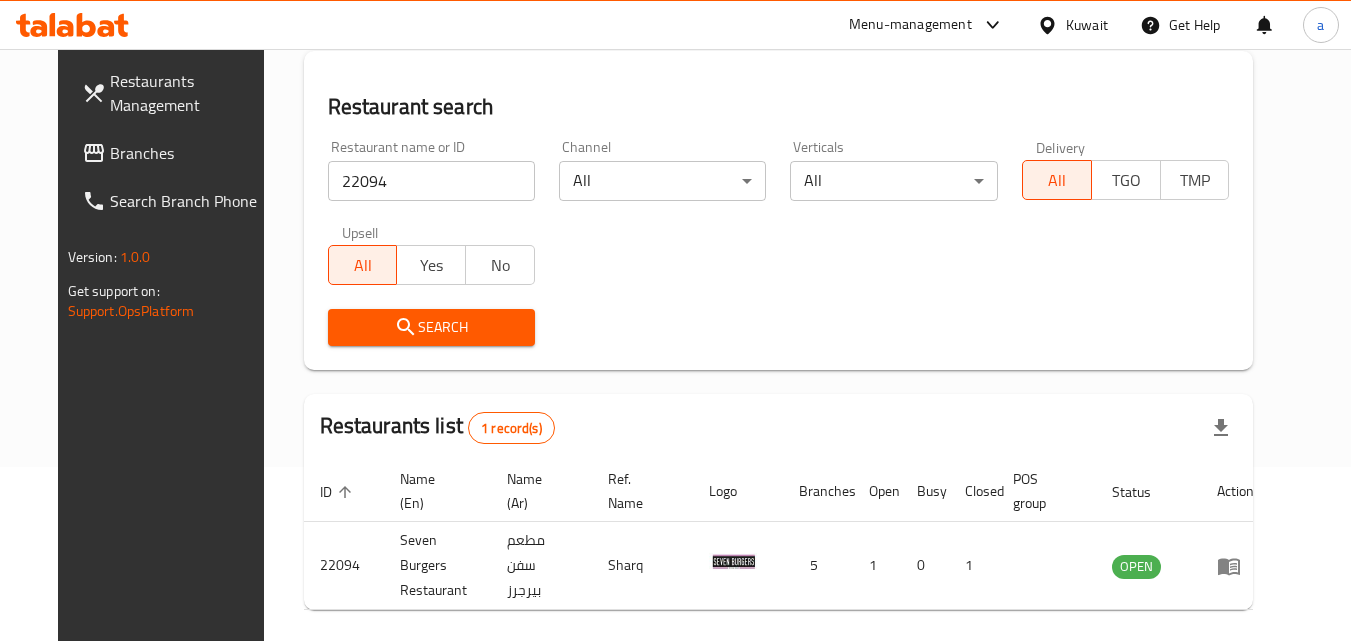 click on "Kuwait" at bounding box center [1072, 25] 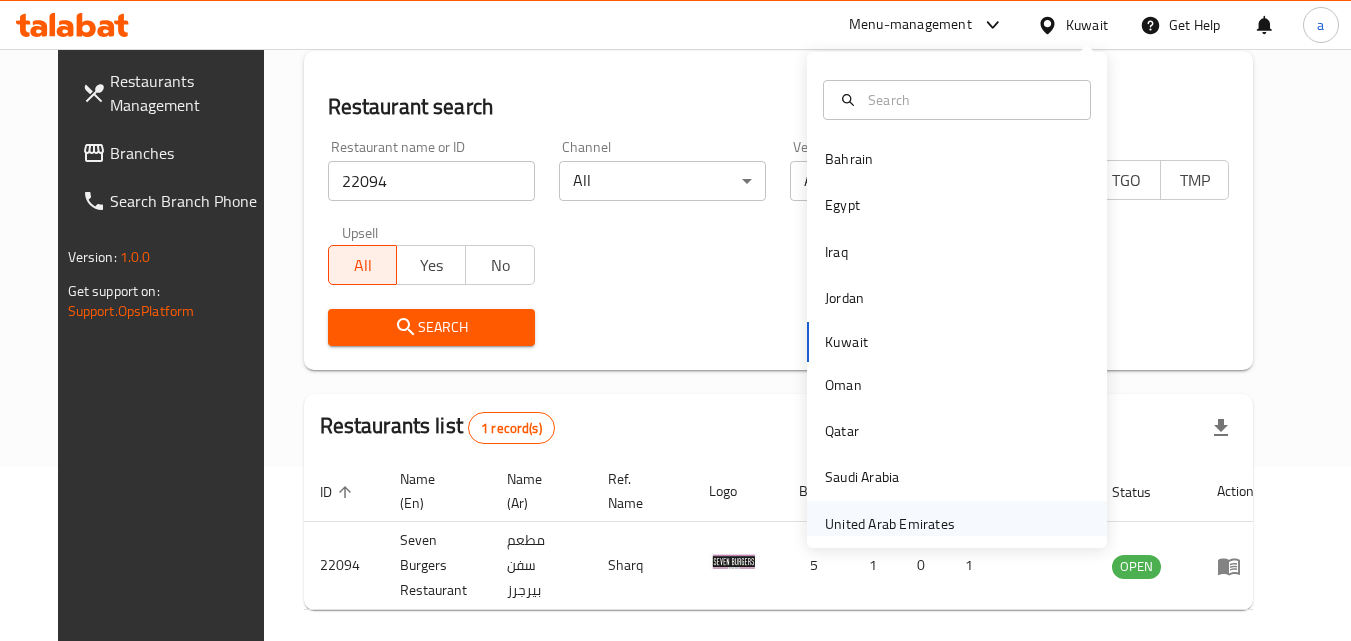 click on "United Arab Emirates" at bounding box center (890, 524) 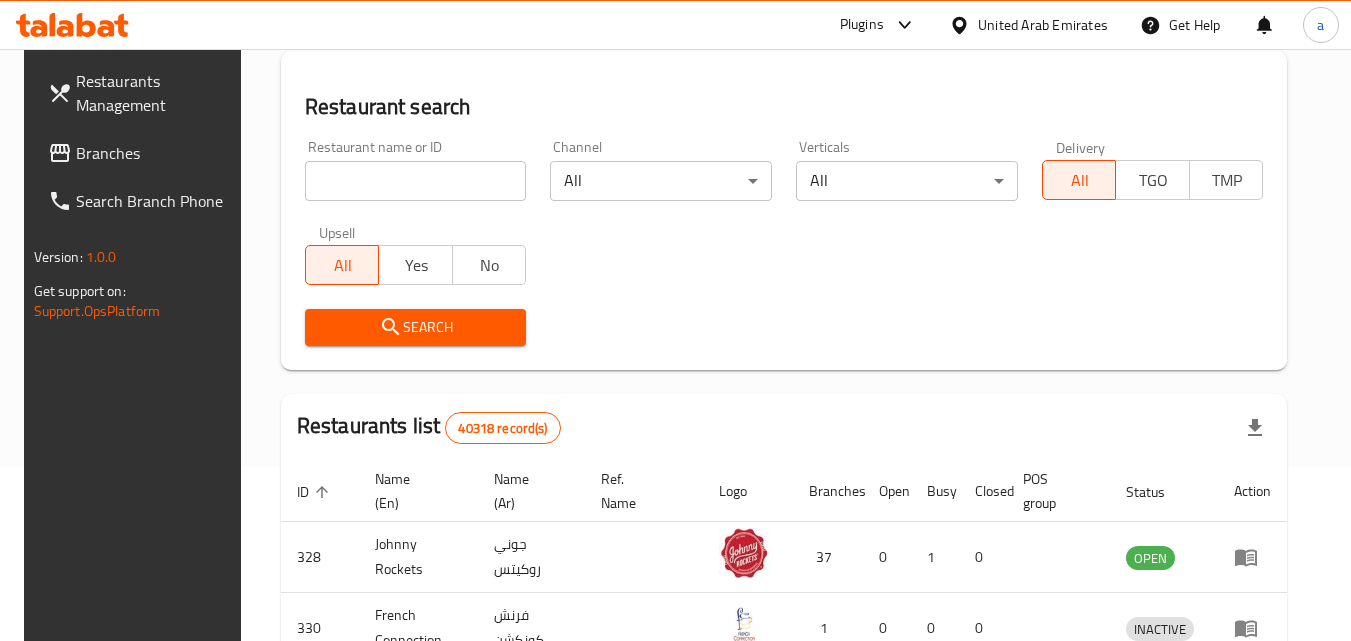 click on "Branches" at bounding box center [141, 153] 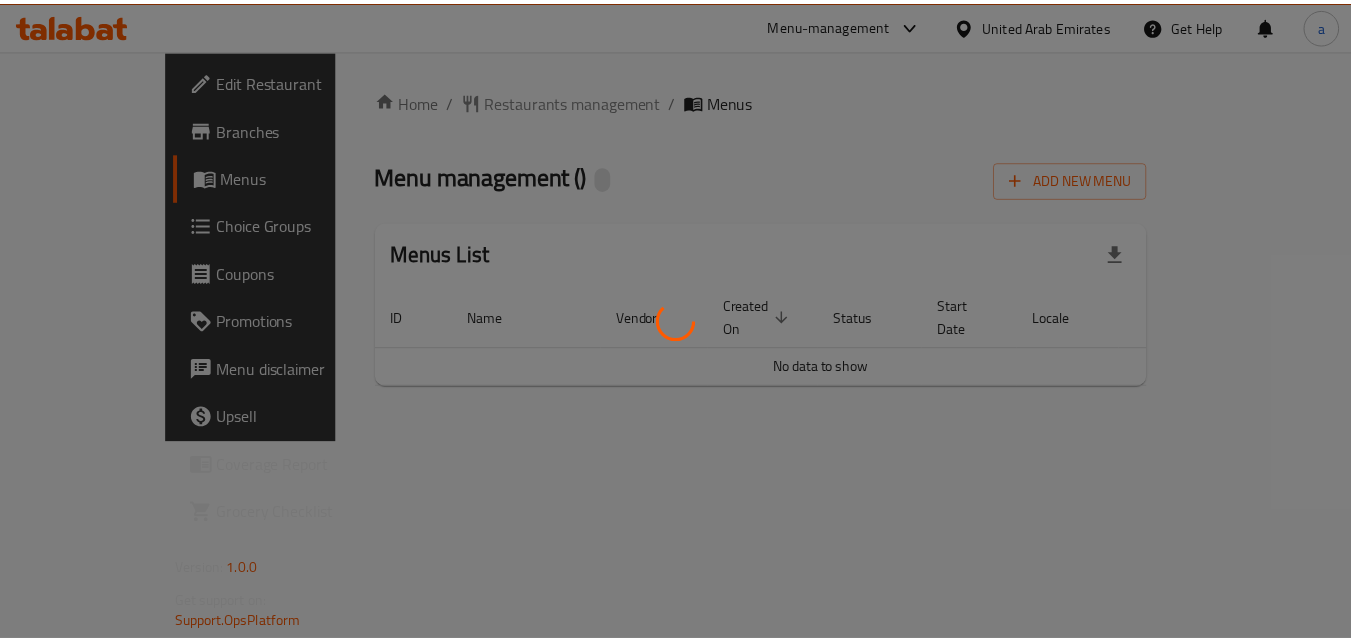 scroll, scrollTop: 0, scrollLeft: 0, axis: both 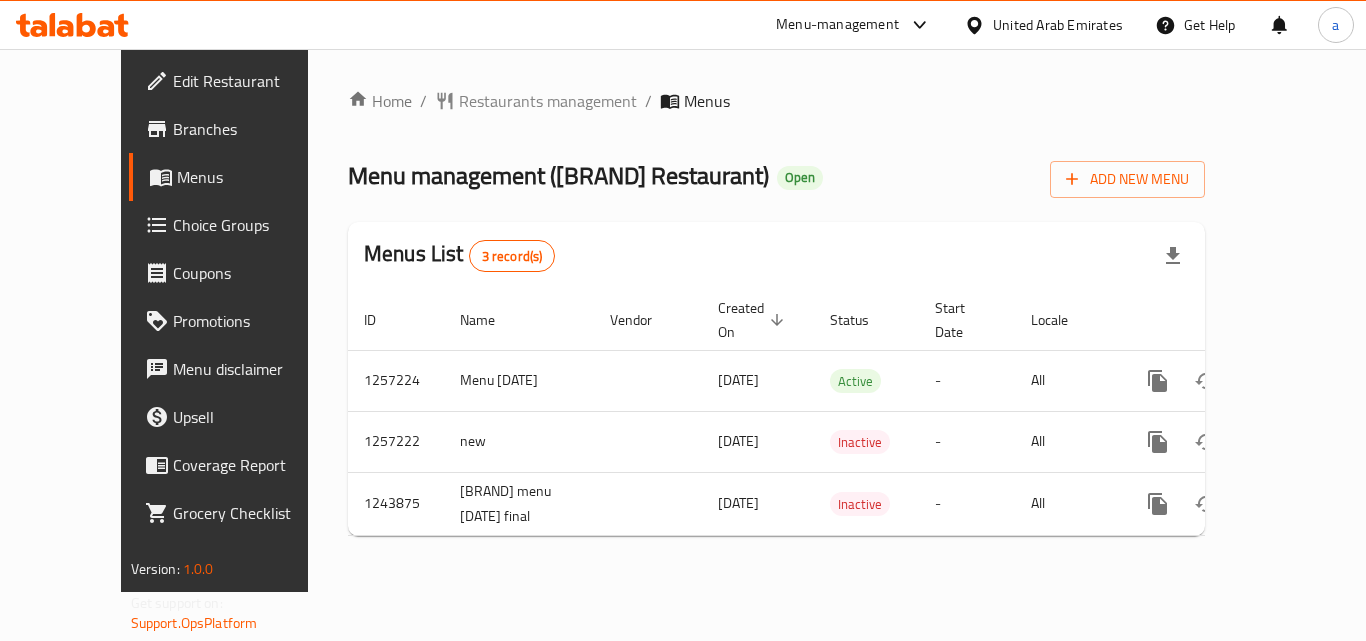 click on "Restaurants management" at bounding box center (548, 101) 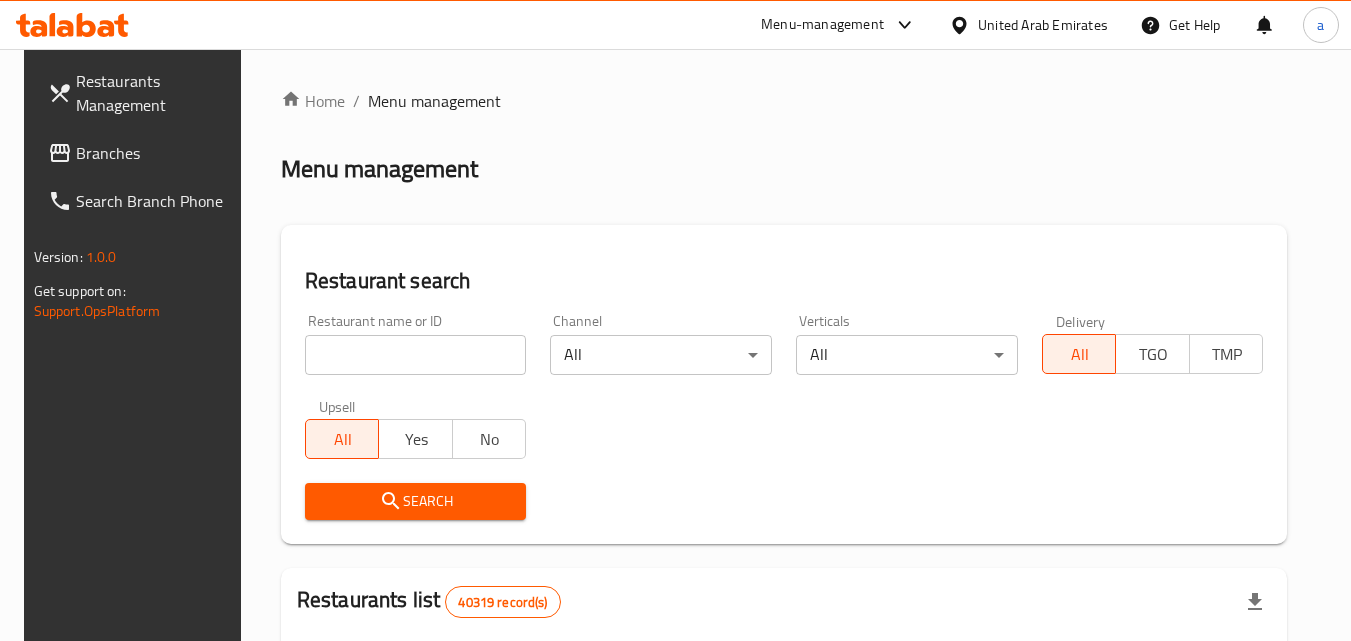 click on "Home / Menu management Menu management Restaurant search Restaurant name or ID Restaurant name or ID Channel All ​ Verticals All ​ Delivery All TGO TMP Upsell All Yes No   Search Restaurants list   40319 record(s) ID sorted ascending Name (En) Name (Ar) Ref. Name Logo Branches Open Busy Closed POS group Status Action 328 Johnny Rockets جوني روكيتس 37 0 1 0 OPEN 330 French Connection فرنش كونكشن 1 0 0 0 INACTIVE 339 Arz Lebanon أرز لبنان Al Karama,Al Barsha ​ Mirdif 9 1 0 2 OPEN 340 Mega Wraps ميجا رابس 3 0 0 0 INACTIVE 342 Sandella's Flatbread Cafe سانديلاز فلات براد 7 0 0 0 INACTIVE 343 Dragon Hut كوخ التنين 1 0 0 0 INACTIVE 348 Thai Kitchen المطبخ التايلندى 1 0 0 0 INACTIVE 349 Mughal  موغل 1 0 0 0 HIDDEN 350 HOT N COOL (Old) هوت و كول 1 0 0 0 INACTIVE 355 Al Habasha  الحبشة 11 1 0 0 HIDDEN Rows per page: 10 1-10 of 40319" at bounding box center [784, 721] 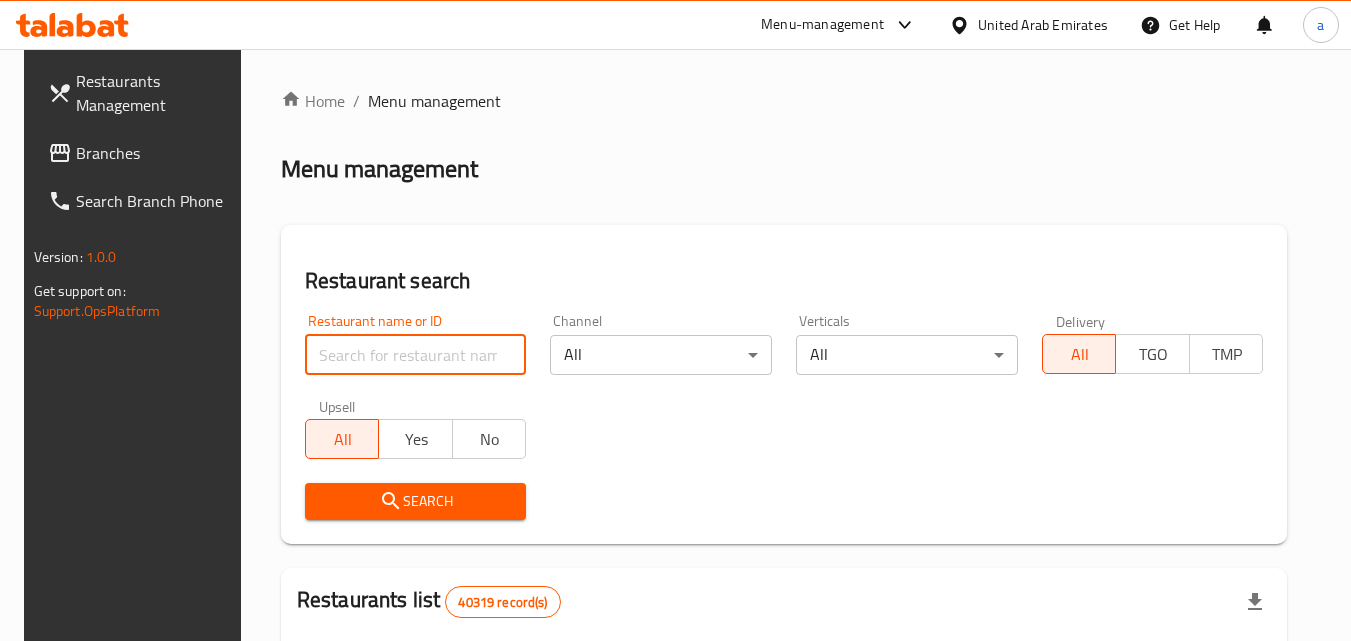 paste on "1410" 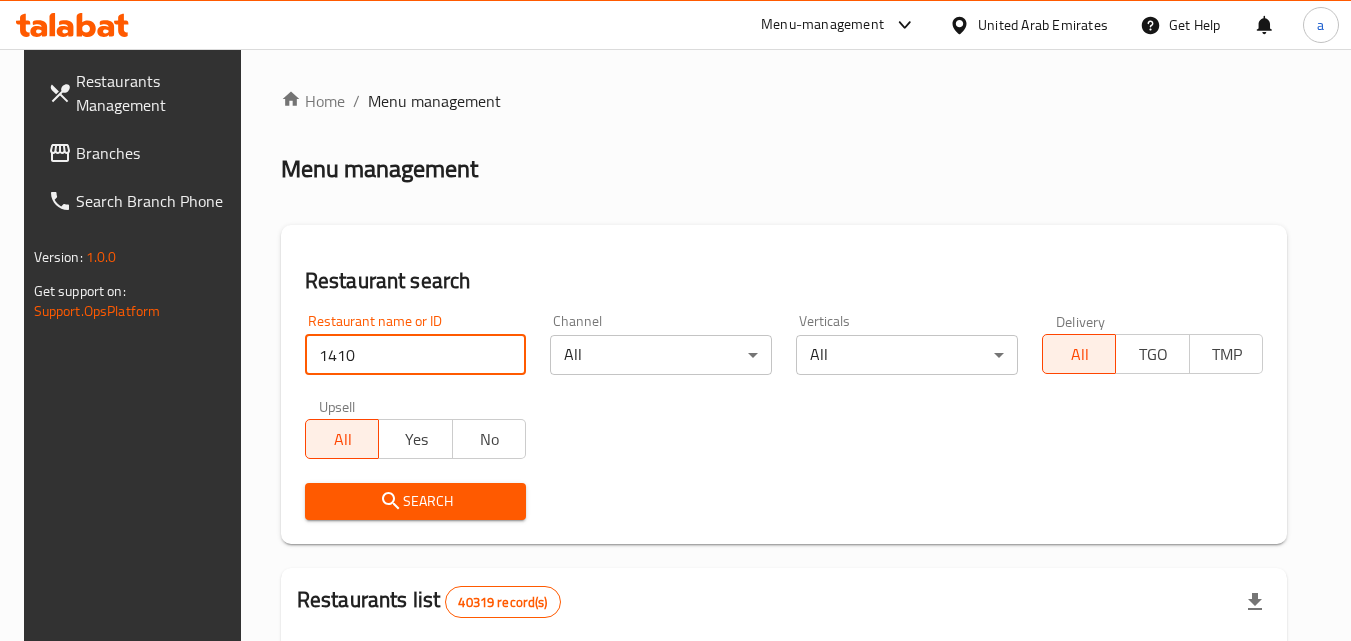 type on "1410" 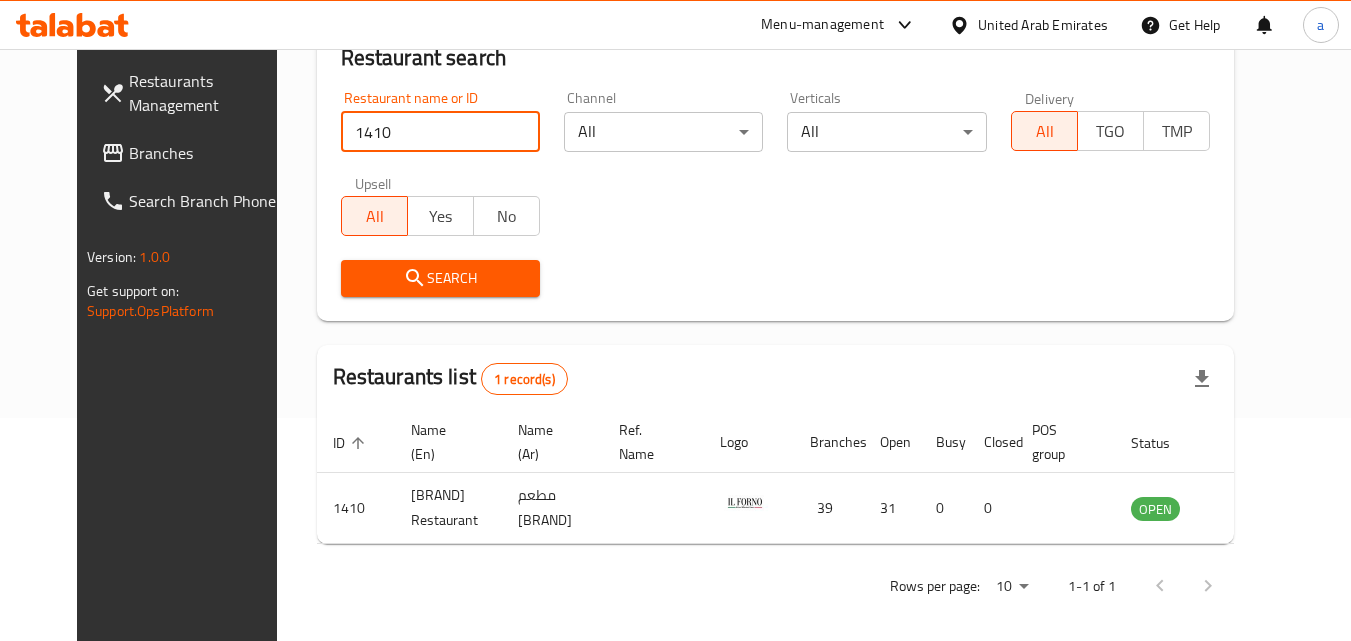 scroll, scrollTop: 234, scrollLeft: 0, axis: vertical 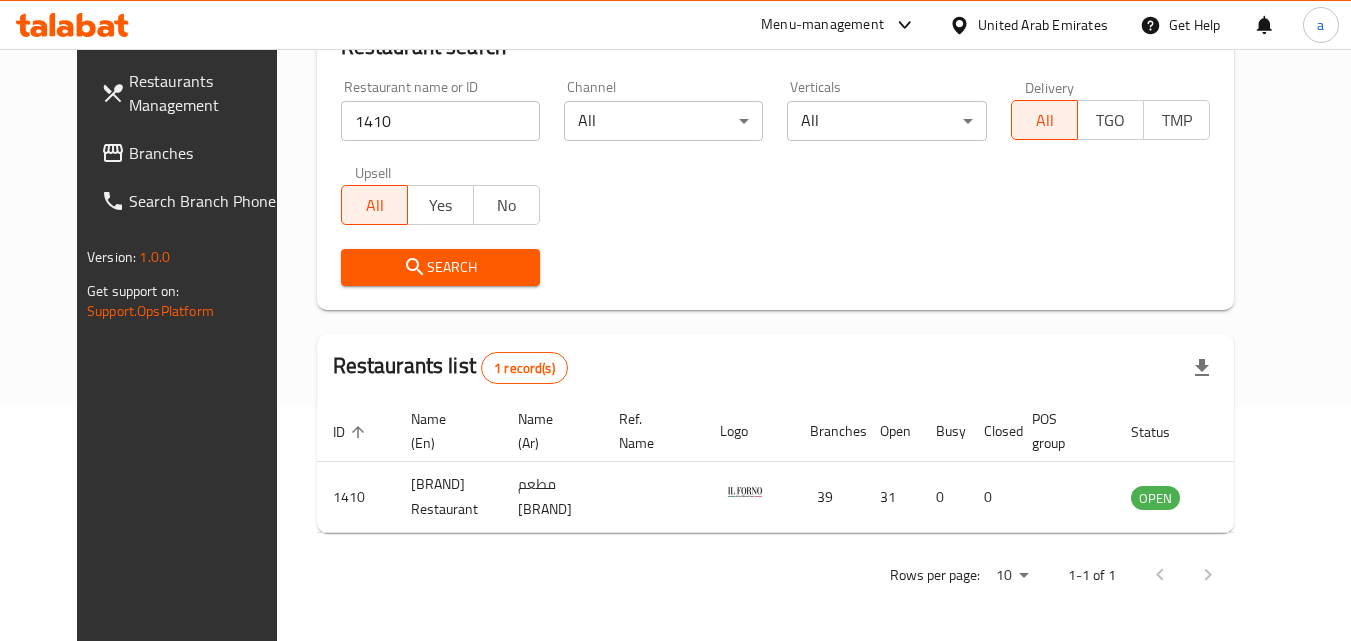 click at bounding box center [963, 25] 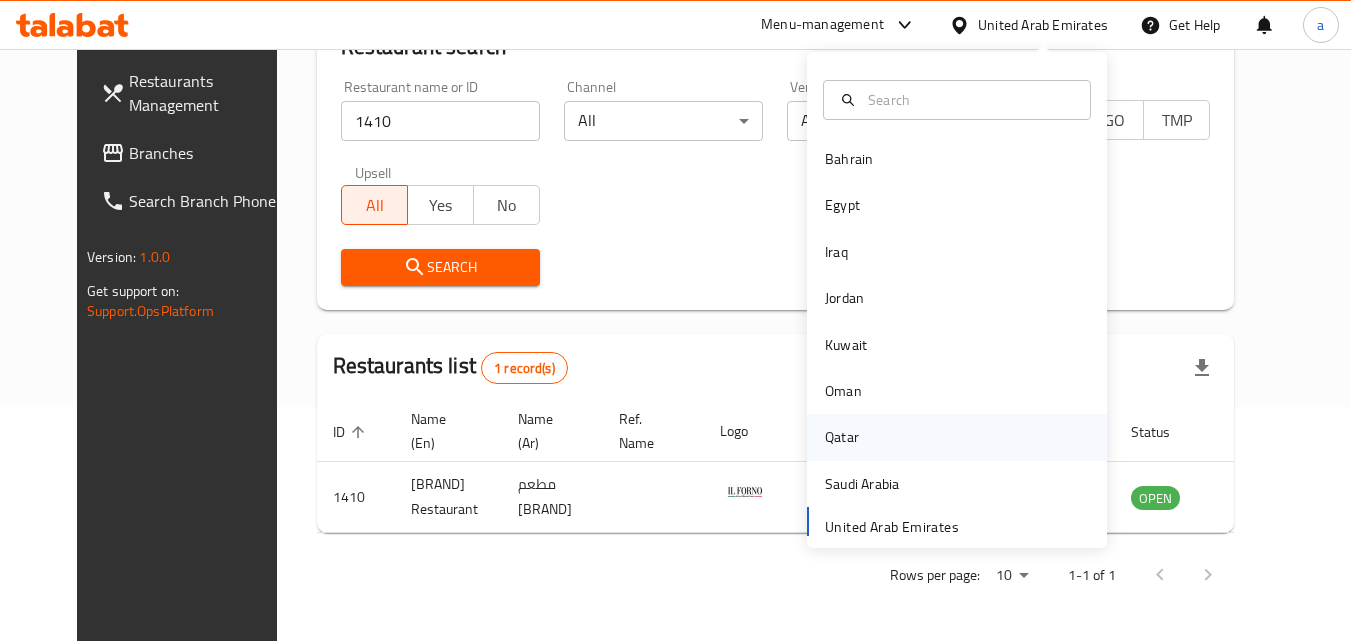 click on "Qatar" at bounding box center [842, 437] 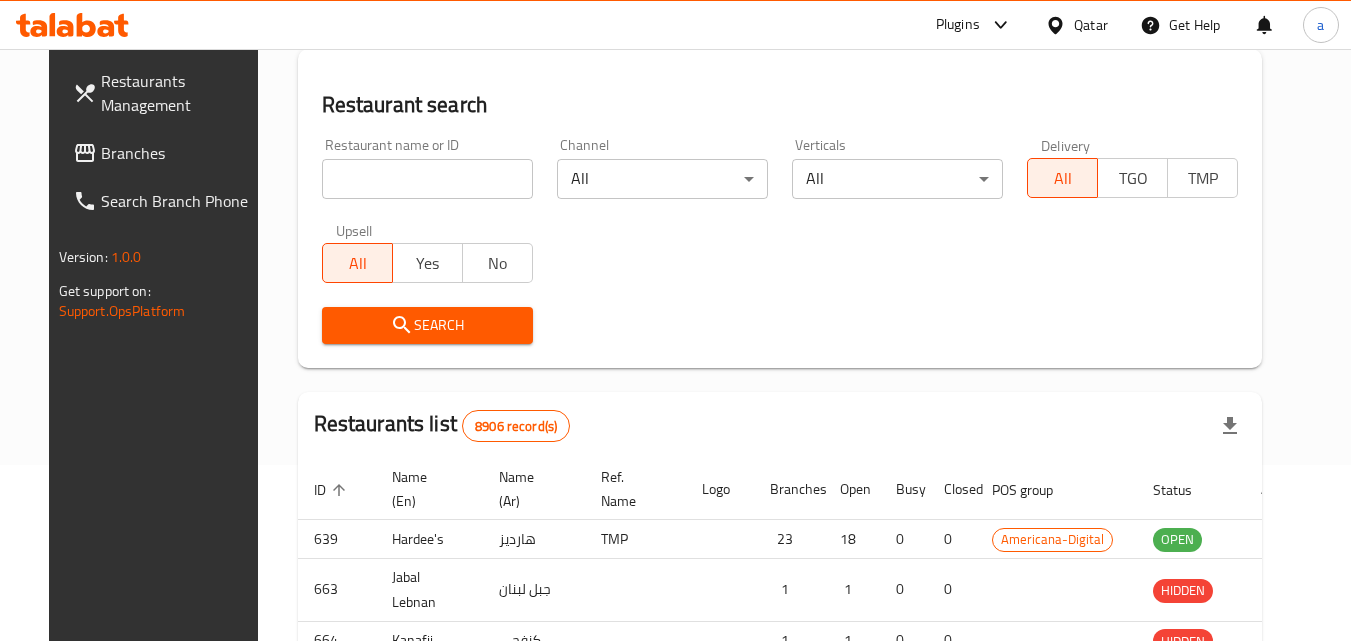 scroll, scrollTop: 234, scrollLeft: 0, axis: vertical 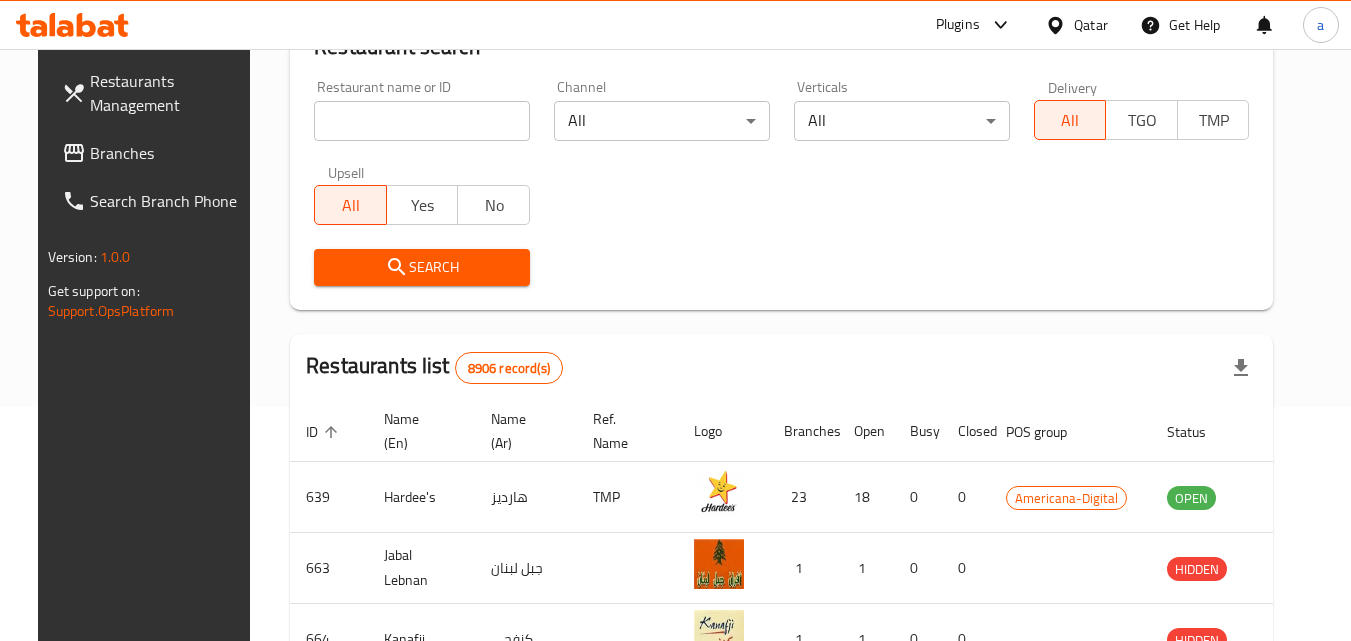 drag, startPoint x: 118, startPoint y: 154, endPoint x: 35, endPoint y: 192, distance: 91.28527 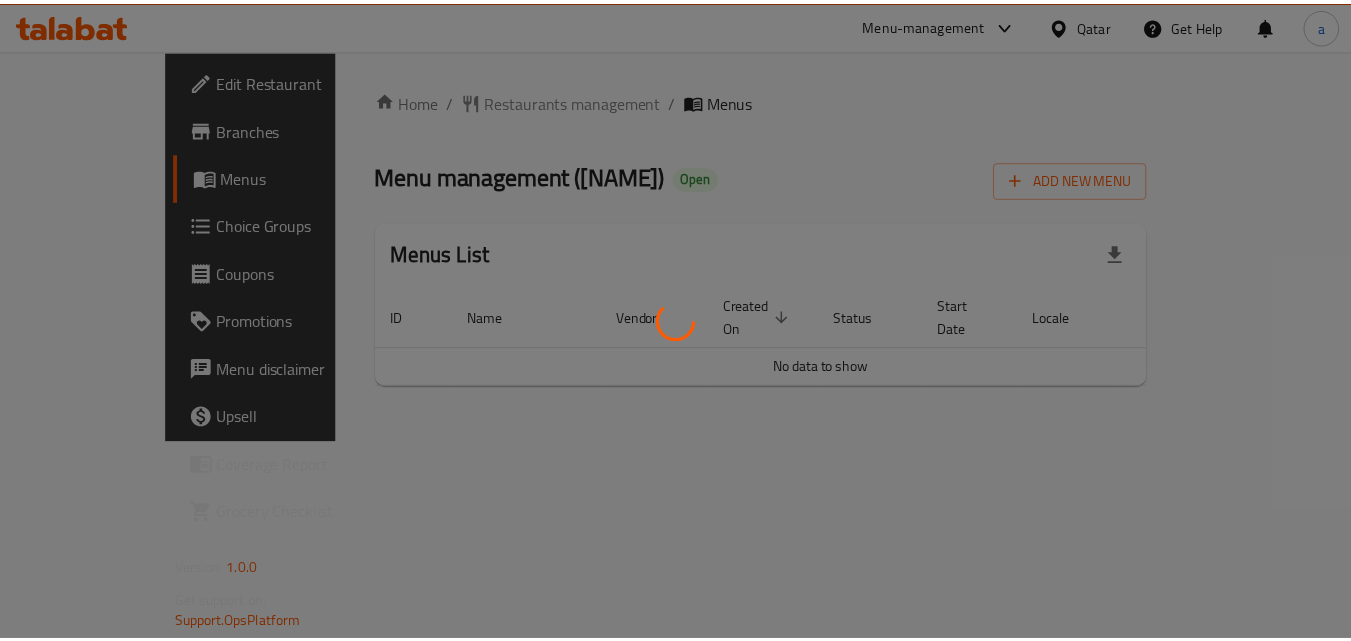 scroll, scrollTop: 0, scrollLeft: 0, axis: both 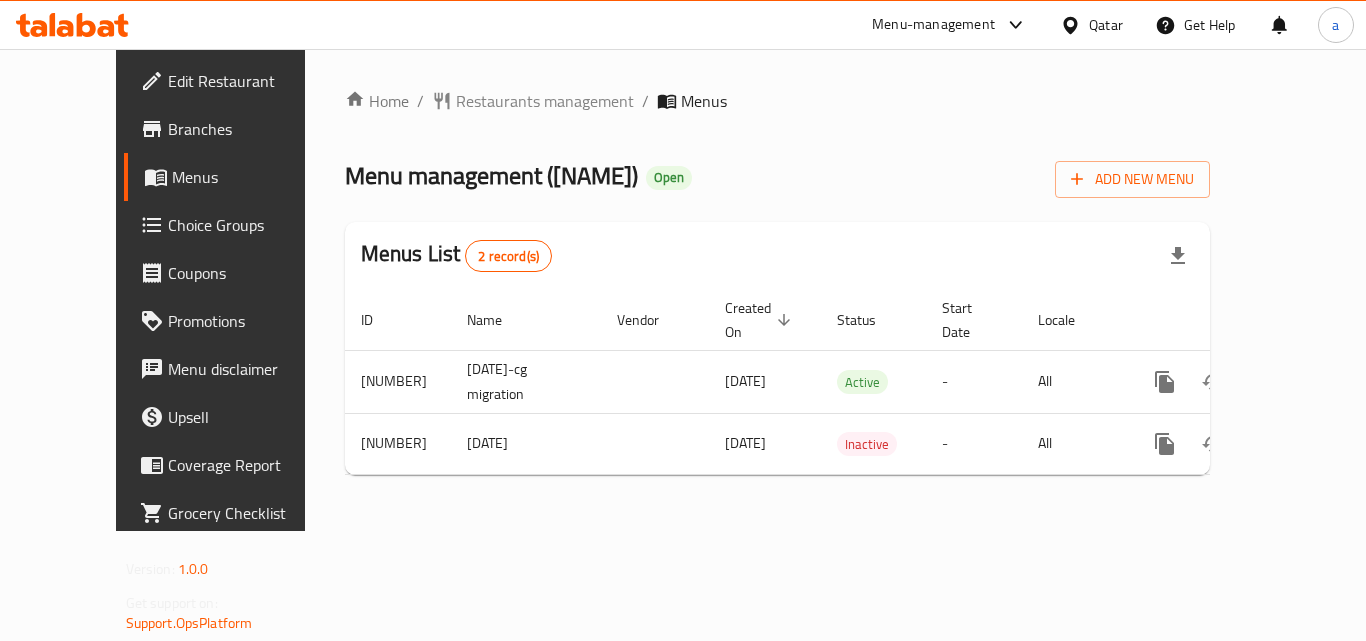 click on "Home / Restaurants management / Menus Menu management ( [NAME] )  Open Add New Menu Menus List   2 record(s) ID Name Vendor Created On sorted descending Status Start Date Locale Actions [NUMBER] [DATE]-cg migration [DATE] Active - All [NUMBER] [DATE] [DATE] Inactive - All" at bounding box center [778, 290] 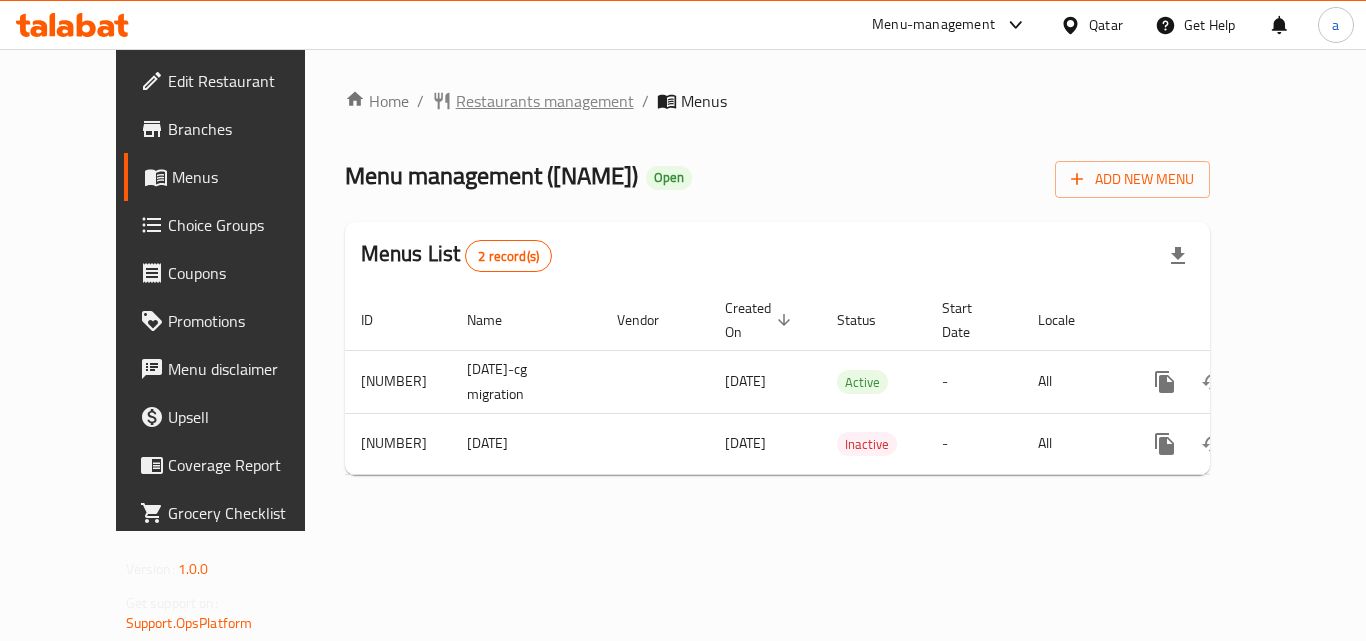 click on "Restaurants management" at bounding box center [545, 101] 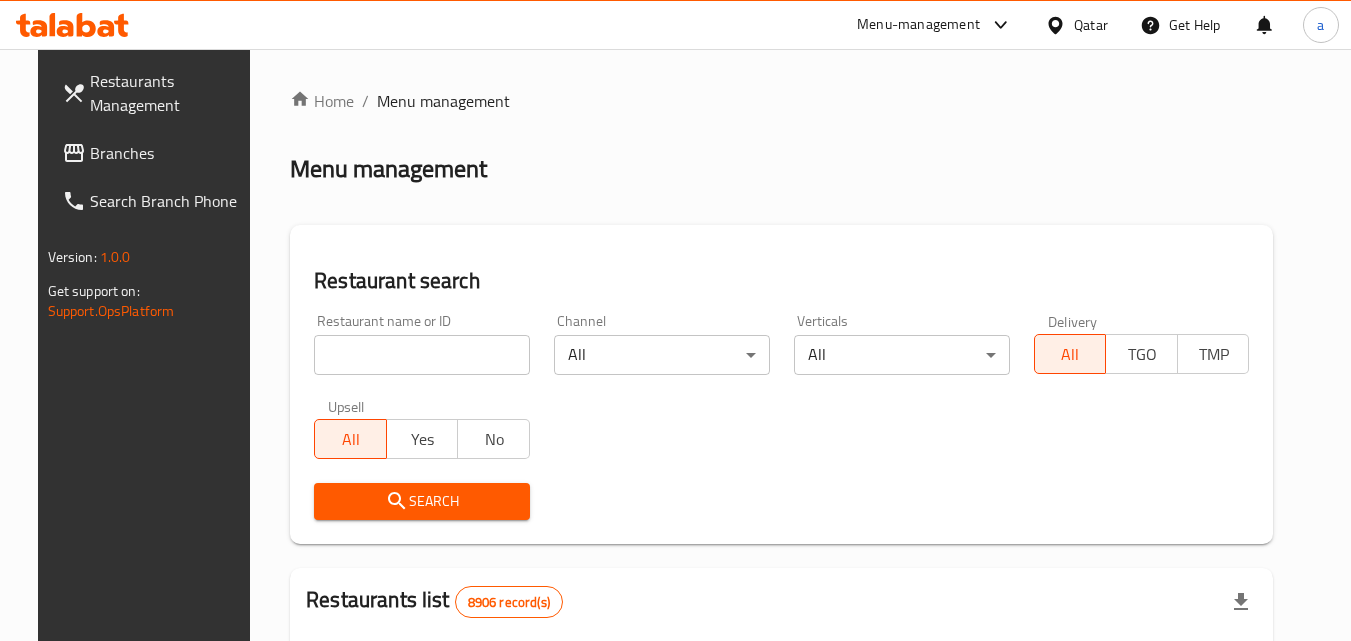 click at bounding box center [422, 355] 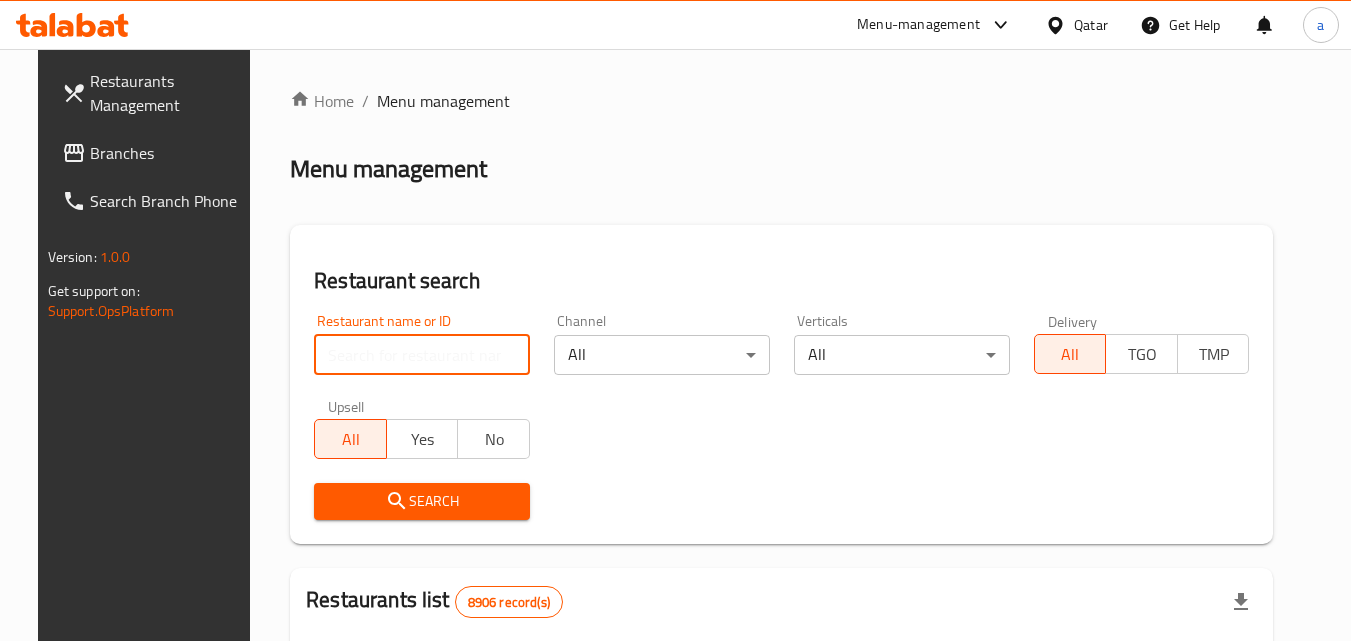 paste on "[NUMBER]" 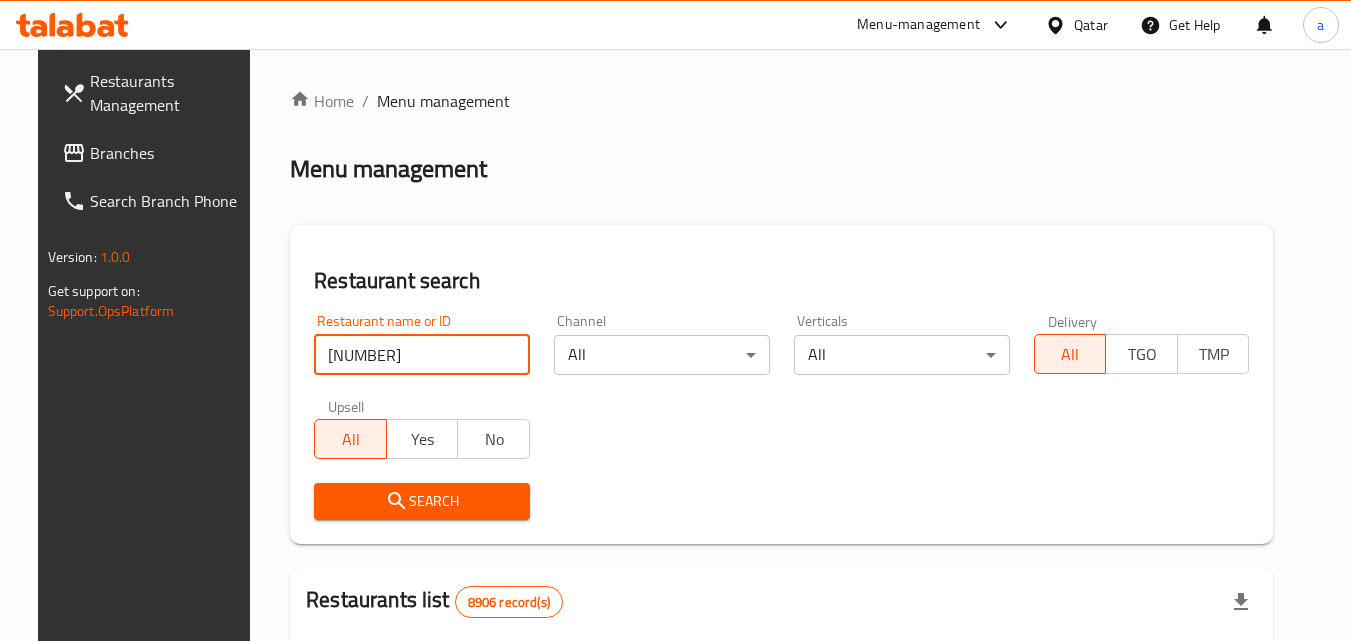 type on "28550" 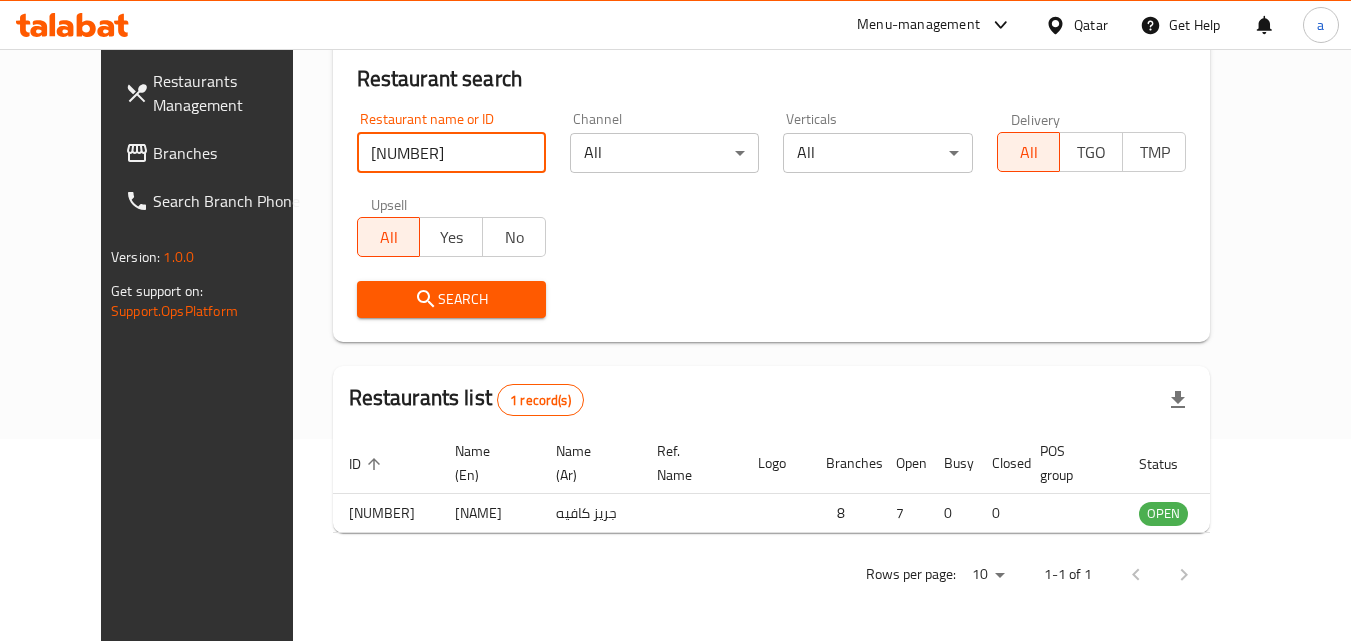 scroll, scrollTop: 234, scrollLeft: 0, axis: vertical 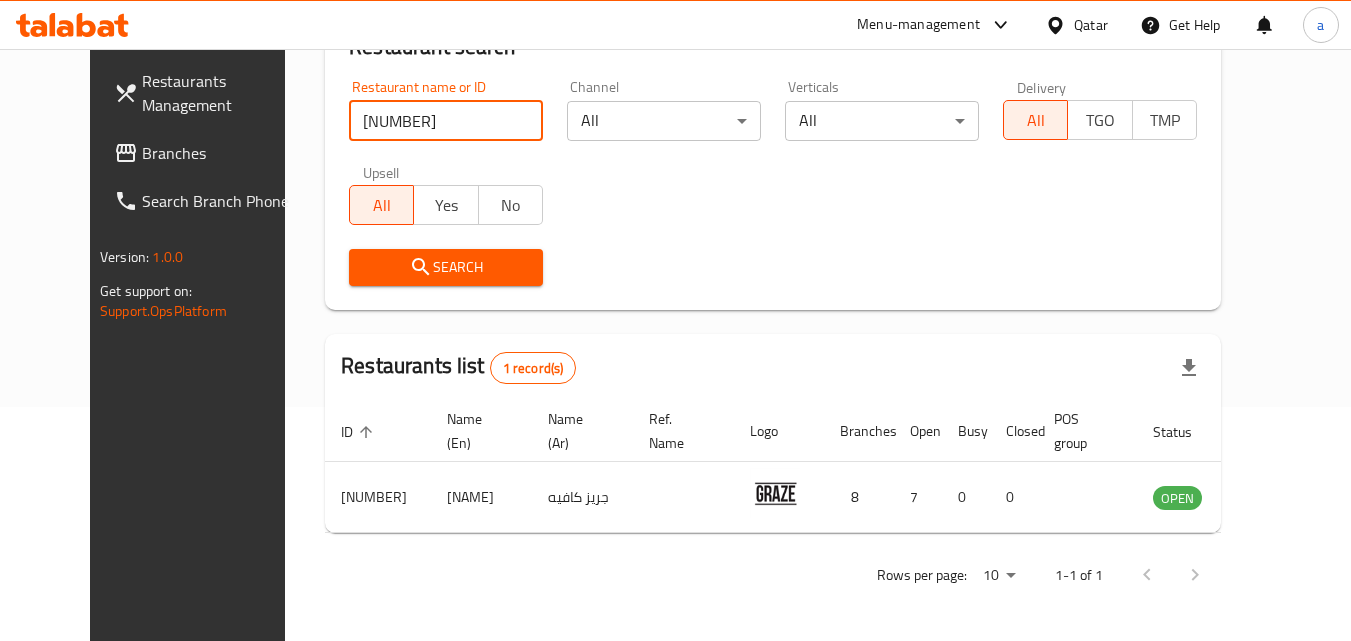 click on "Search" at bounding box center (773, 267) 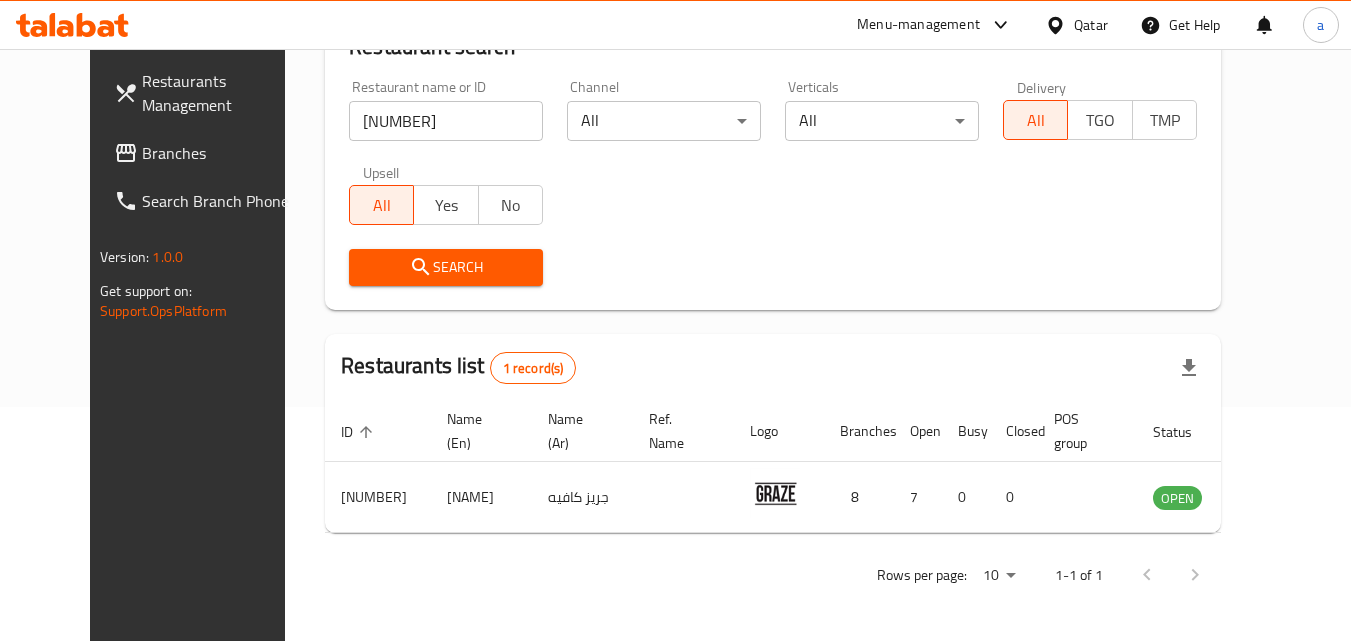 click 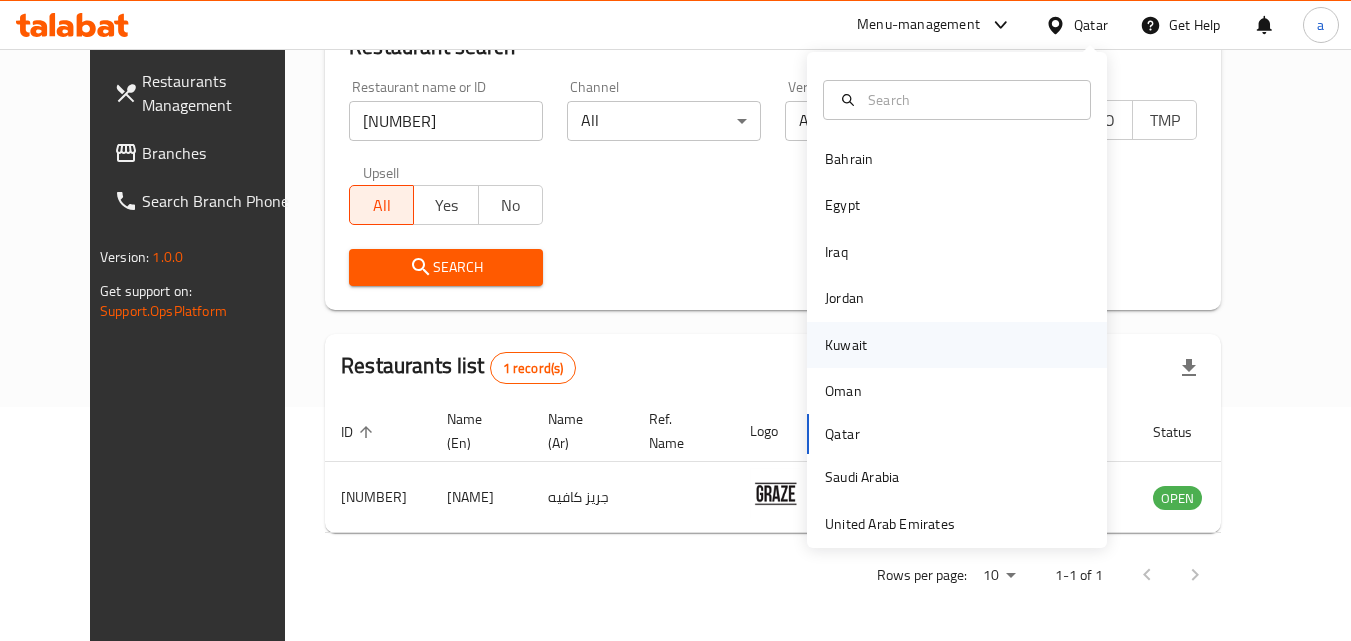 click on "Kuwait" at bounding box center [846, 345] 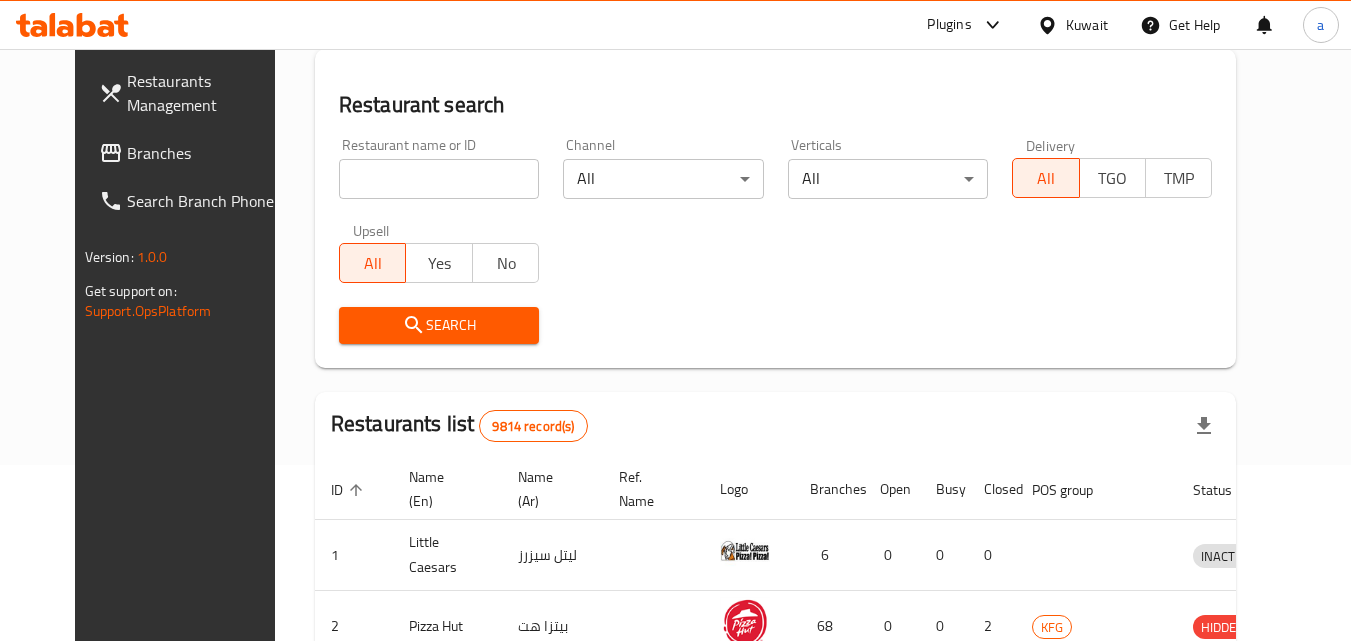 scroll, scrollTop: 234, scrollLeft: 0, axis: vertical 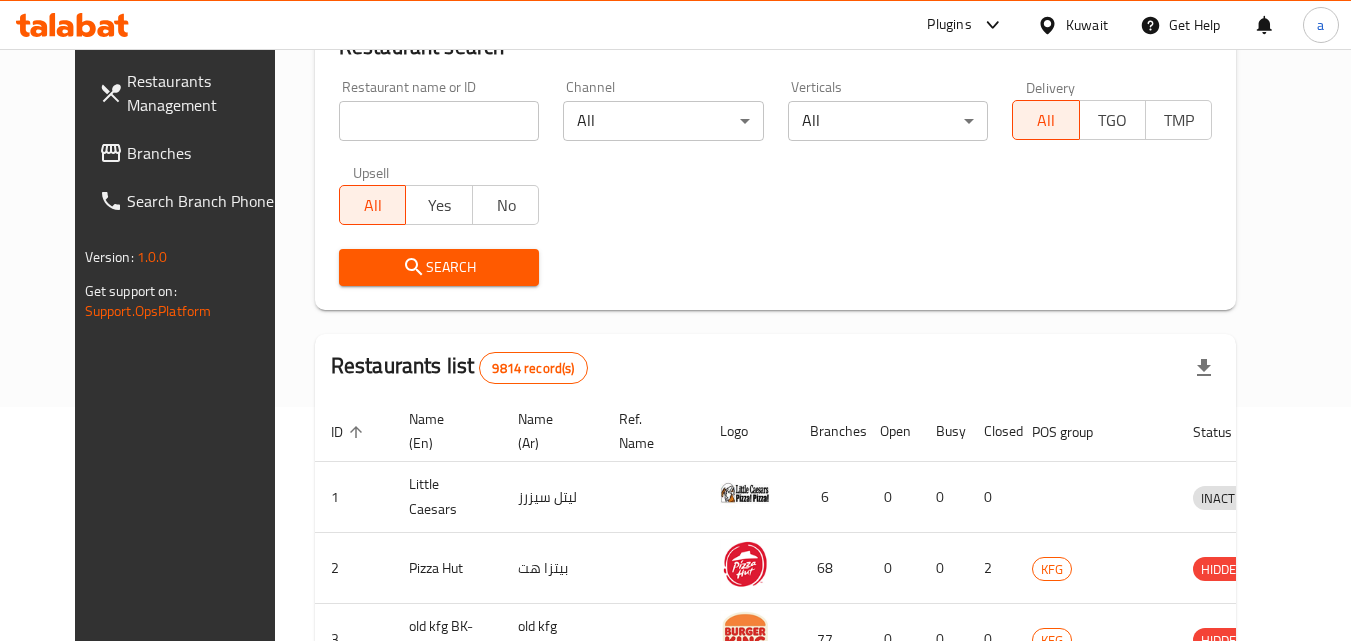 click on "Branches" at bounding box center (206, 153) 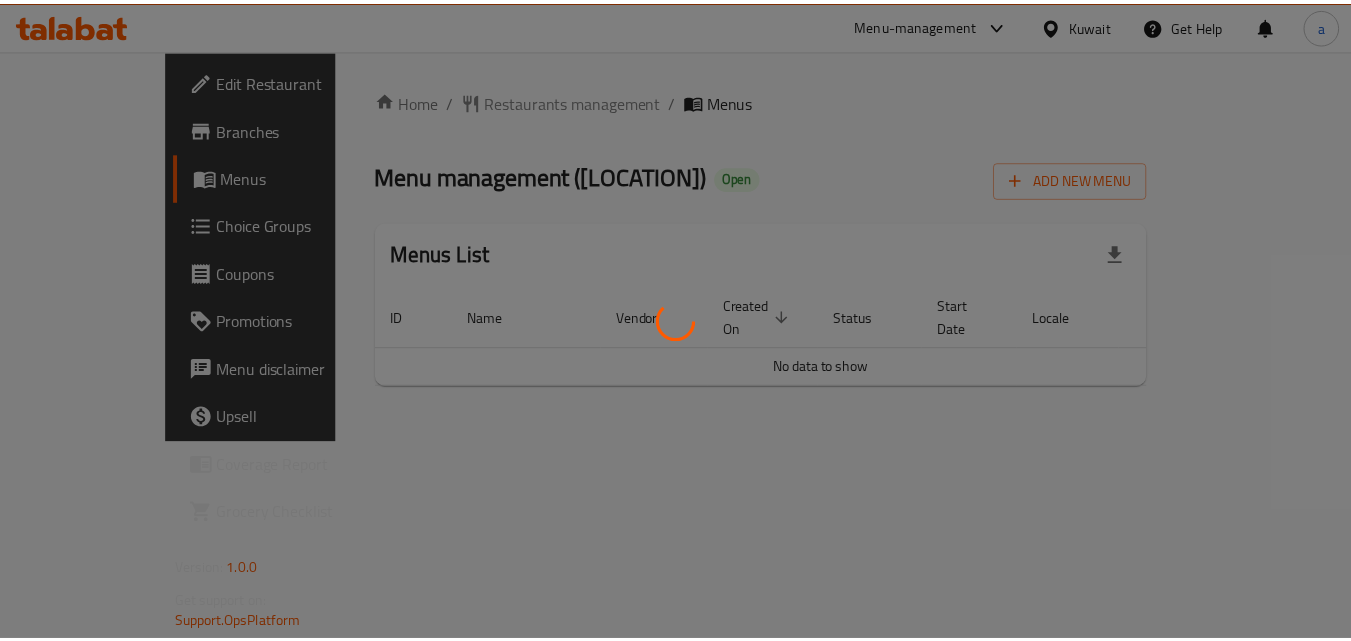 scroll, scrollTop: 0, scrollLeft: 0, axis: both 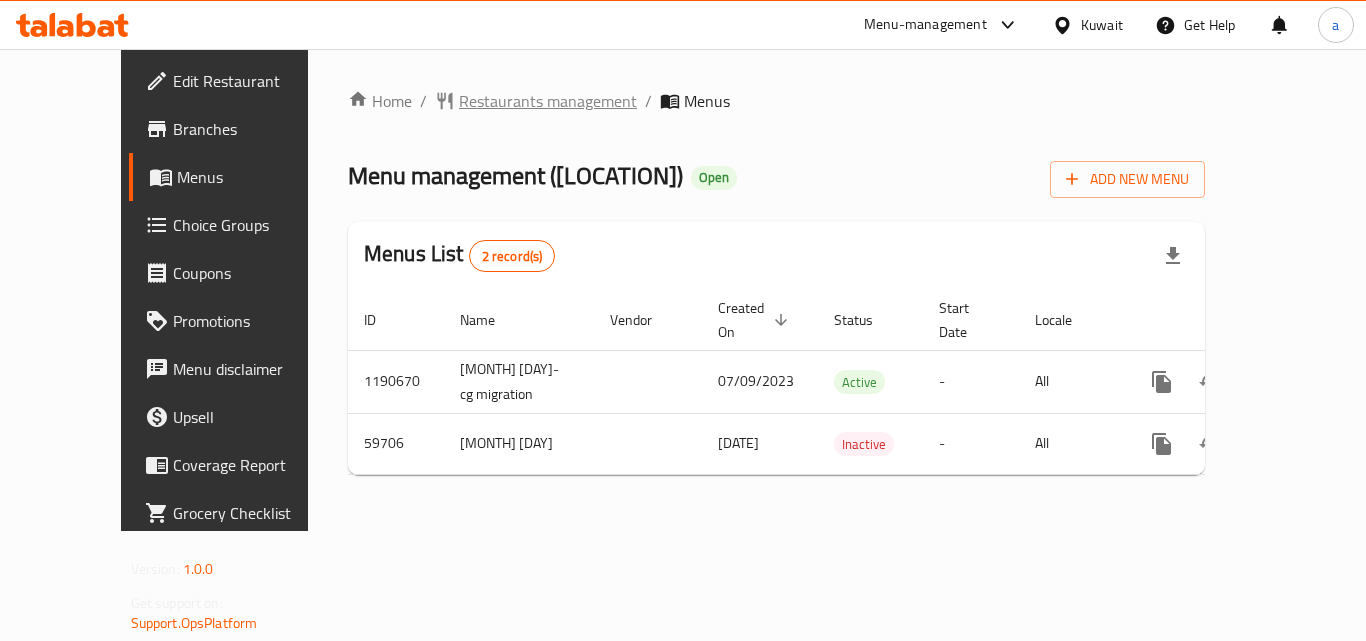 click on "Restaurants management" at bounding box center (548, 101) 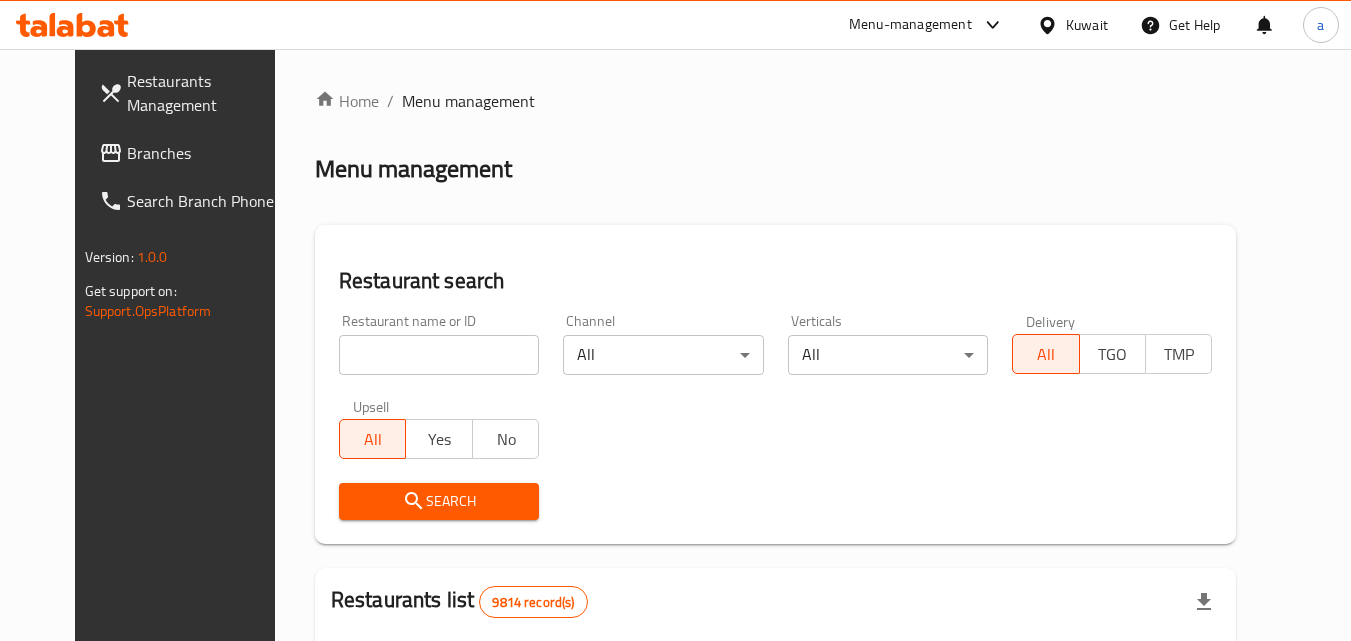 click at bounding box center (439, 355) 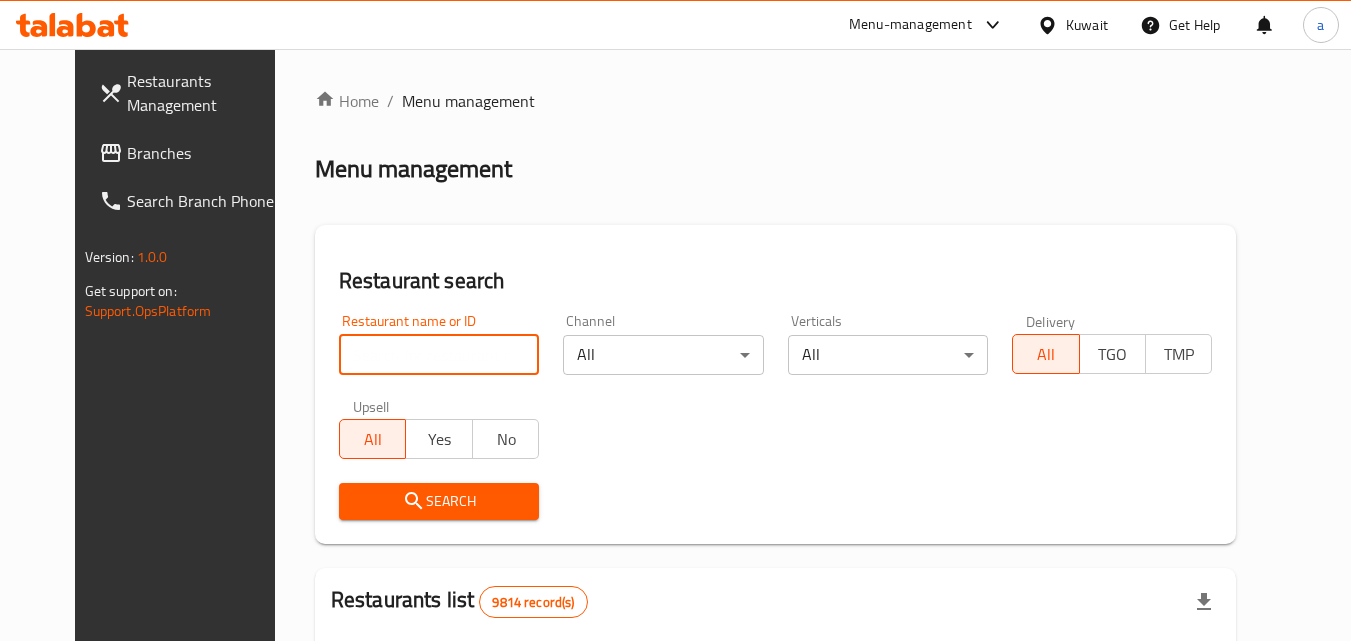 paste on "28844" 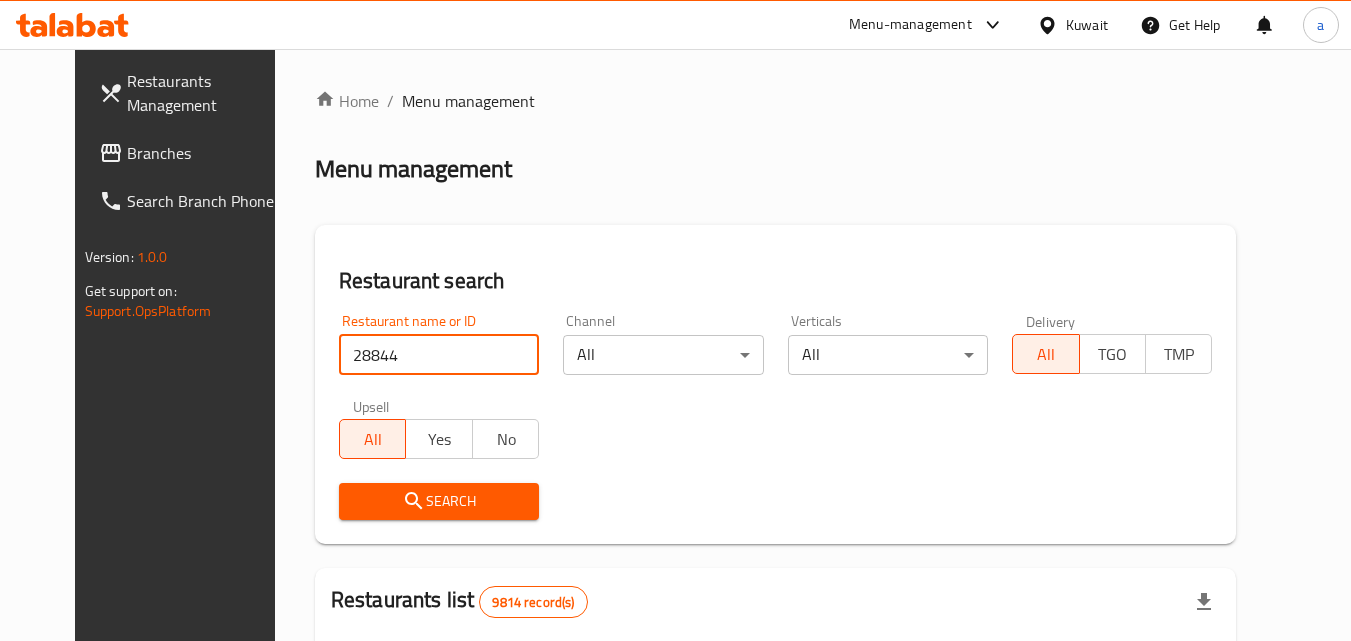 type on "28844" 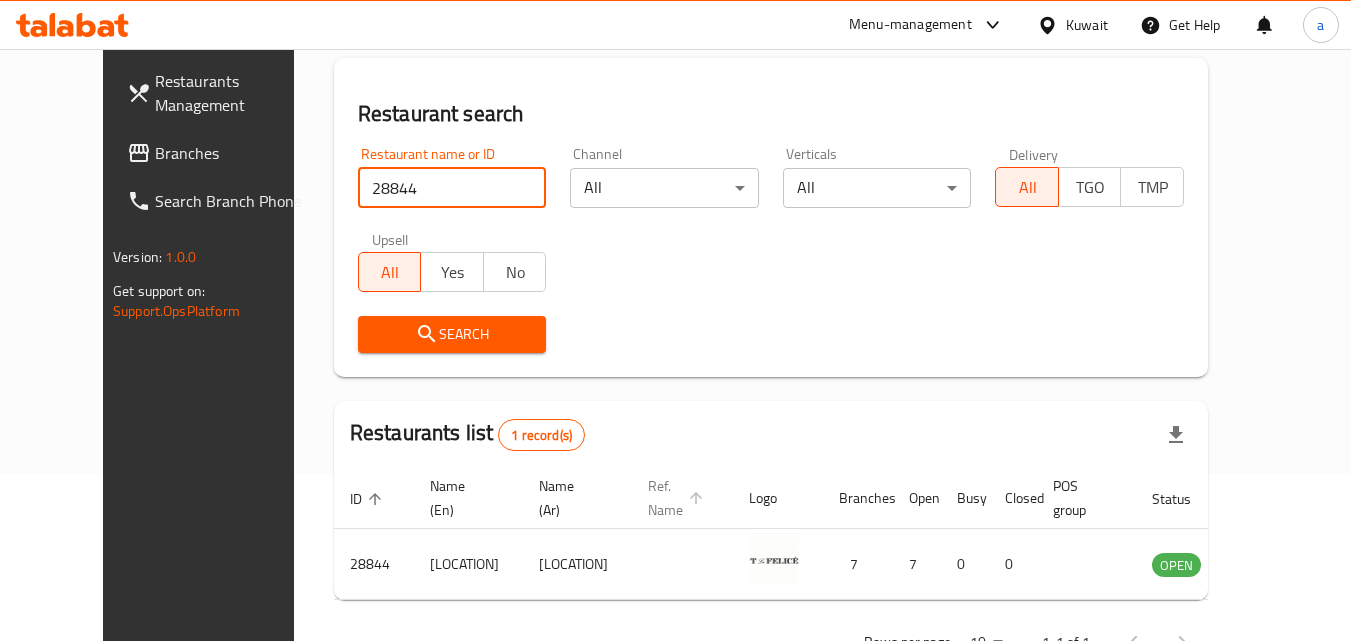 scroll, scrollTop: 234, scrollLeft: 0, axis: vertical 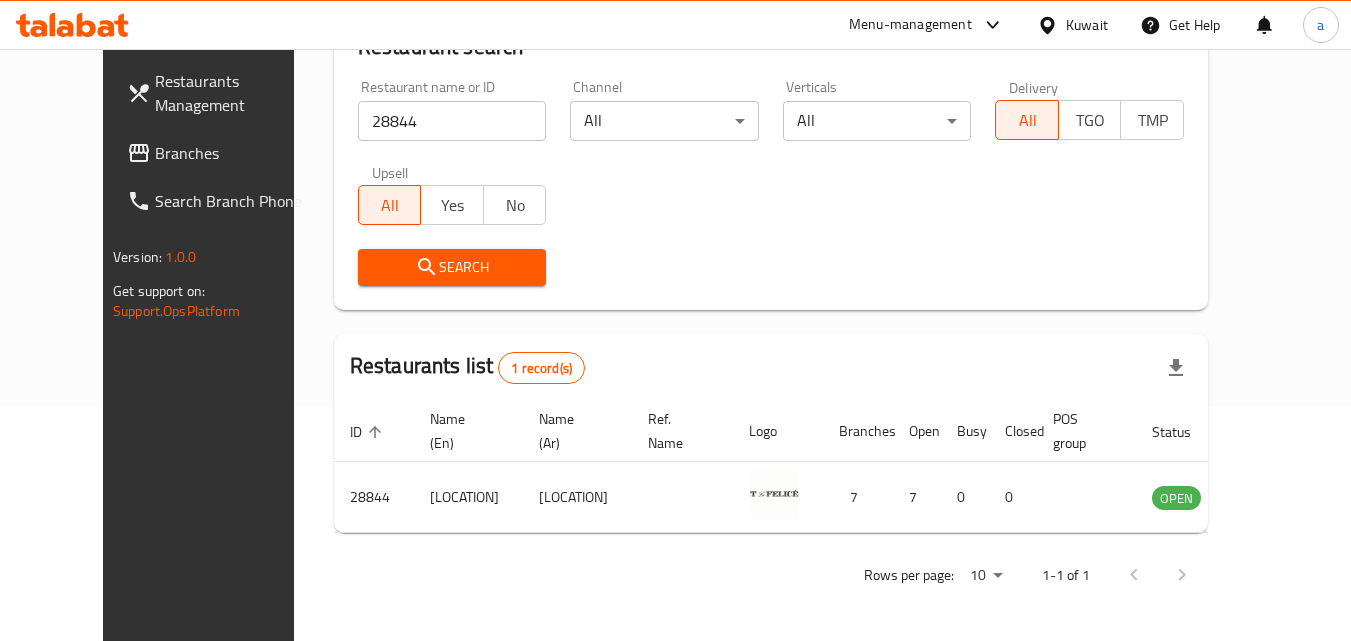 click on "Kuwait" at bounding box center (1072, 25) 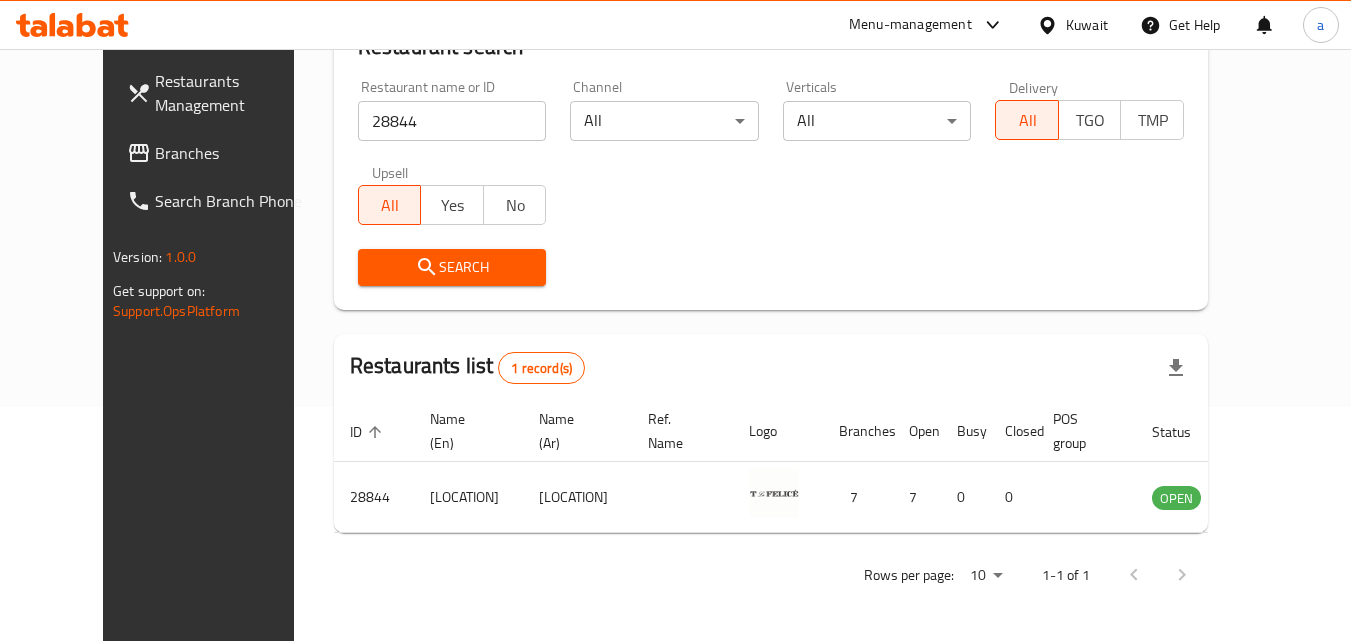 click at bounding box center (1051, 25) 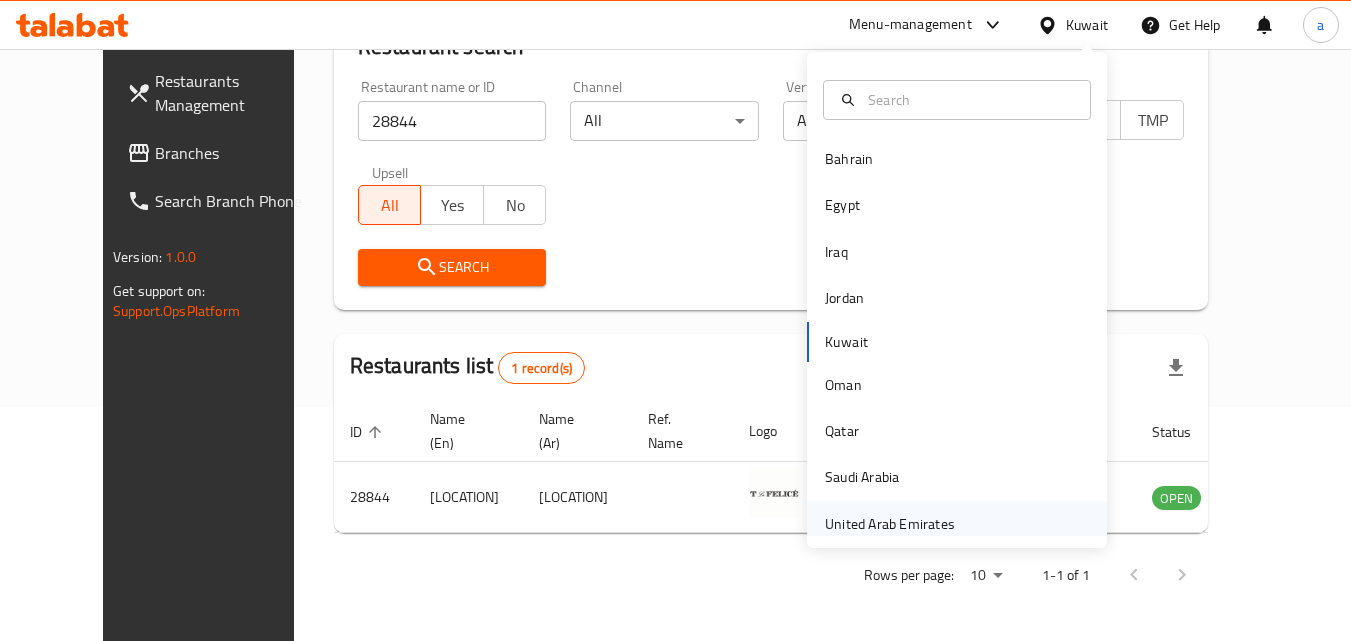 click on "United Arab Emirates" at bounding box center [890, 524] 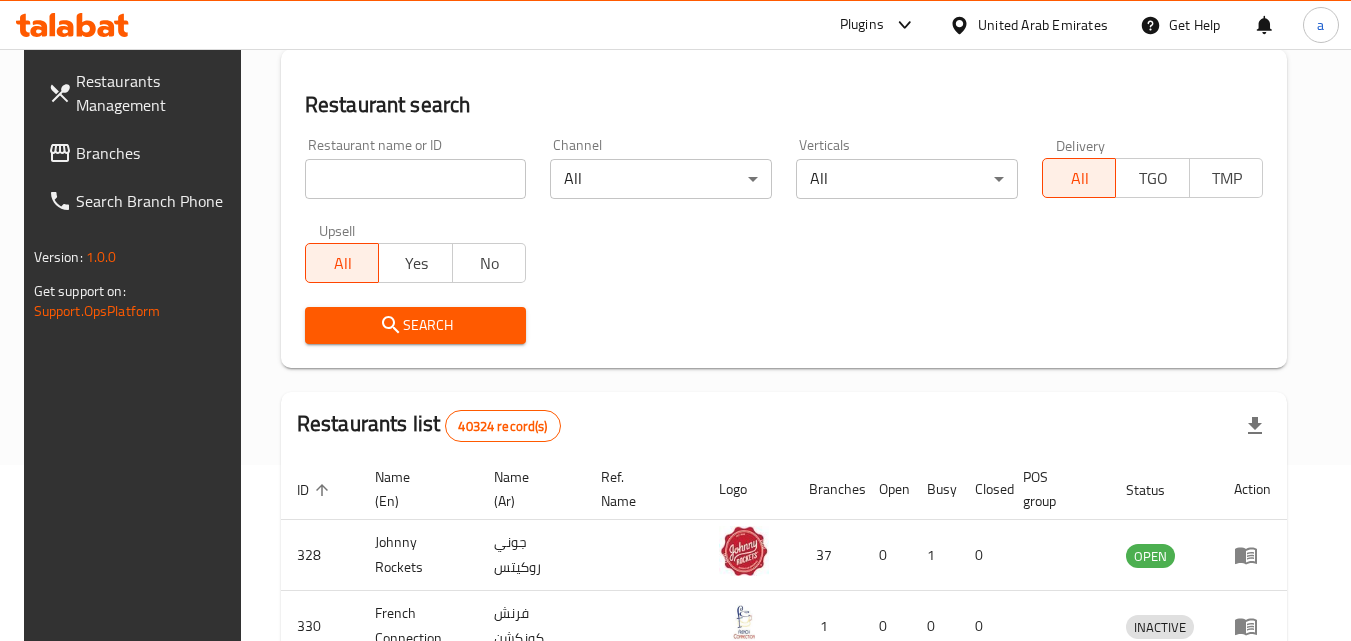 scroll, scrollTop: 234, scrollLeft: 0, axis: vertical 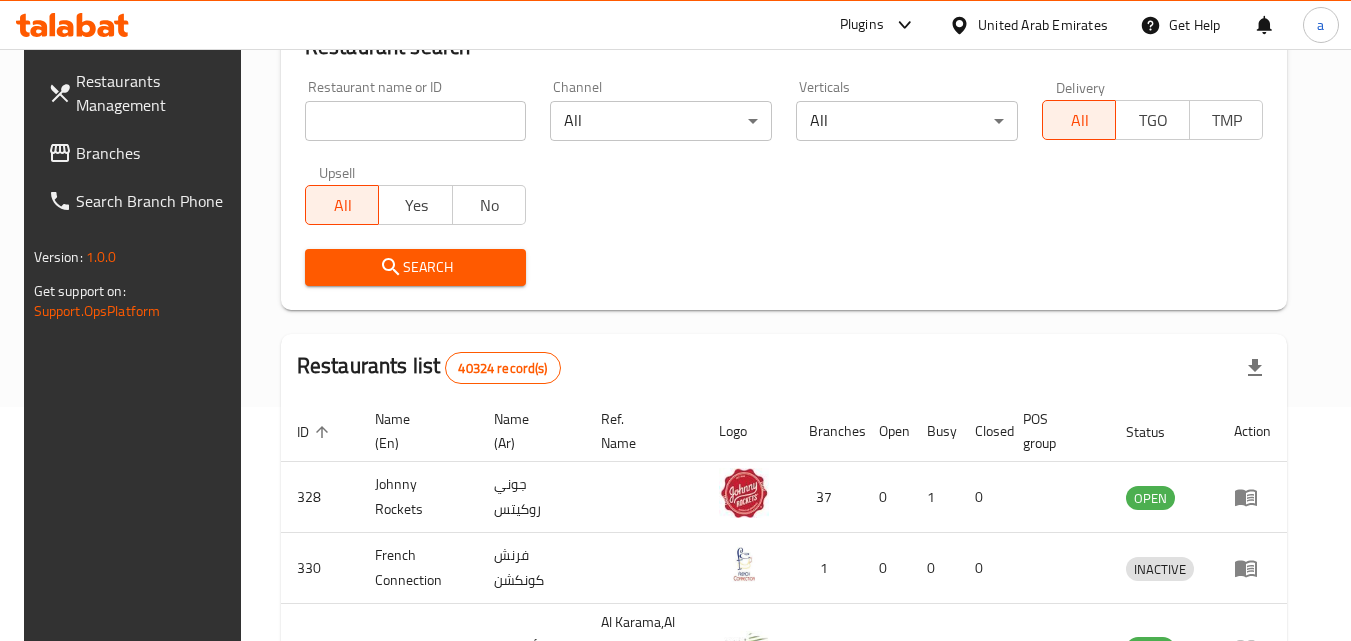 click on "Branches" at bounding box center [155, 153] 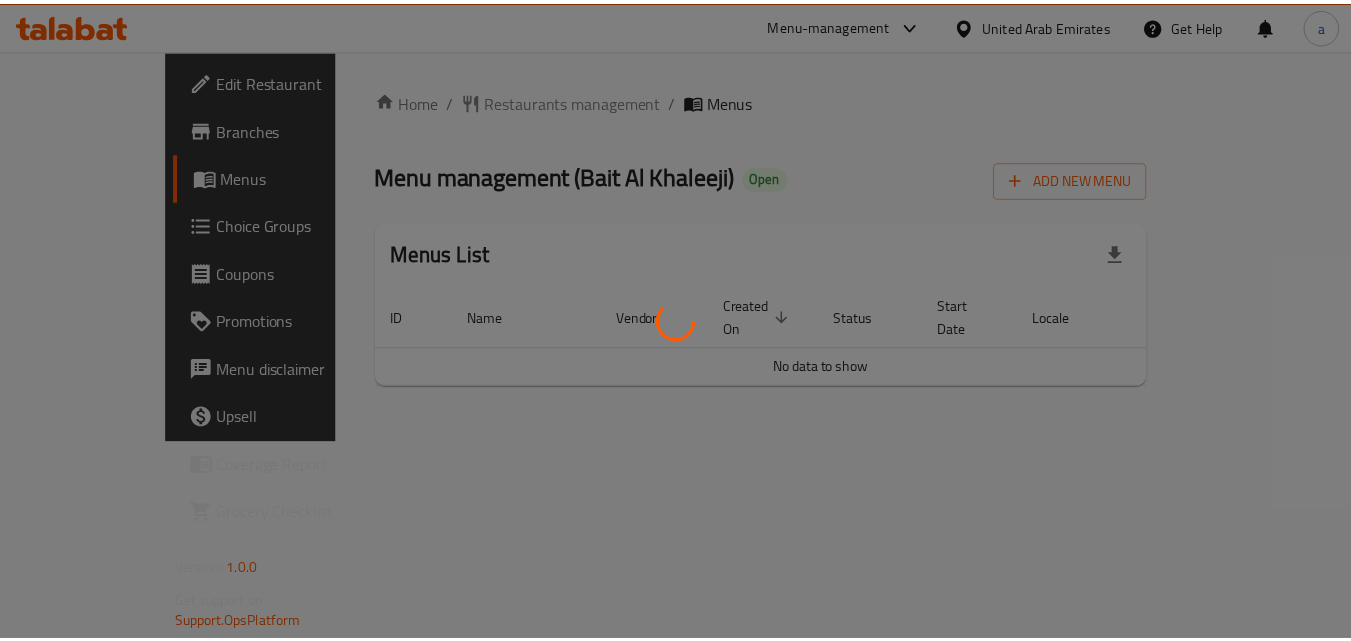 scroll, scrollTop: 0, scrollLeft: 0, axis: both 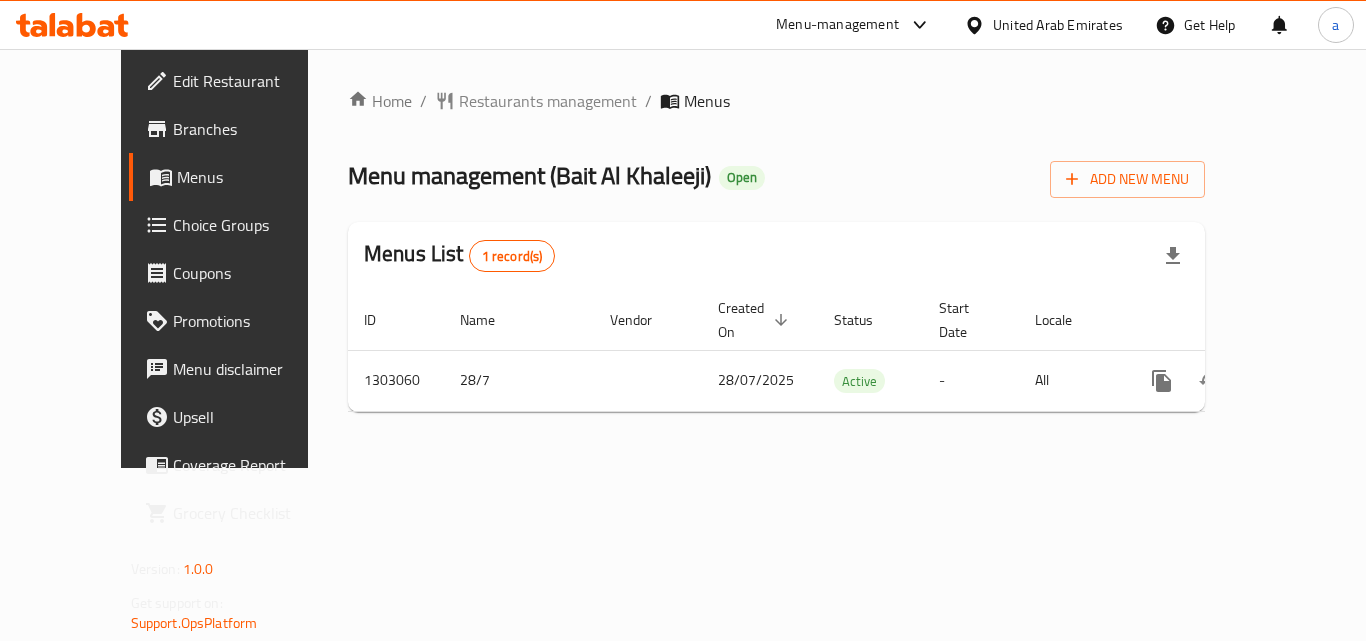 click at bounding box center [683, 320] 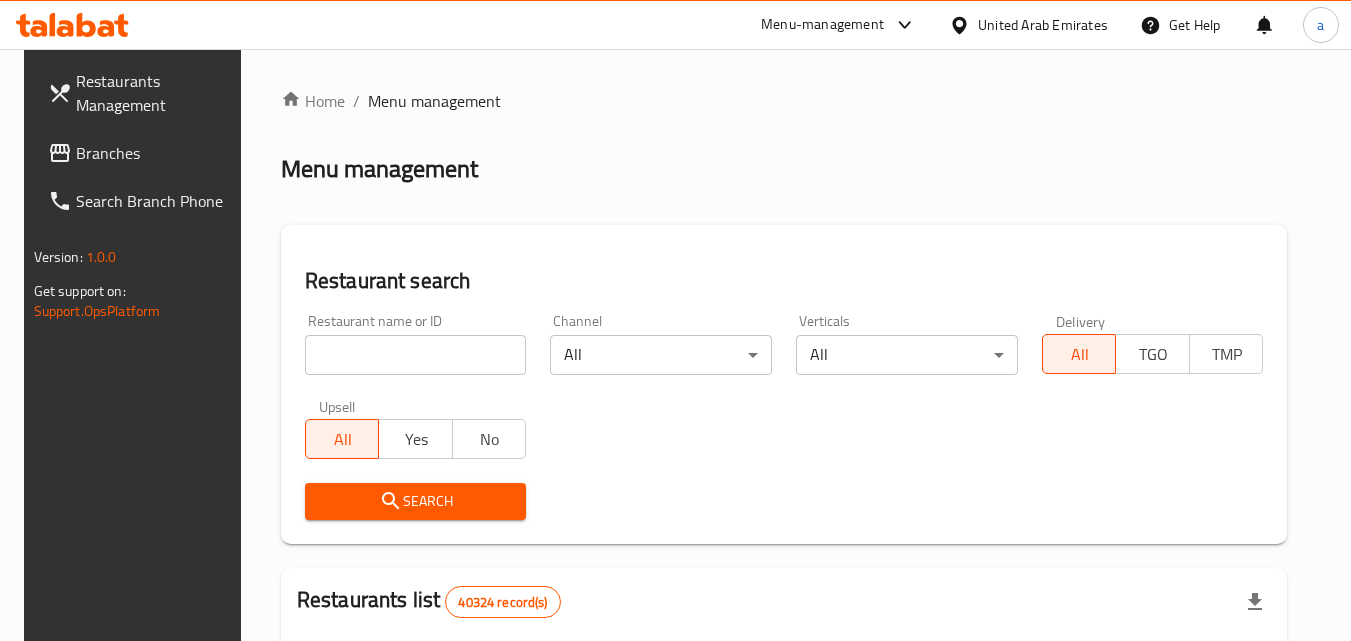 click on "Home / Menu management Menu management Restaurant search Restaurant name or ID Restaurant name or ID Channel All ​ Verticals All ​ Delivery All TGO TMP Upsell All Yes No   Search Restaurants list   40324 record(s) ID sorted ascending Name (En) Name (Ar) Ref. Name Logo Branches Open Busy Closed POS group Status Action 328 Johnny Rockets جوني روكيتس 37 0 1 0 OPEN 330 French Connection فرنش كونكشن 1 0 0 0 INACTIVE 339 Arz Lebanon أرز لبنان Al Karama,Al Barsha & Mirdif 9 1 0 2 OPEN 340 Mega Wraps ميجا رابس 3 0 0 0 INACTIVE 342 Sandella's Flatbread Cafe سانديلاز فلات براد 7 0 0 0 INACTIVE 343 Dragon Hut كوخ التنين 1 0 0 0 INACTIVE 348 Thai Kitchen المطبخ التايلندى 1 0 0 0 INACTIVE 349 Mughal  موغل 1 0 0 0 HIDDEN 350 HOT N COOL (Old) هوت و كول 1 0 0 0 INACTIVE 355 Al Habasha  الحبشة 11 1 0 0 HIDDEN Rows per page: 10 1-10 of 40324" at bounding box center [784, 721] 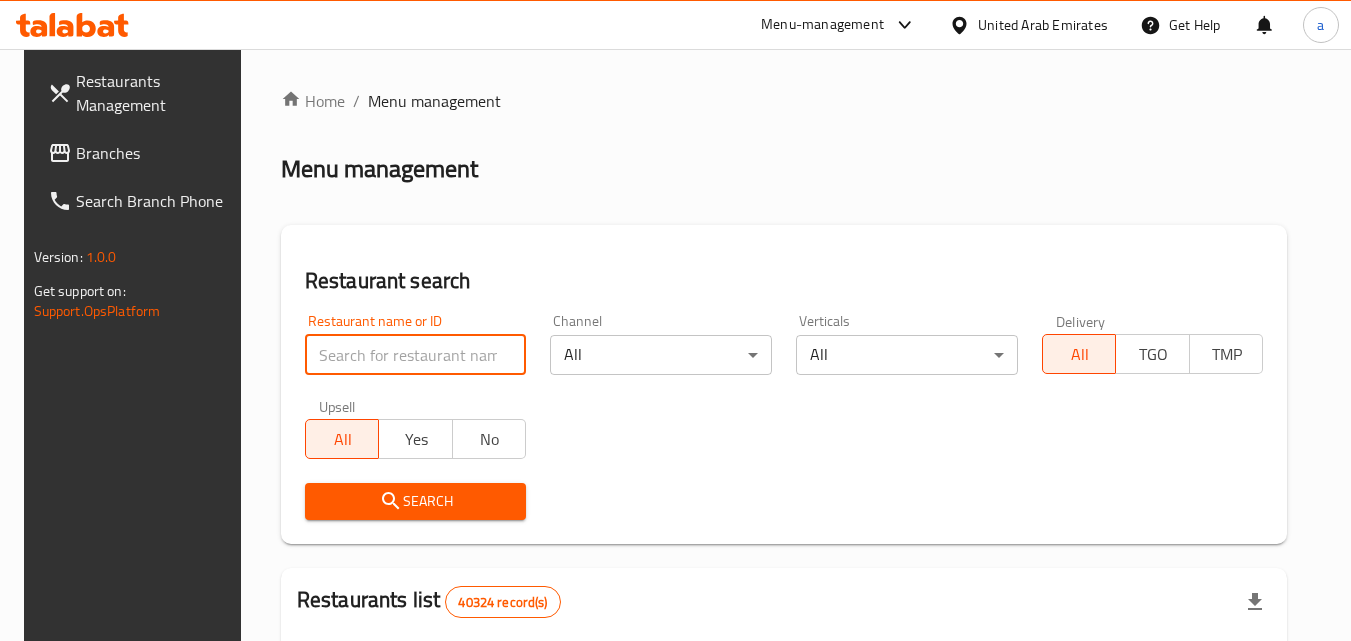 click at bounding box center (416, 355) 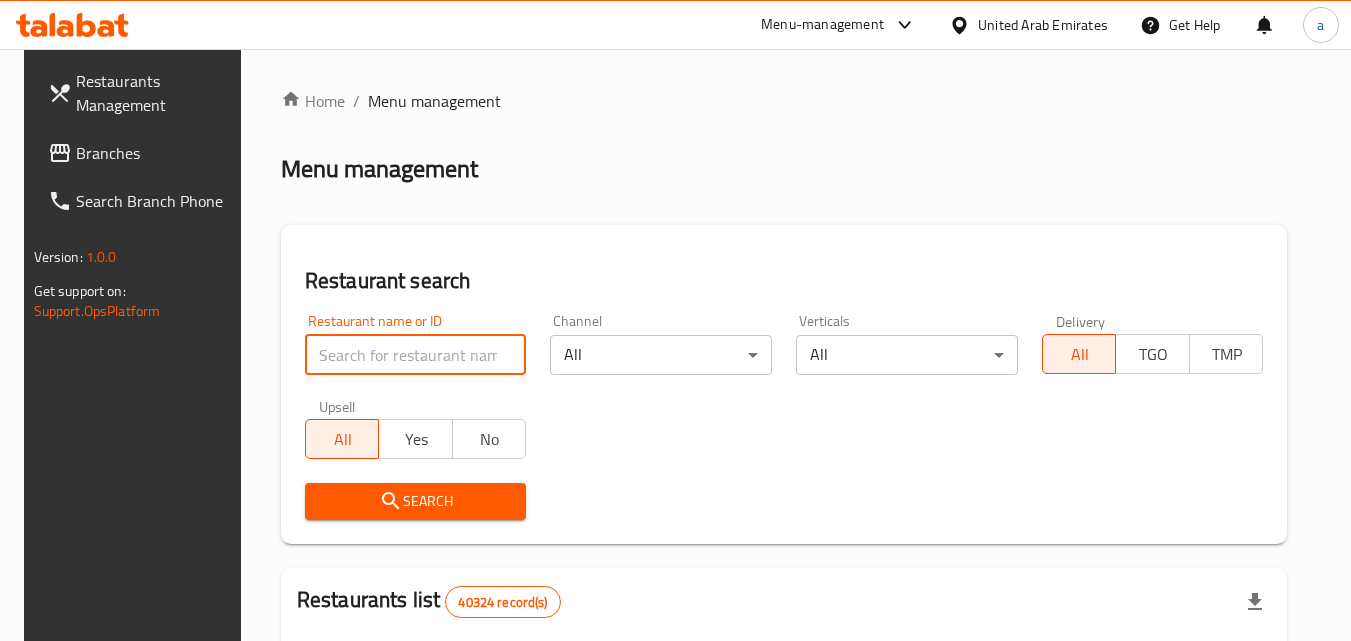type on "v" 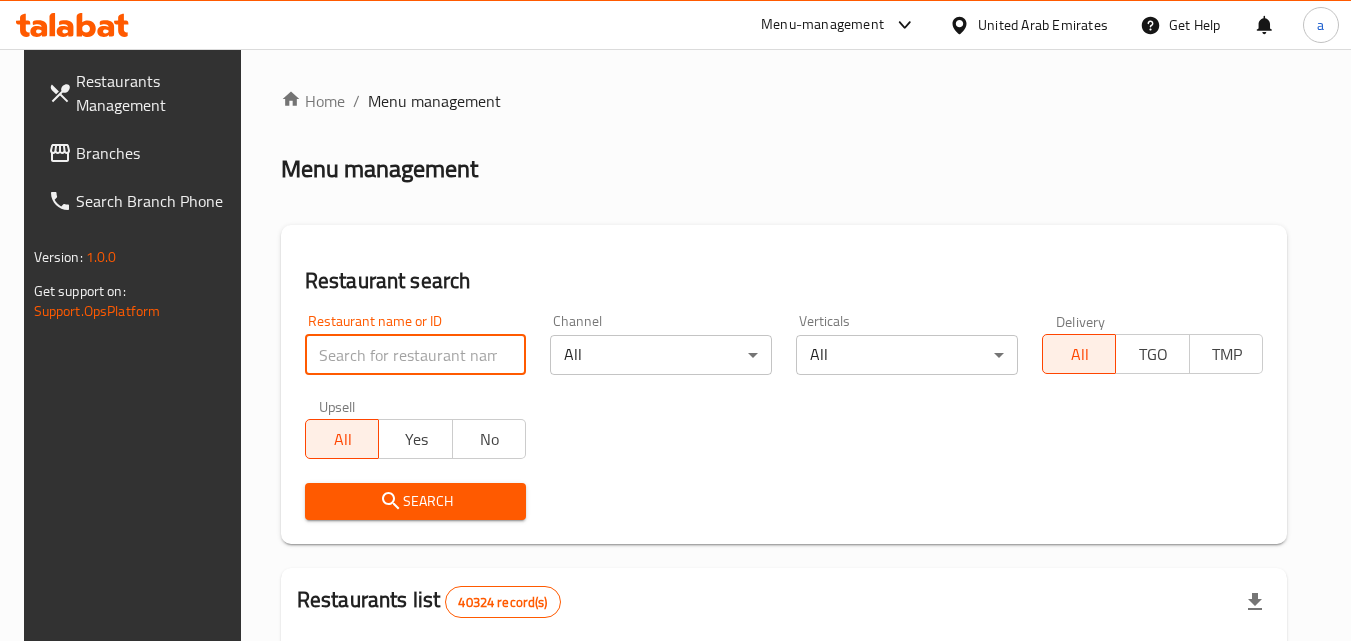 paste on "702704" 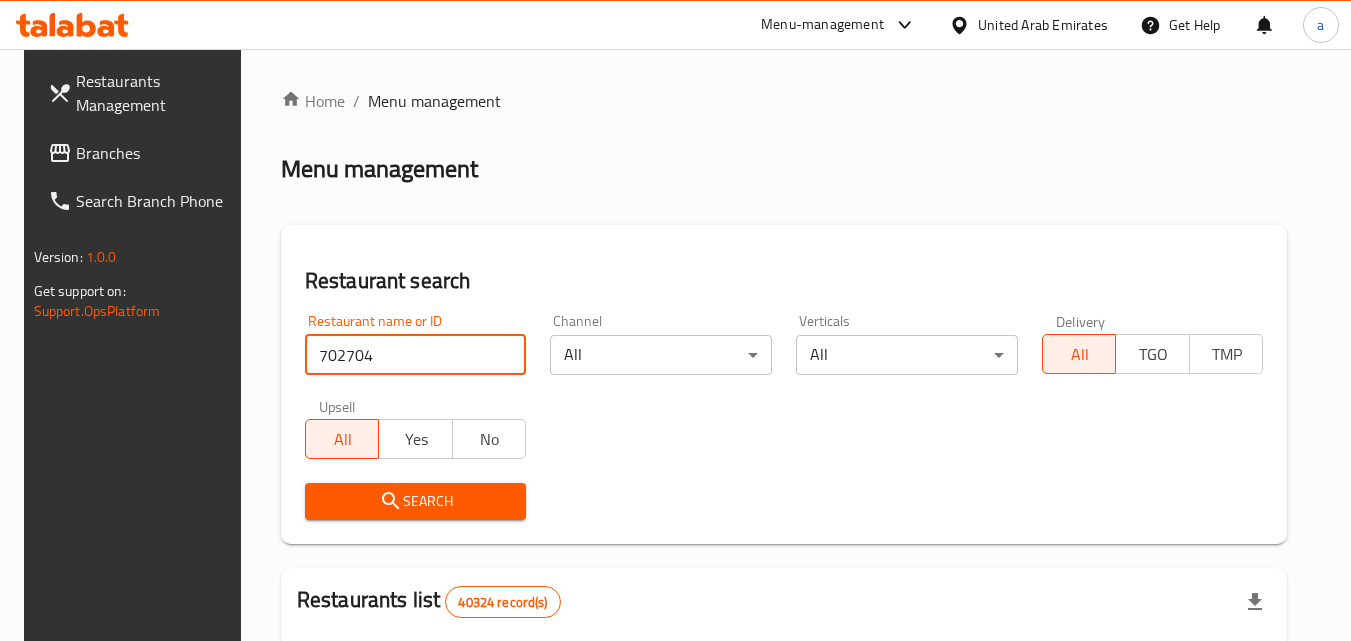type on "702704" 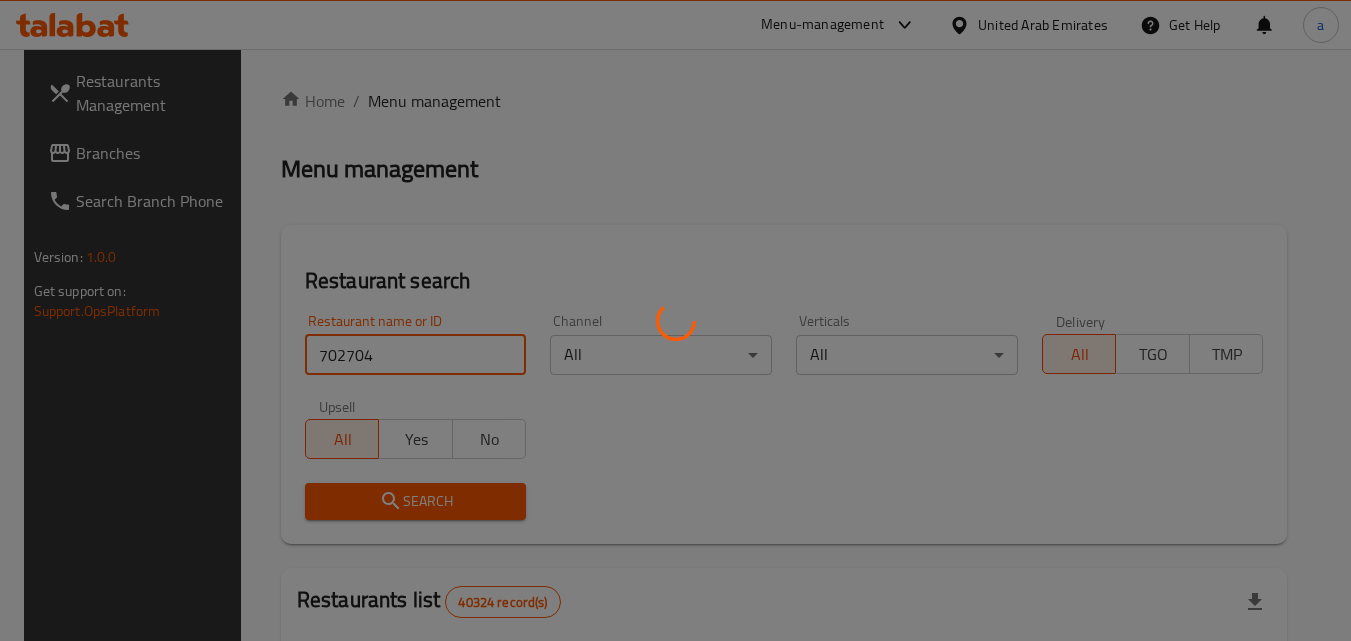scroll, scrollTop: 251, scrollLeft: 0, axis: vertical 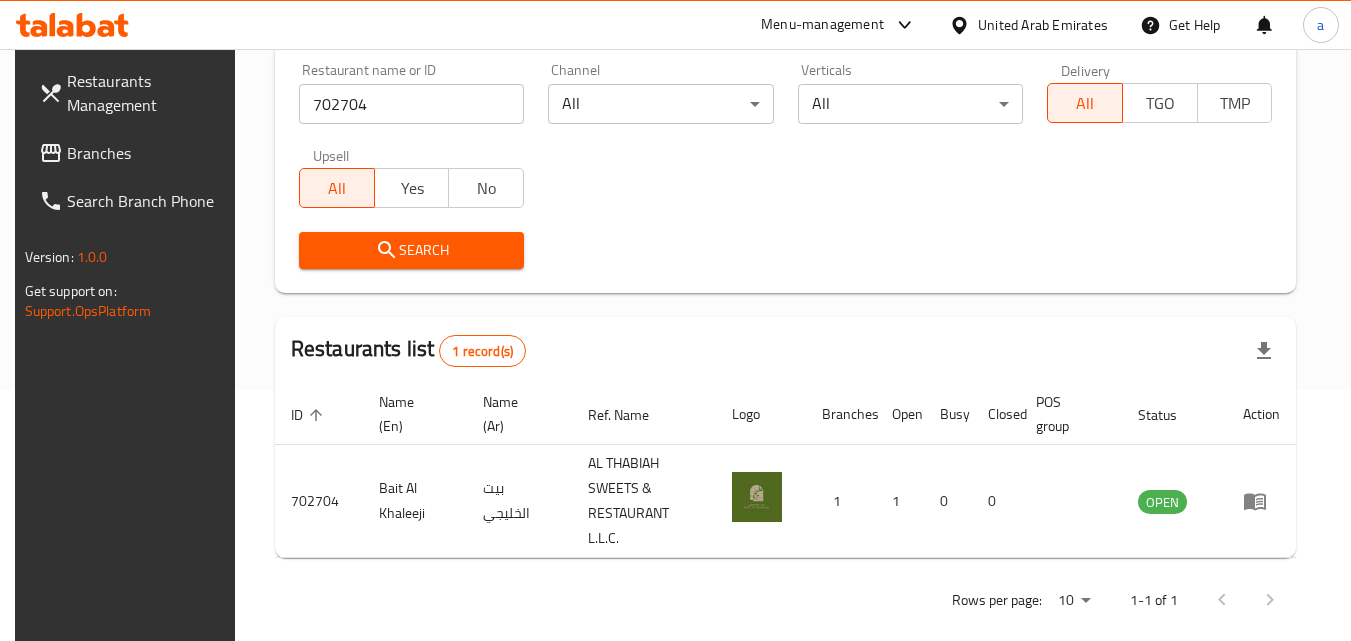 drag, startPoint x: 1050, startPoint y: 31, endPoint x: 1038, endPoint y: 41, distance: 15.6205 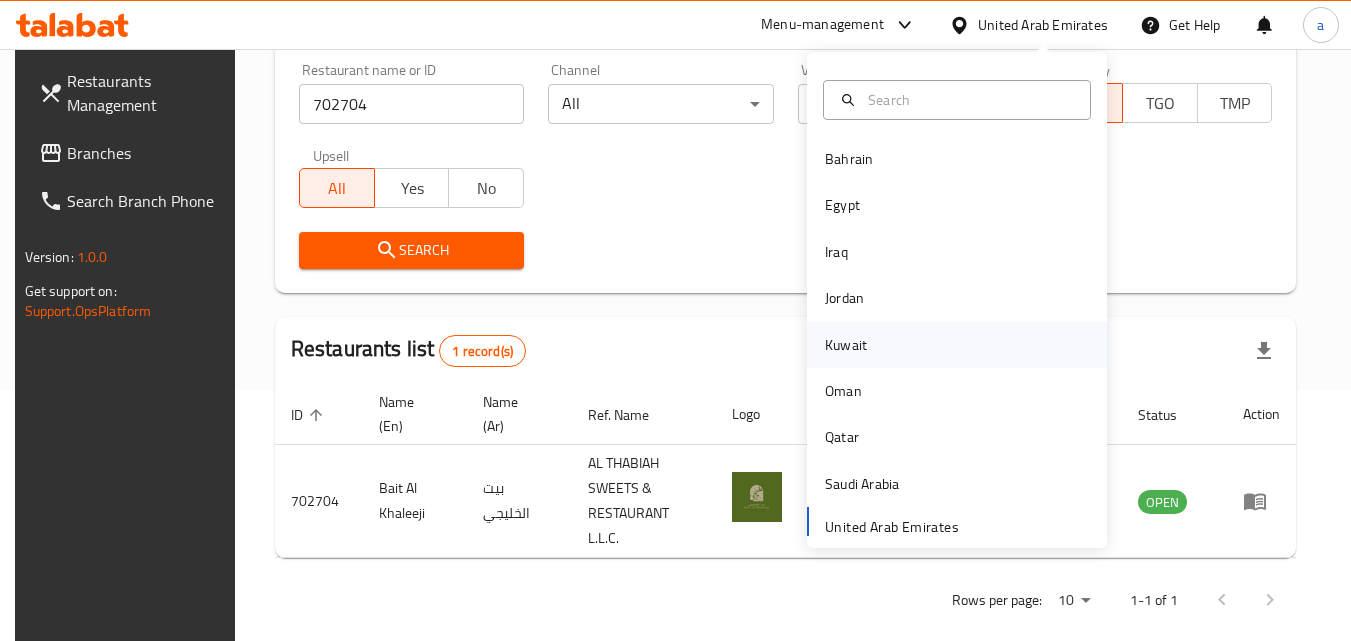 click on "Kuwait" at bounding box center [846, 345] 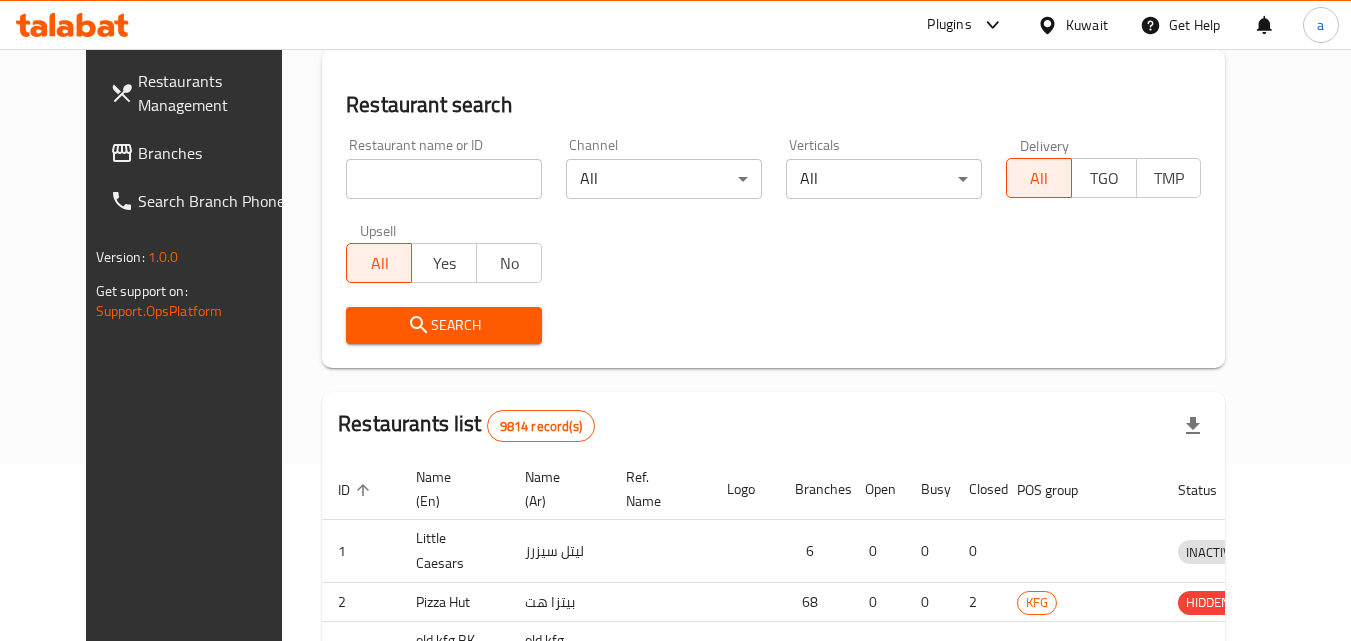 scroll, scrollTop: 251, scrollLeft: 0, axis: vertical 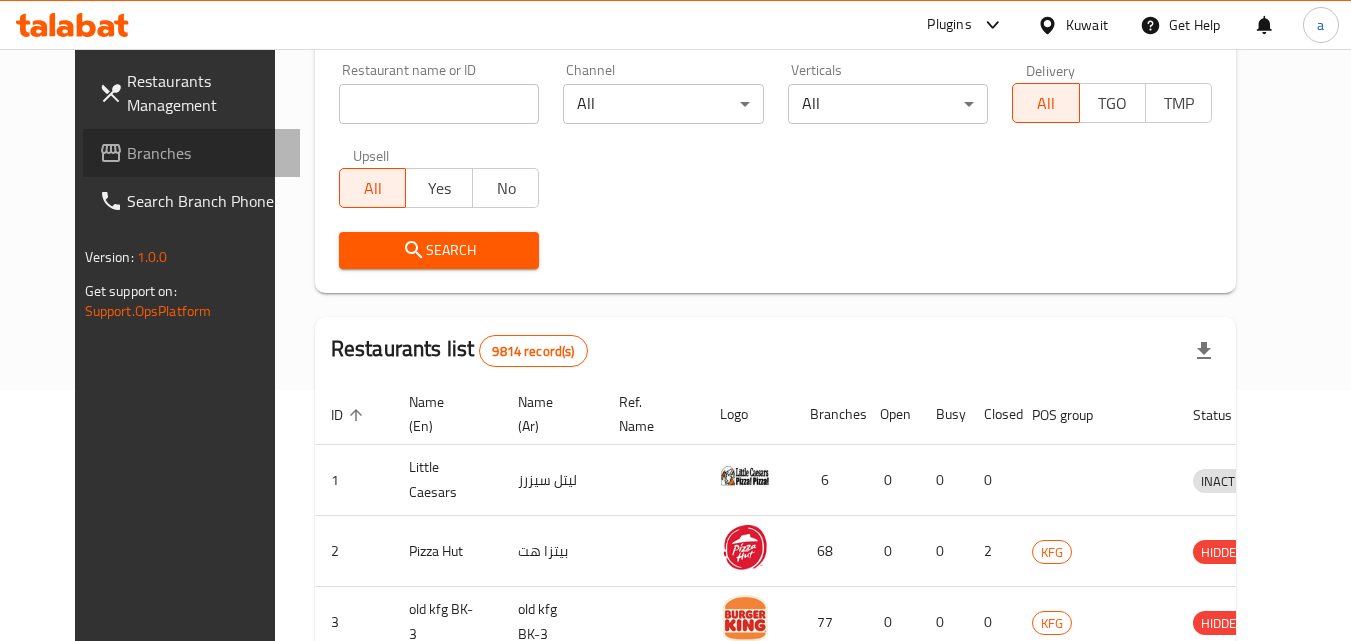 drag, startPoint x: 97, startPoint y: 159, endPoint x: 1, endPoint y: 174, distance: 97.16481 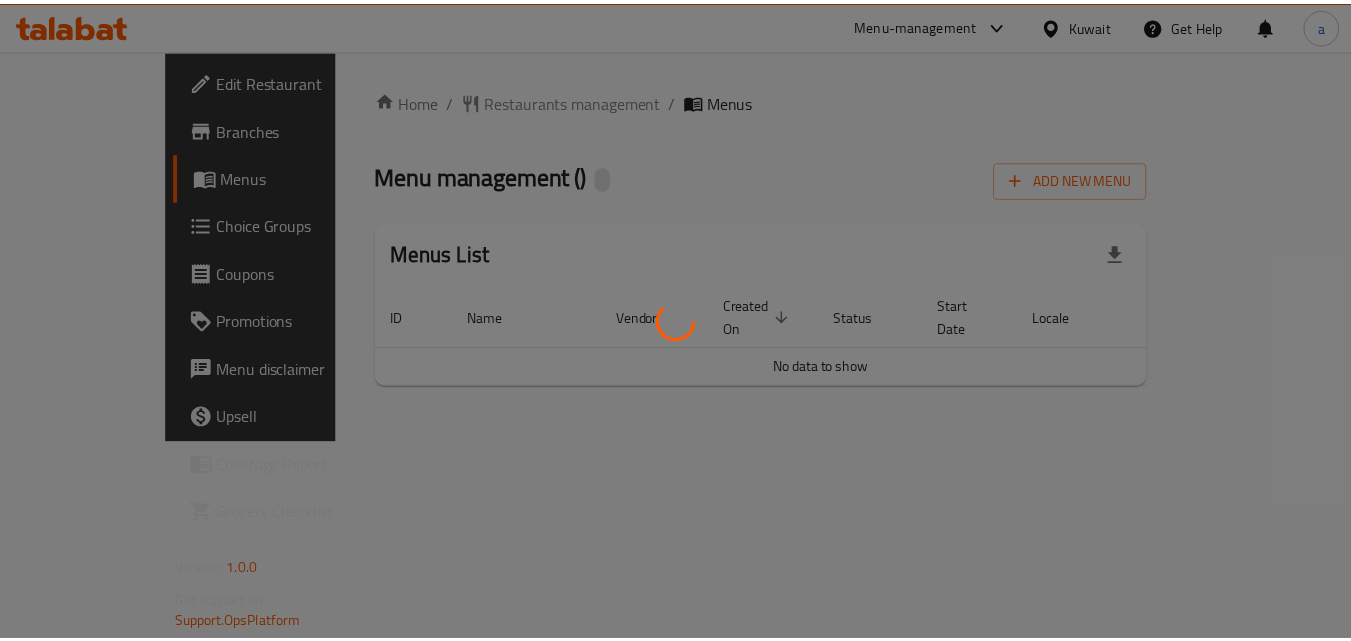 scroll, scrollTop: 0, scrollLeft: 0, axis: both 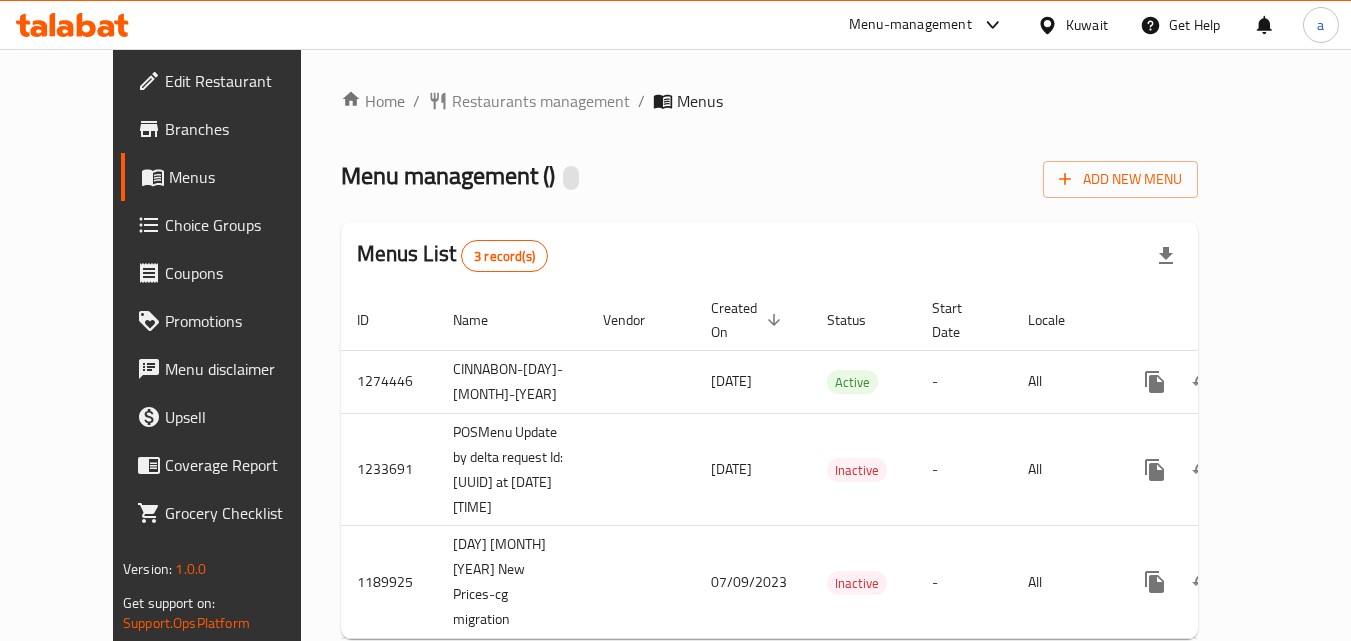 click on "Restaurants management" at bounding box center [541, 101] 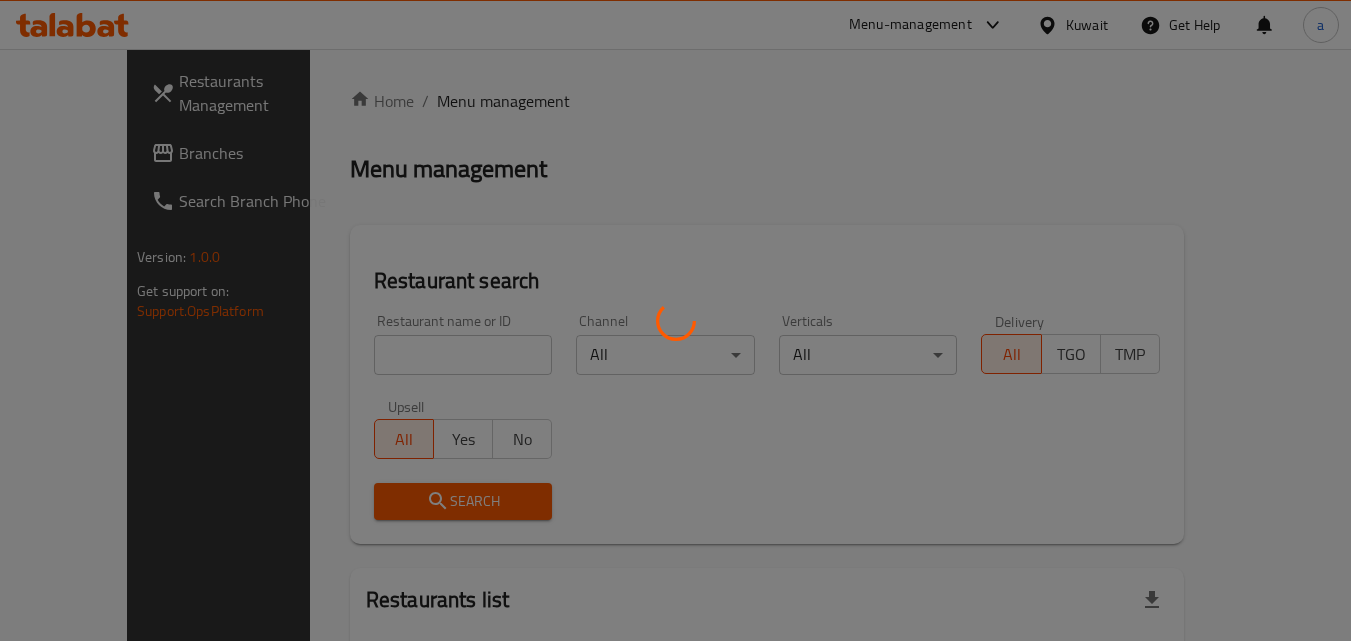 click at bounding box center [675, 320] 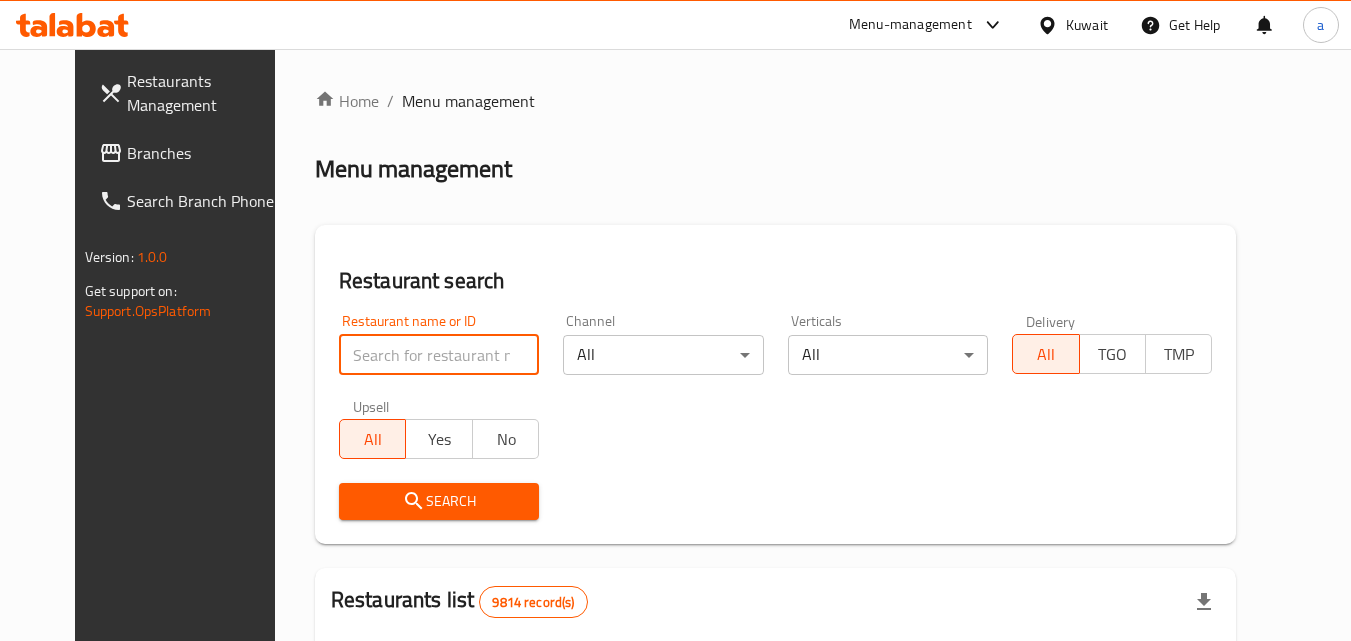 click at bounding box center [439, 355] 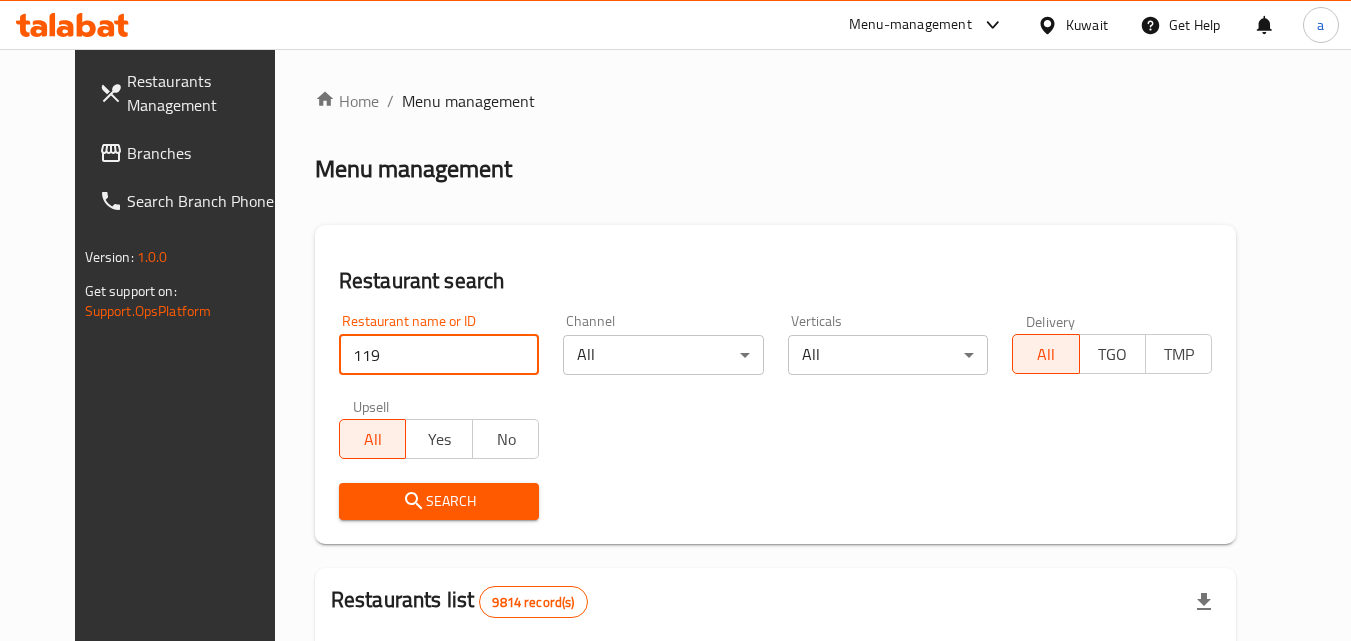 type on "119" 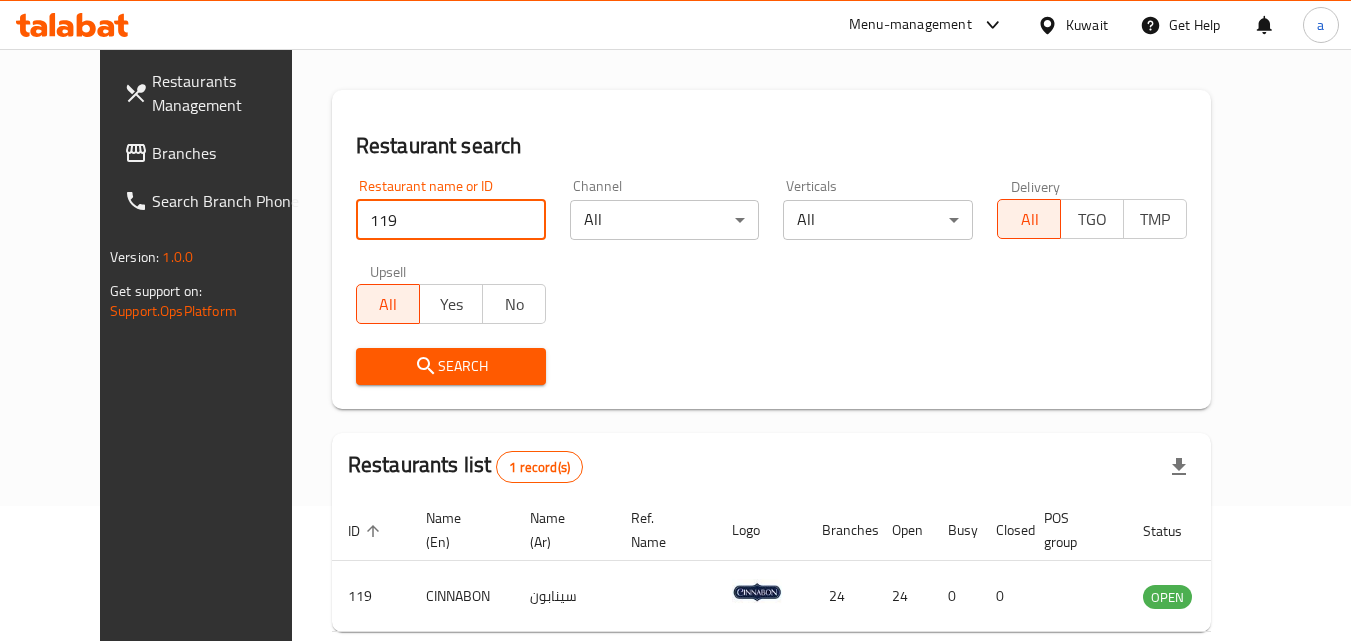 scroll, scrollTop: 234, scrollLeft: 0, axis: vertical 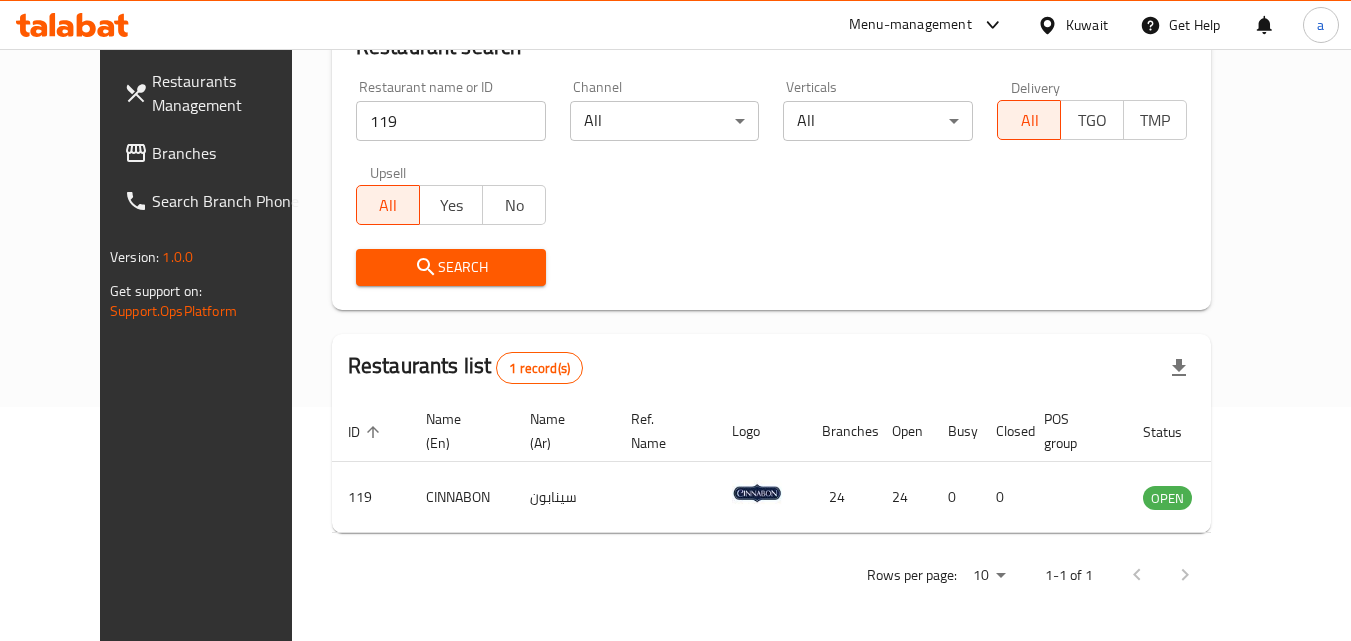 click on "Kuwait" at bounding box center [1087, 25] 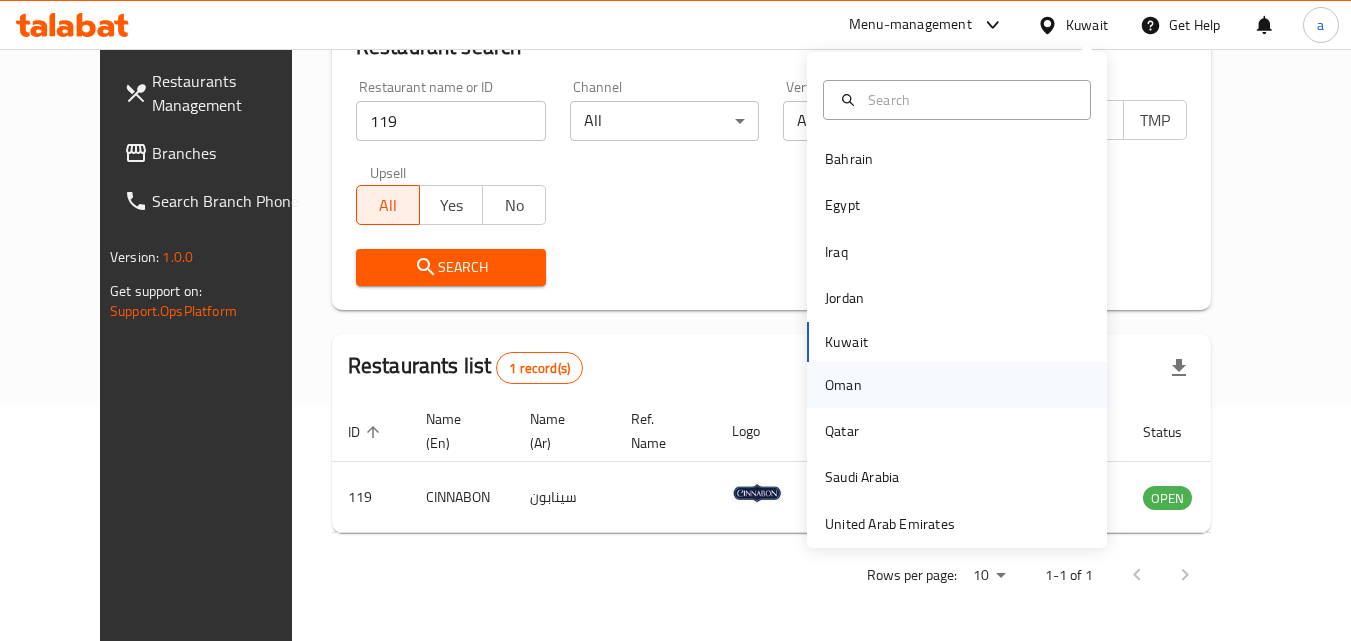 click on "Oman" at bounding box center [843, 385] 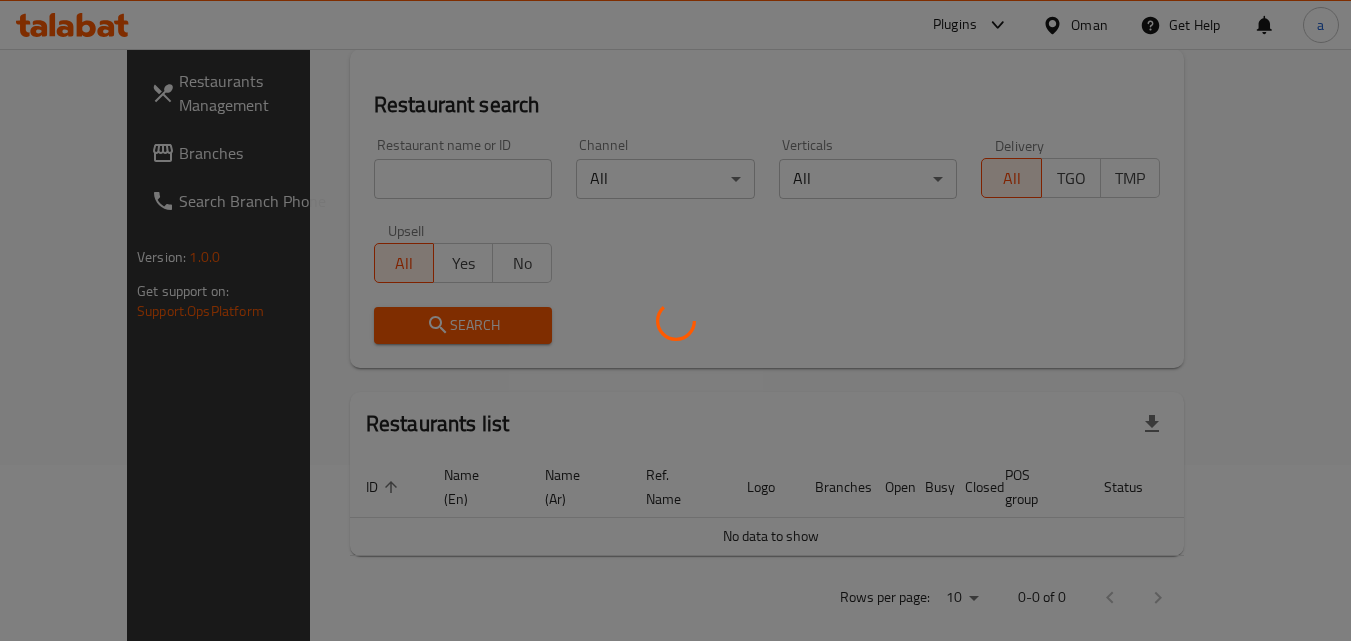 scroll, scrollTop: 234, scrollLeft: 0, axis: vertical 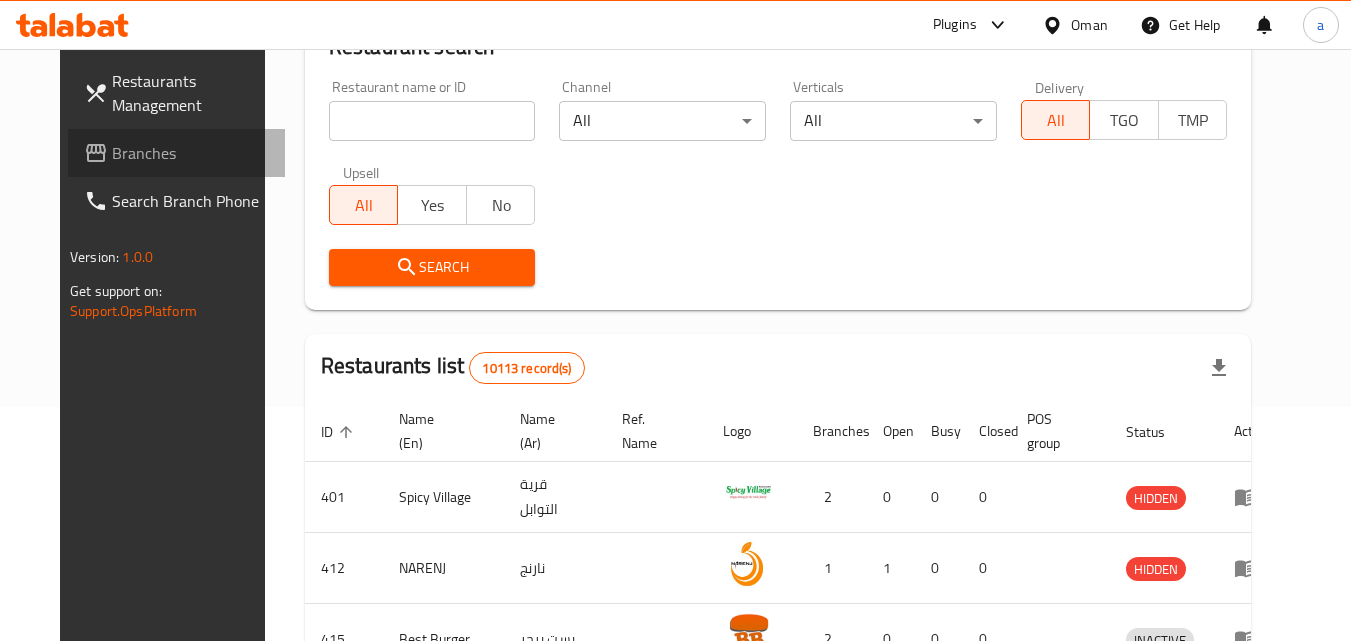 drag, startPoint x: 123, startPoint y: 155, endPoint x: 26, endPoint y: 153, distance: 97.020615 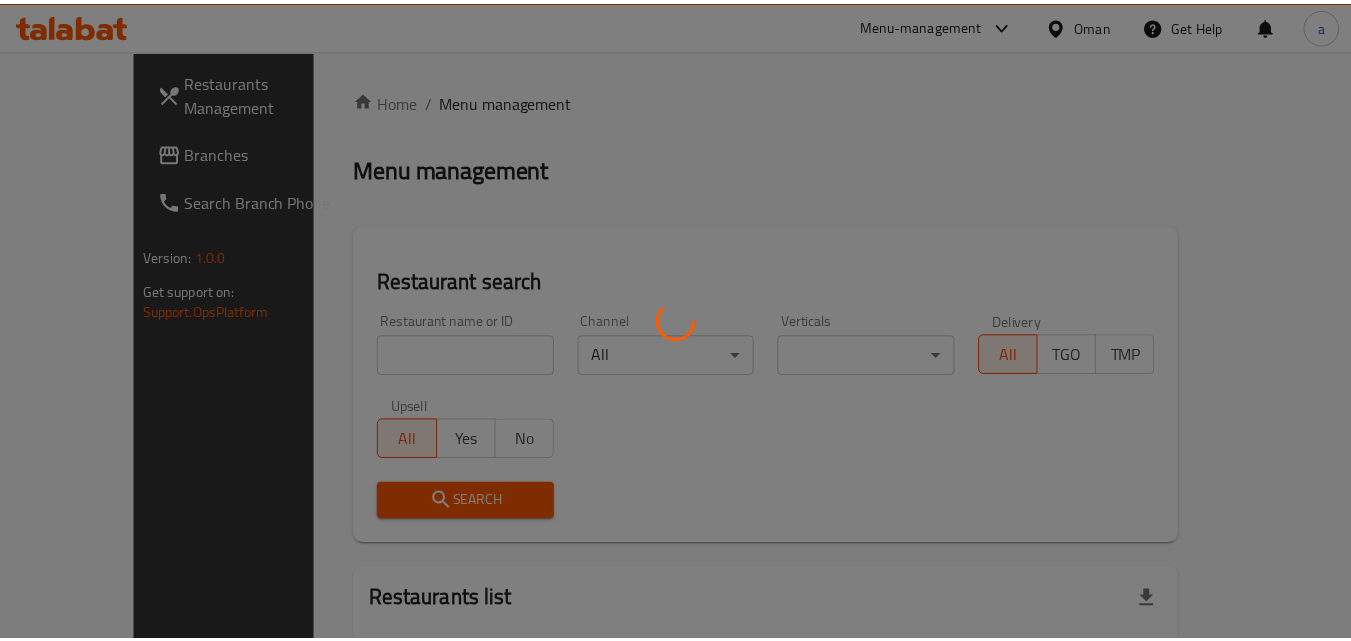 scroll, scrollTop: 0, scrollLeft: 0, axis: both 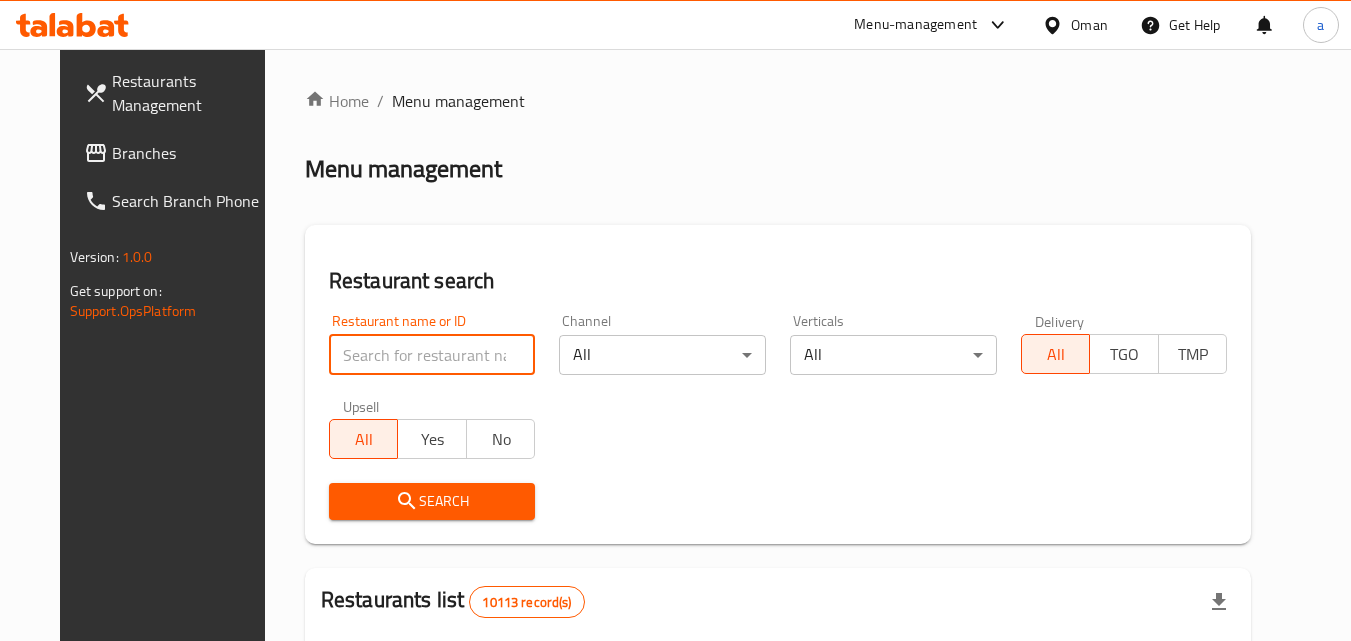 click at bounding box center [432, 355] 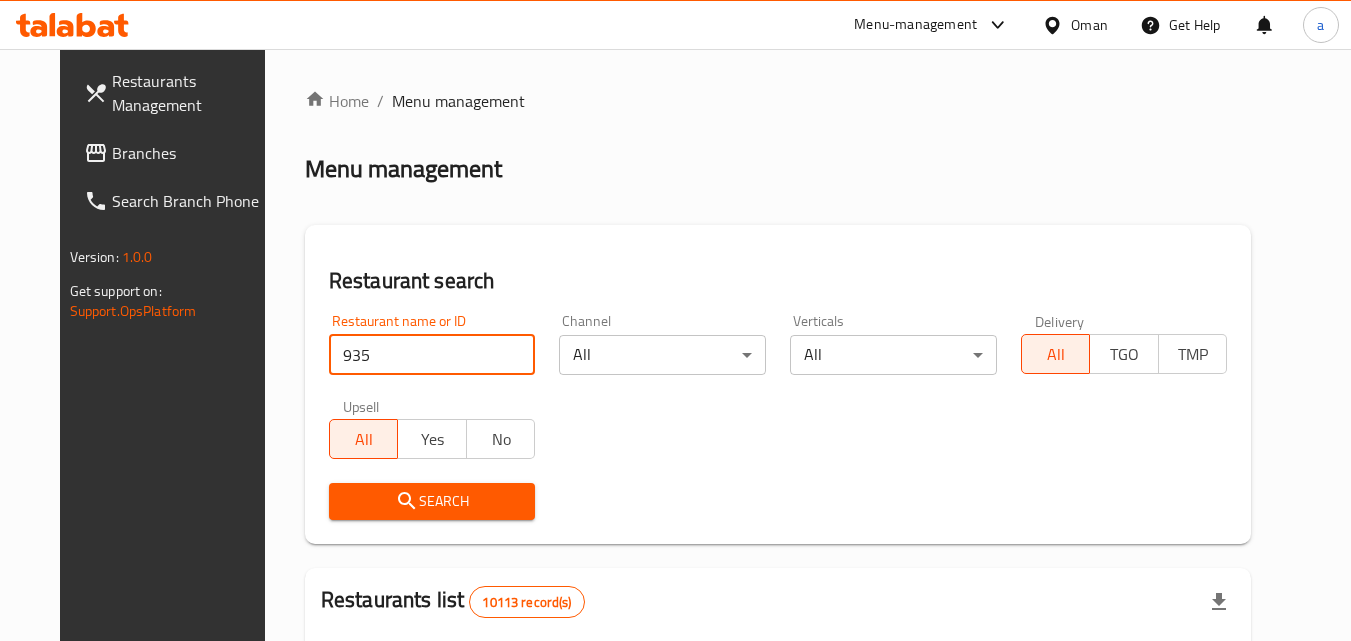type on "935" 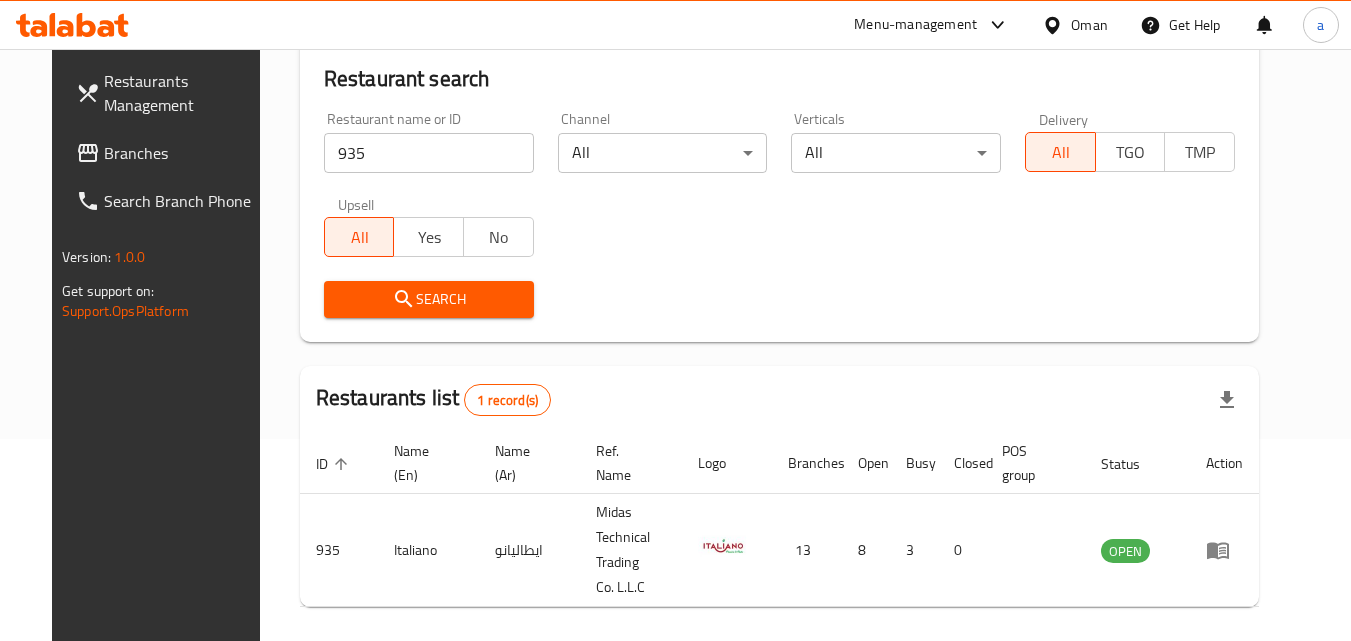 scroll, scrollTop: 234, scrollLeft: 0, axis: vertical 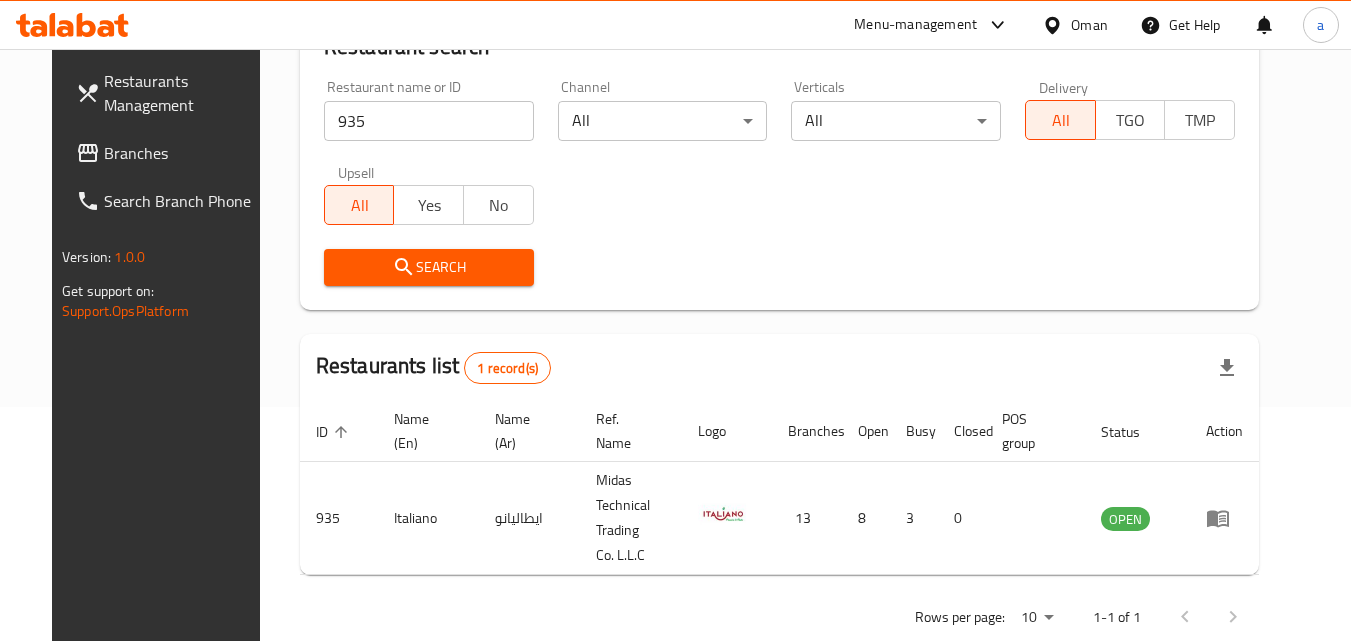 click on "Branches" at bounding box center [183, 153] 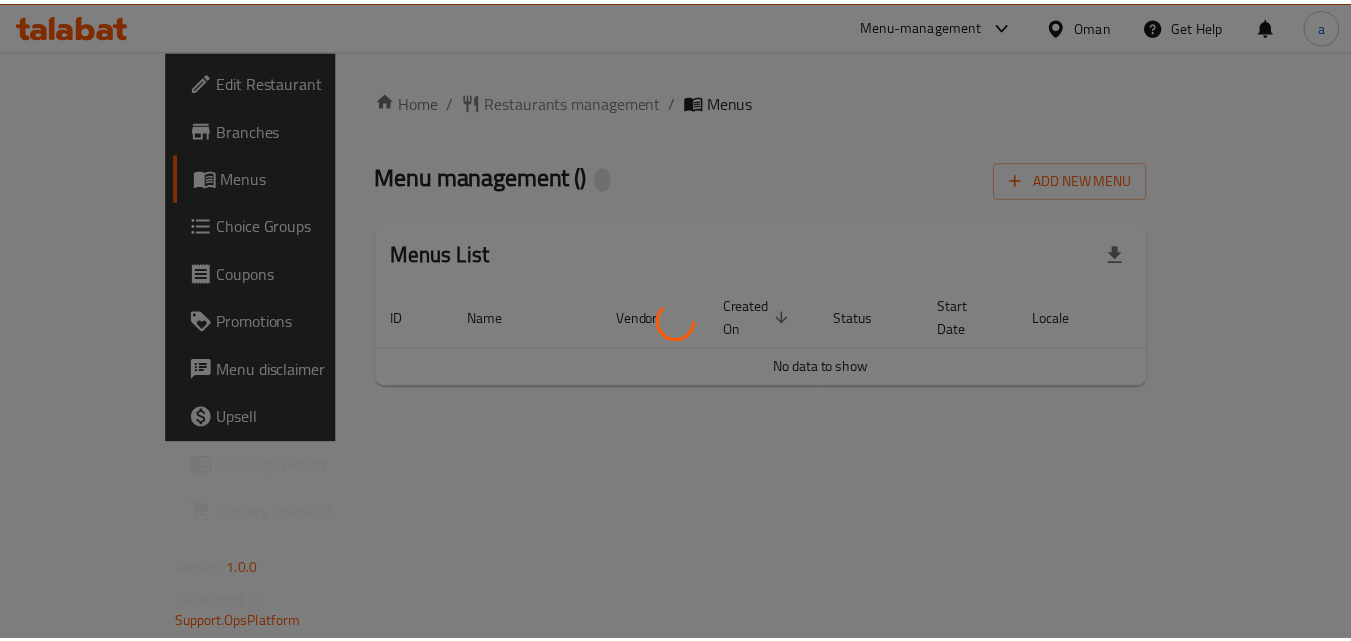 scroll, scrollTop: 0, scrollLeft: 0, axis: both 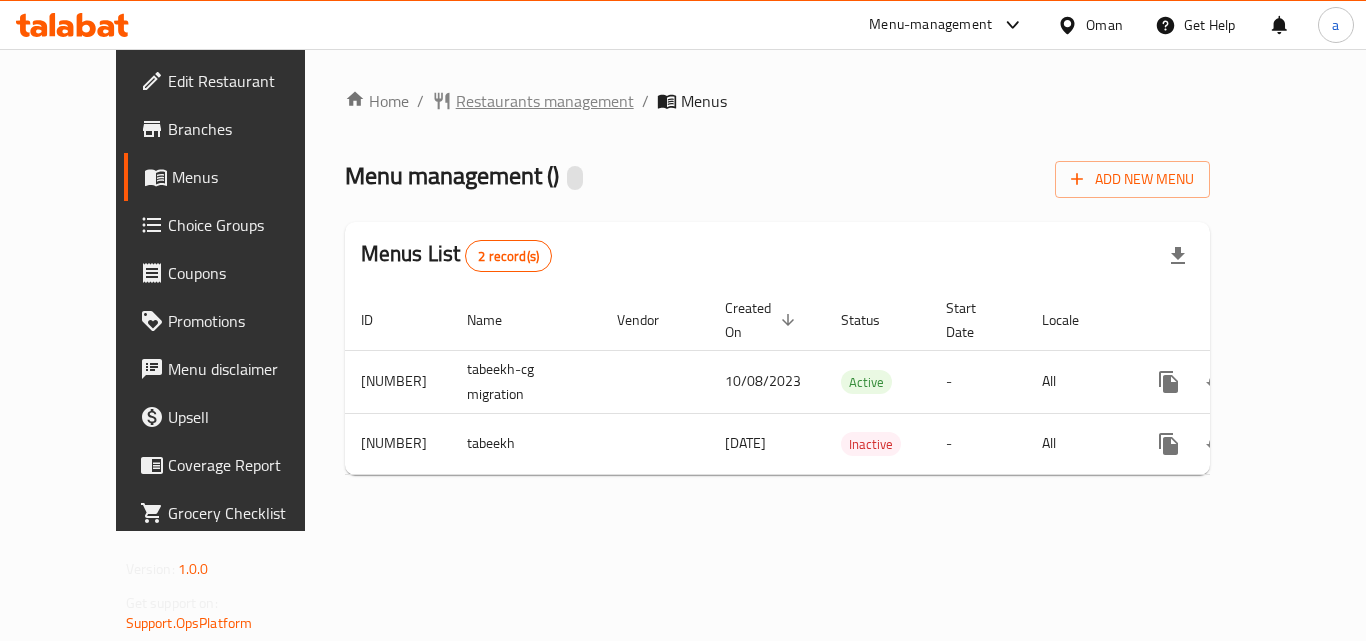 click on "Restaurants management" at bounding box center (545, 101) 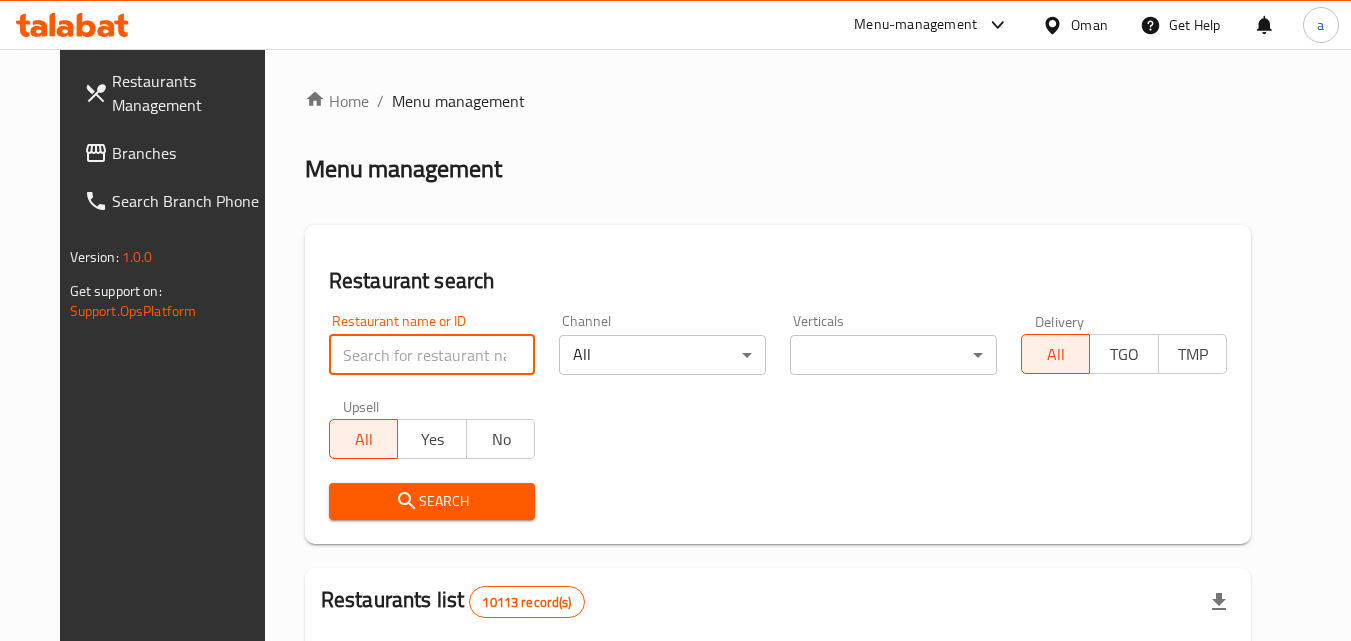 click at bounding box center (432, 355) 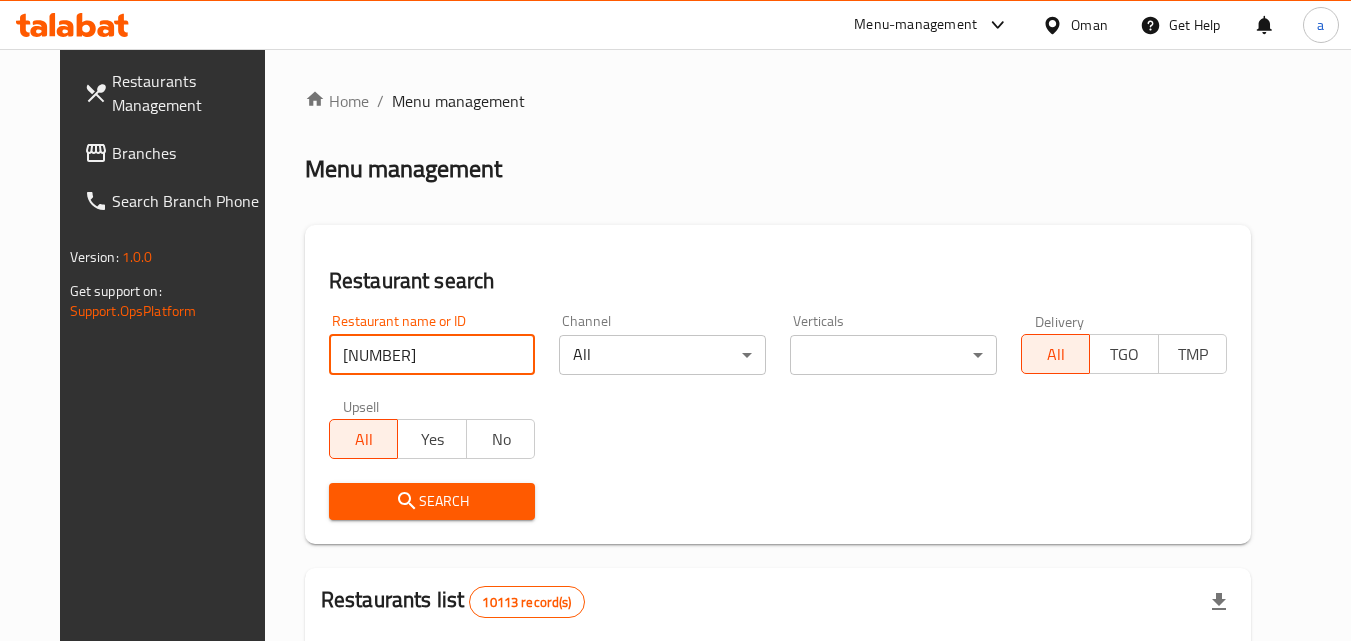 type on "27841" 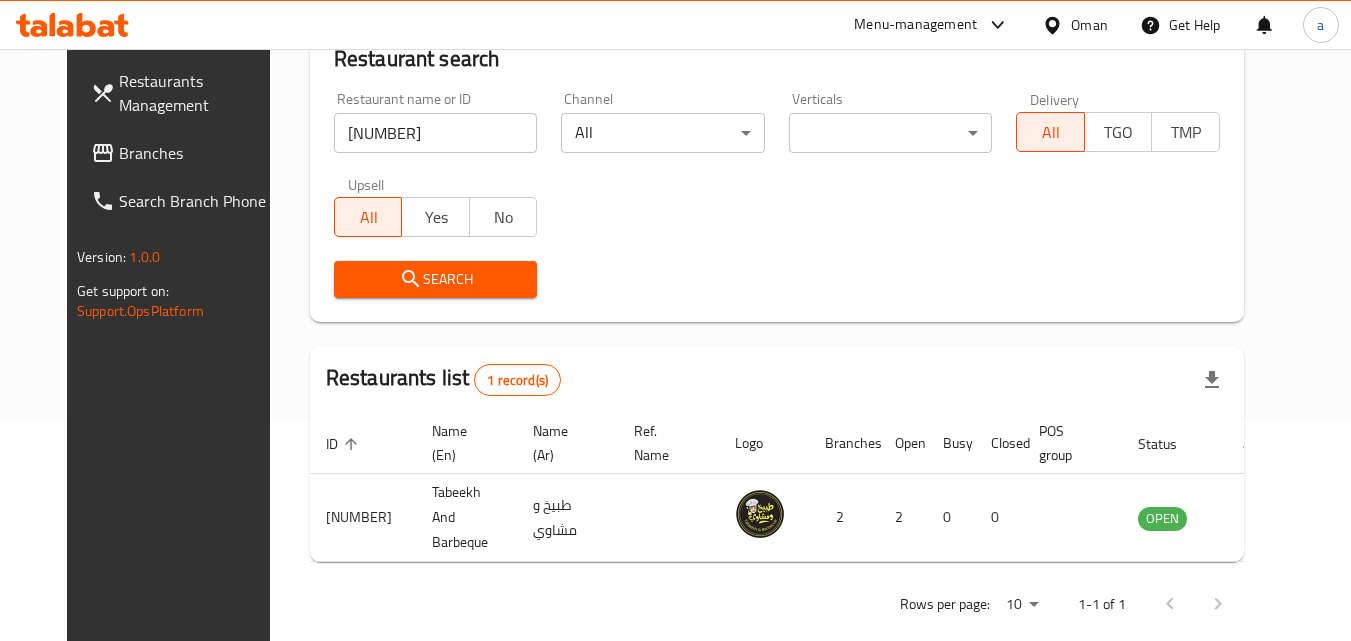 scroll, scrollTop: 234, scrollLeft: 0, axis: vertical 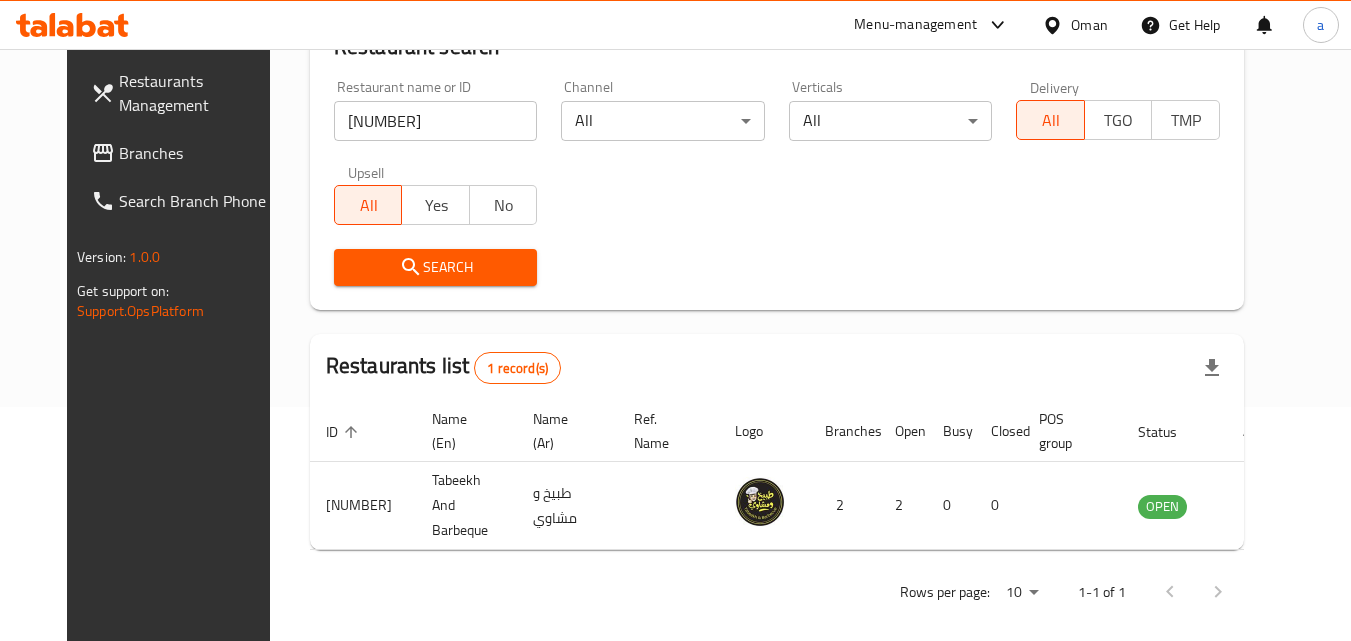 click on "Oman" at bounding box center (1089, 25) 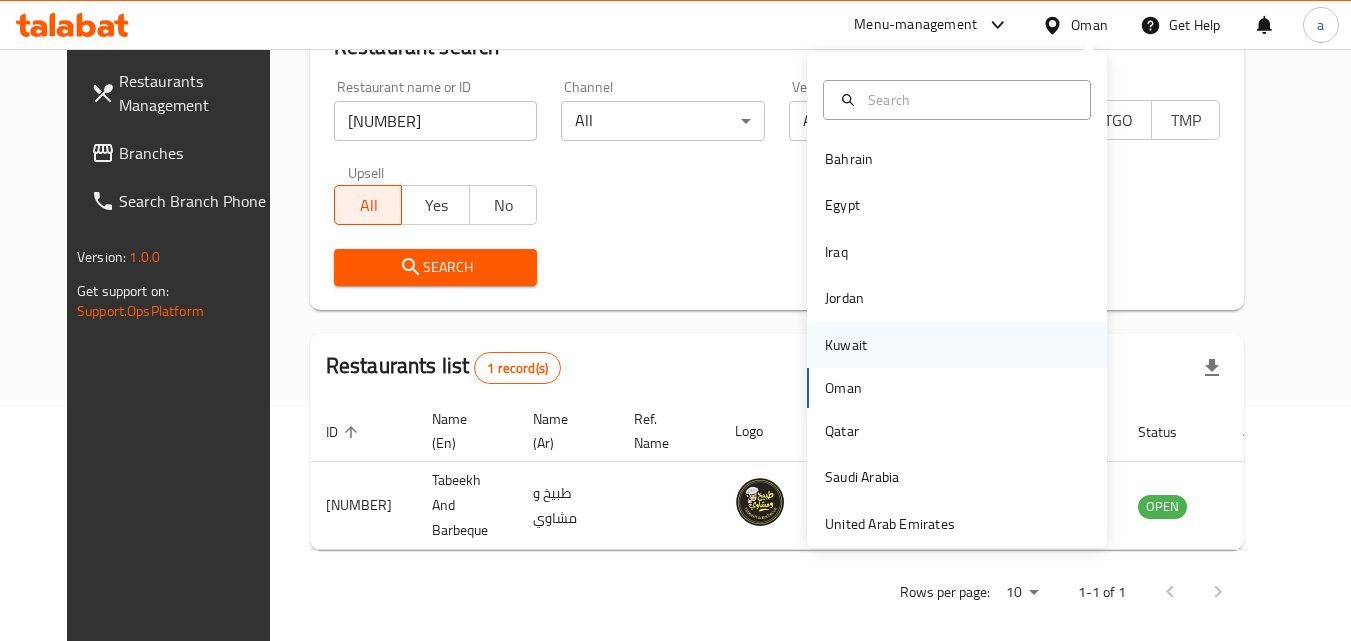 click on "Kuwait" at bounding box center [846, 345] 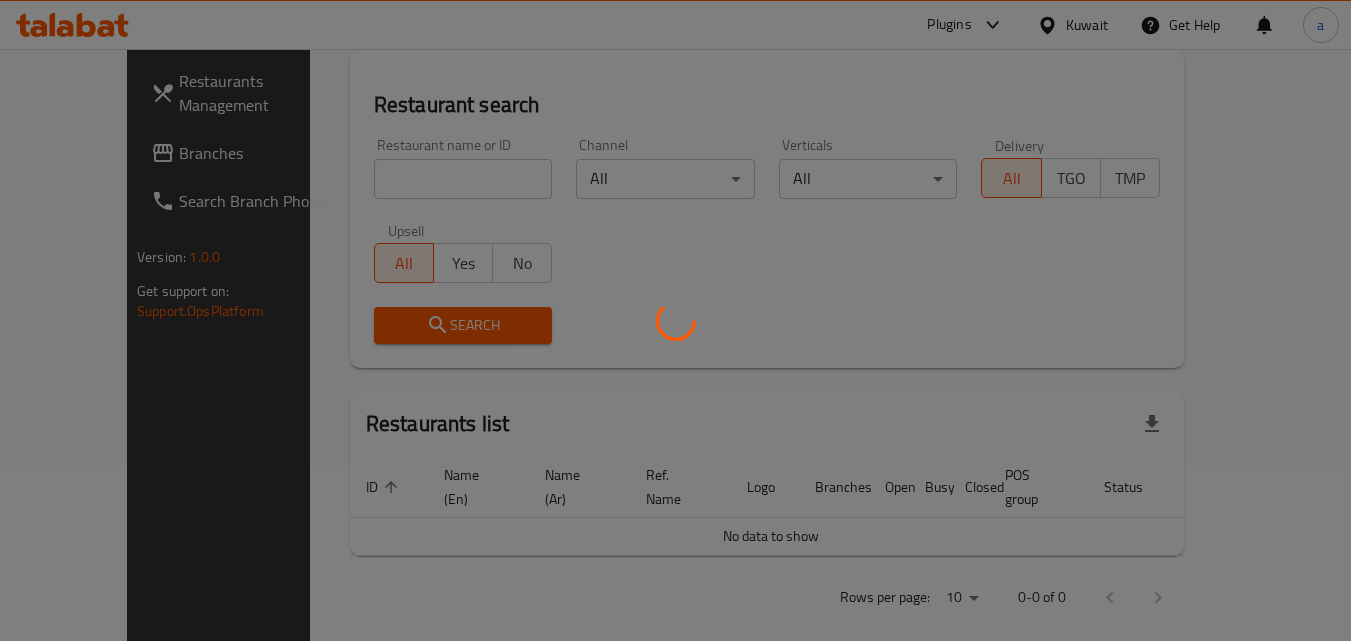 scroll, scrollTop: 234, scrollLeft: 0, axis: vertical 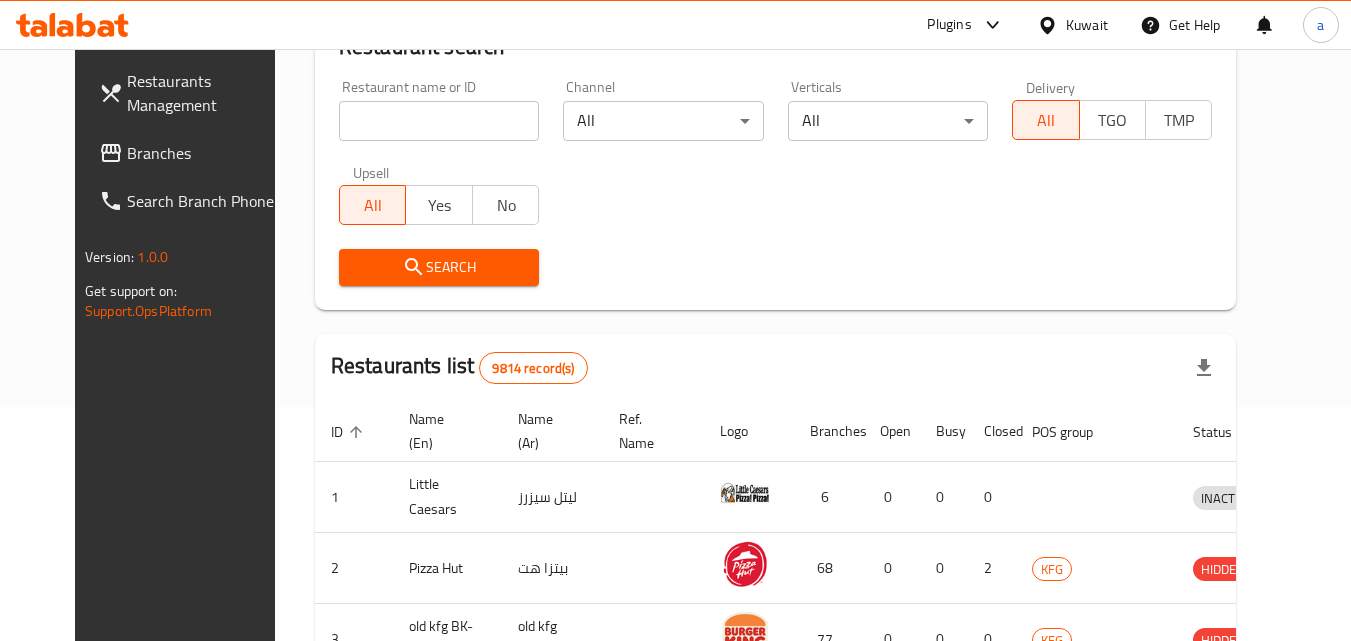 click on "Restaurants Management   Branches   Search Branch Phone  Version:    1.0.0  Get support on:    Support.OpsPlatform Home / Menu management Menu management Restaurant search Restaurant name or ID Restaurant name or ID Channel All ​ Verticals All ​ Delivery All TGO TMP Upsell All Yes No   Search Restaurants list   9814 record(s) ID sorted ascending Name (En) Name (Ar) Ref. Name Logo Branches Open Busy Closed POS group Status Action 1 Little Caesars  ليتل سيزرز 6 0 0 0 INACTIVE 2 Pizza Hut بيتزا هت 68 0 0 2 KFG HIDDEN 3 old kfg BK-3 old kfg BK-3 77 0 0 0 KFG HIDDEN 4 Hardee's هارديز 58 51 0 0 Americana-Digital OPEN 5 Chicken Tikka دجاج تكا 15 11 1 0 OPEN 6 KFC كنتاكى 69 61 0 0 Americana-Digital OPEN 7 Dairy Queen ديري كوين 0 0 0 0 OPEN 8 Mais Alghanim ميس الغانم 11 11 0 0 OCIMS OPEN 9 Maki ماكي 2 2 0 0 OPEN 10 Rose PATISSERIE روز للمعجنات 1 1 0 0 OPEN Rows per page: 10 1-10 of 9814" at bounding box center (676, 519) 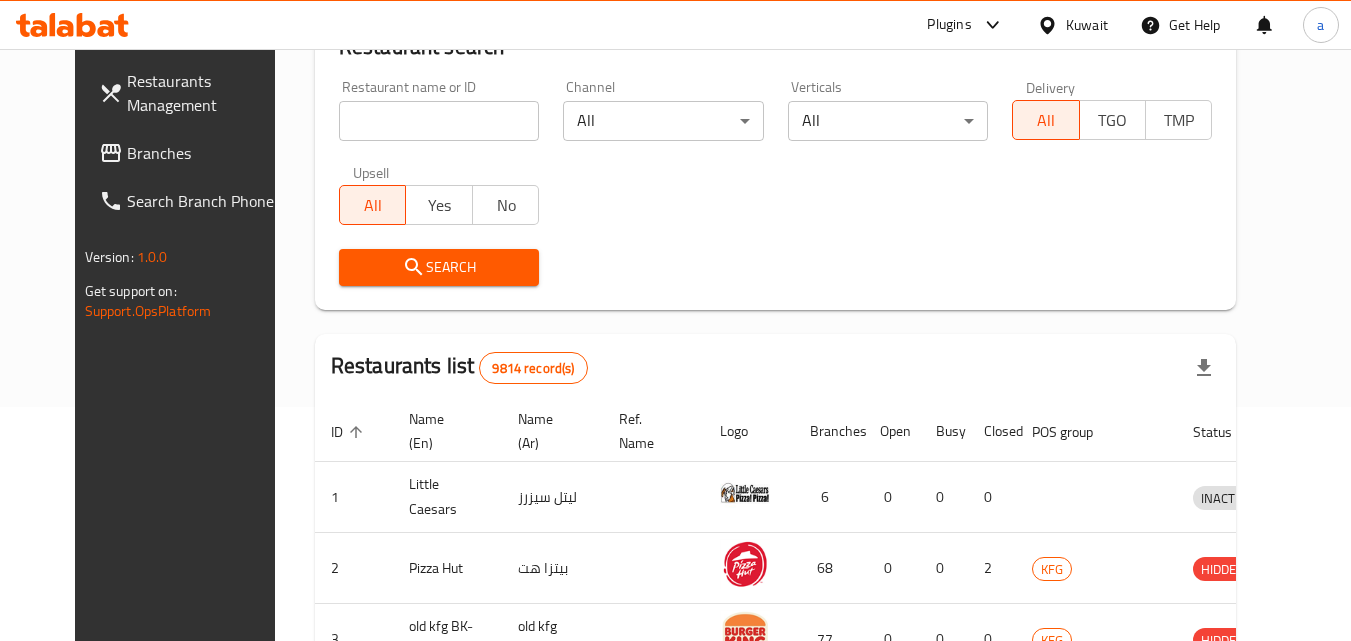 click on "Branches" at bounding box center (192, 153) 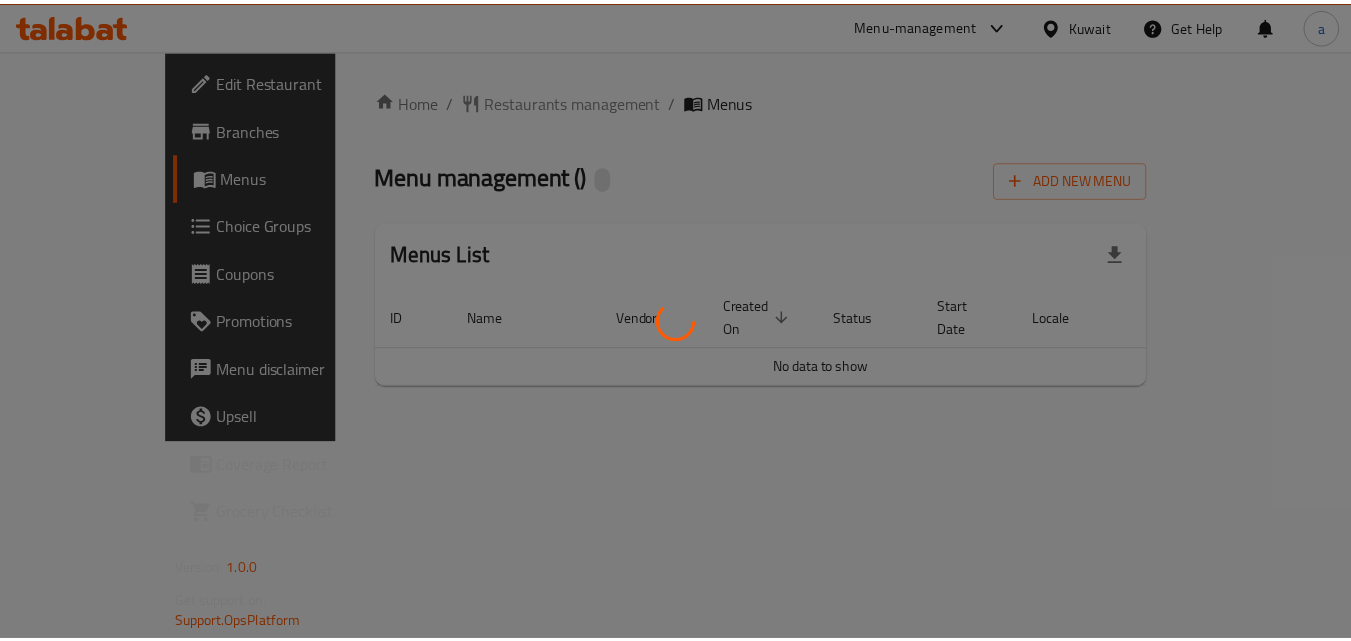 scroll, scrollTop: 0, scrollLeft: 0, axis: both 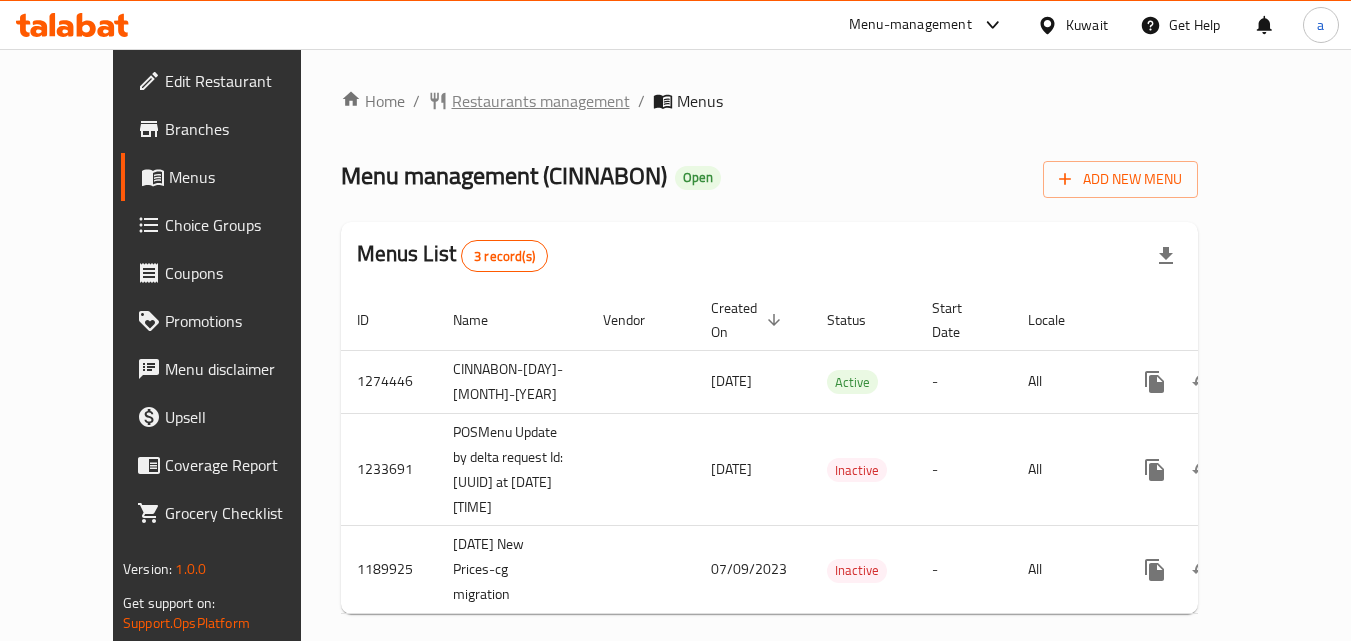 click on "Restaurants management" at bounding box center [541, 101] 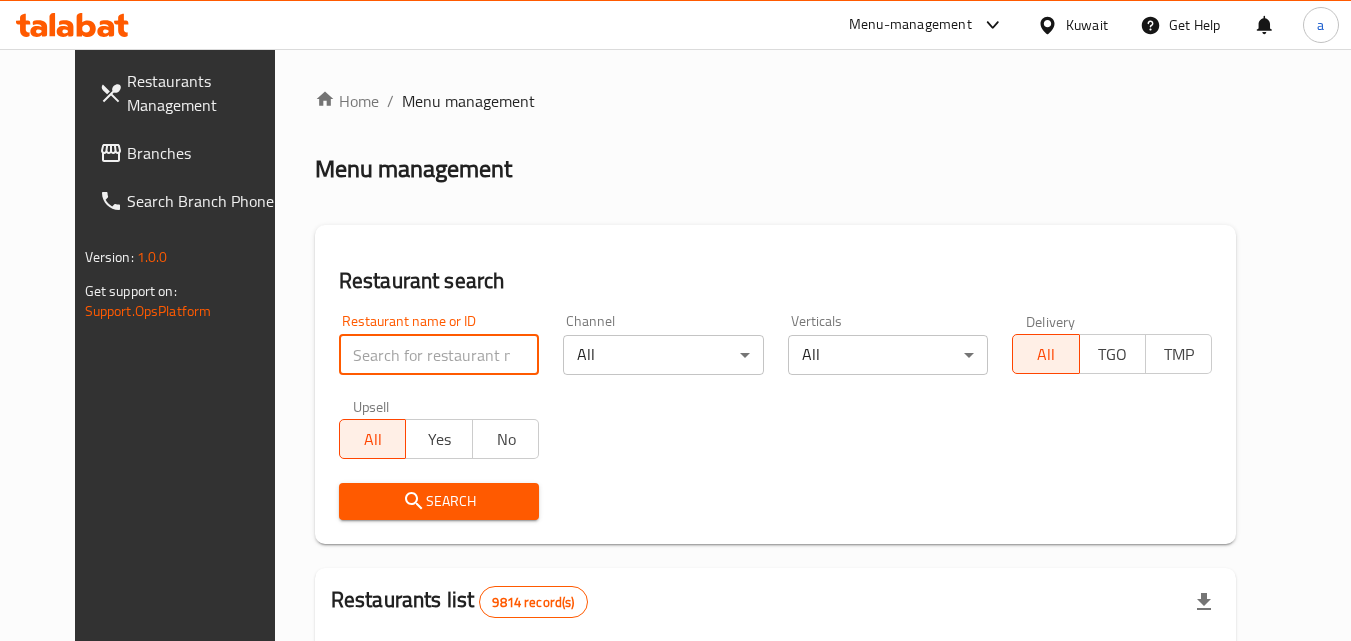 click at bounding box center (439, 355) 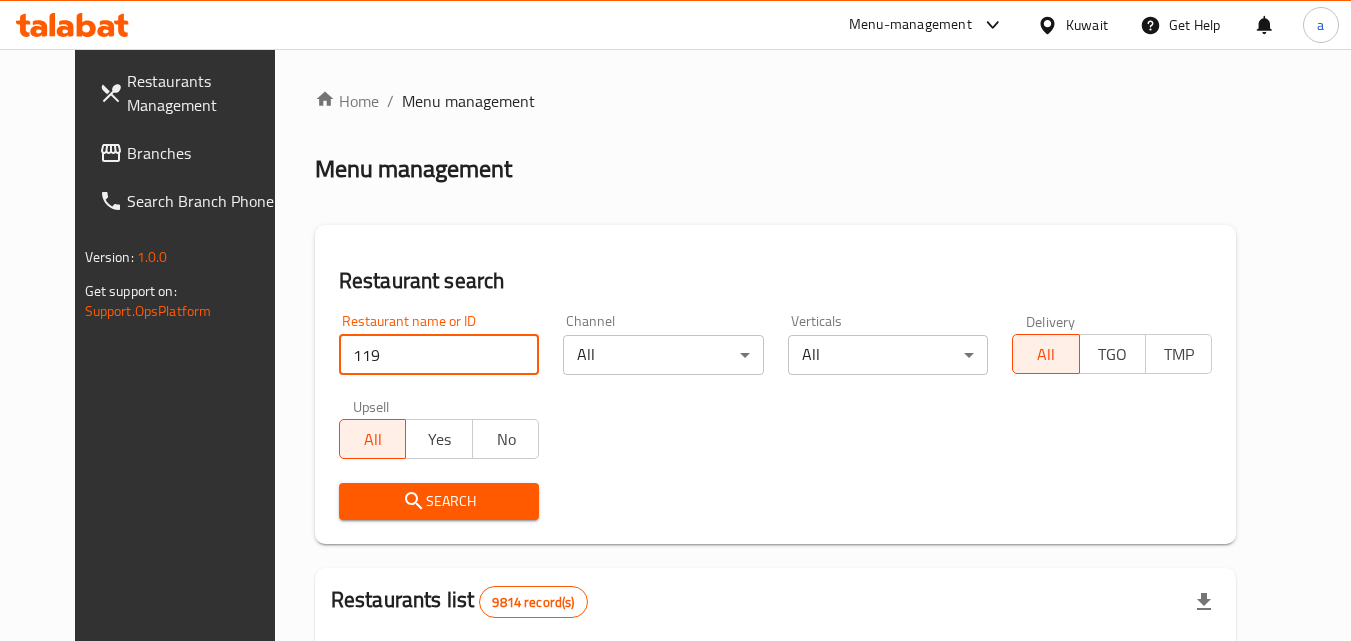 type on "119" 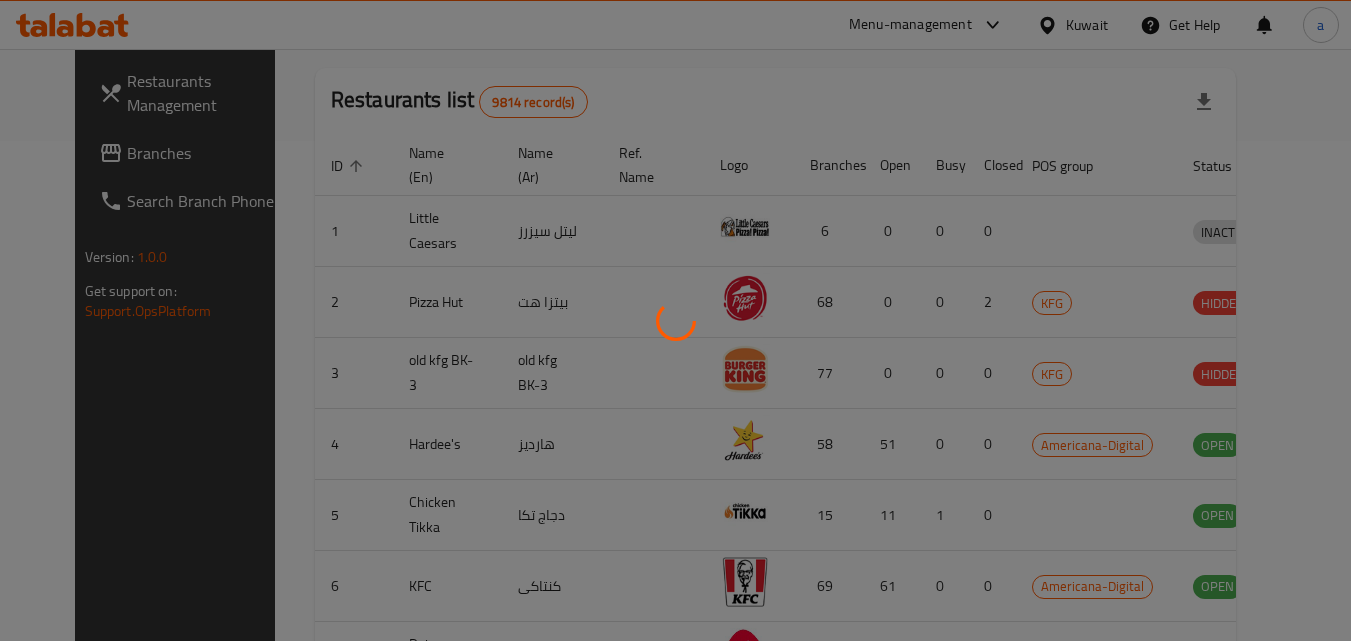 scroll, scrollTop: 234, scrollLeft: 0, axis: vertical 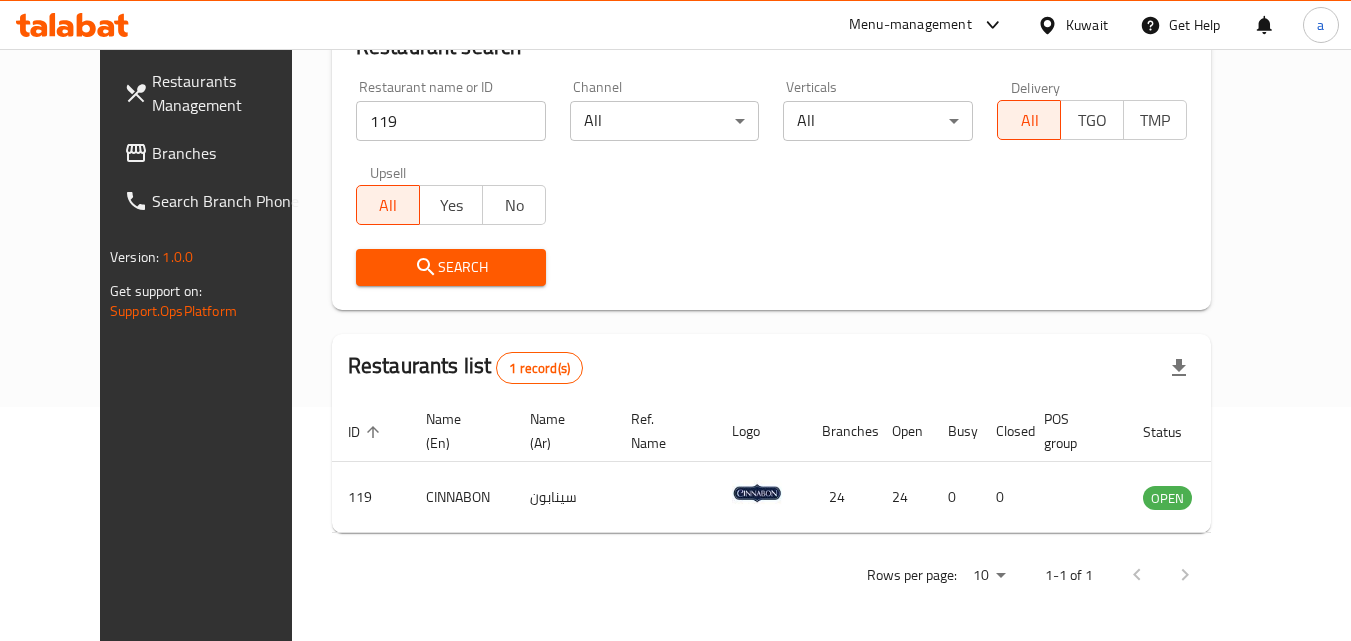 click on "Kuwait" at bounding box center [1087, 25] 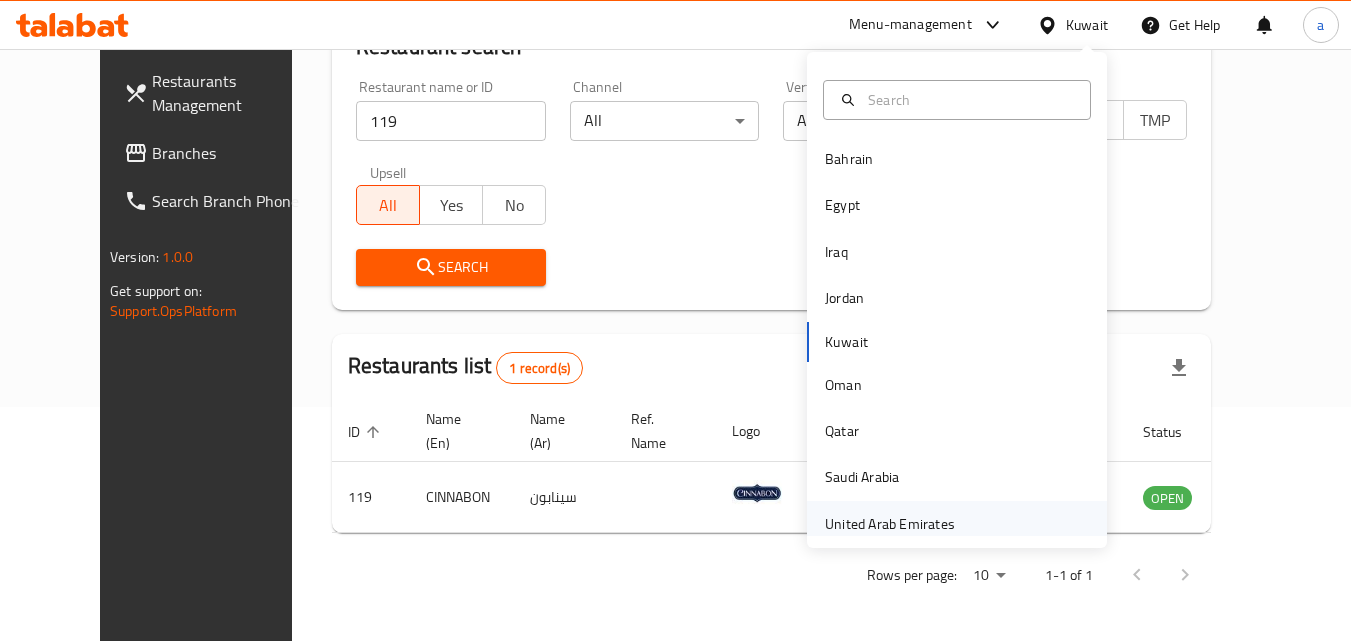 click on "United Arab Emirates" at bounding box center [890, 524] 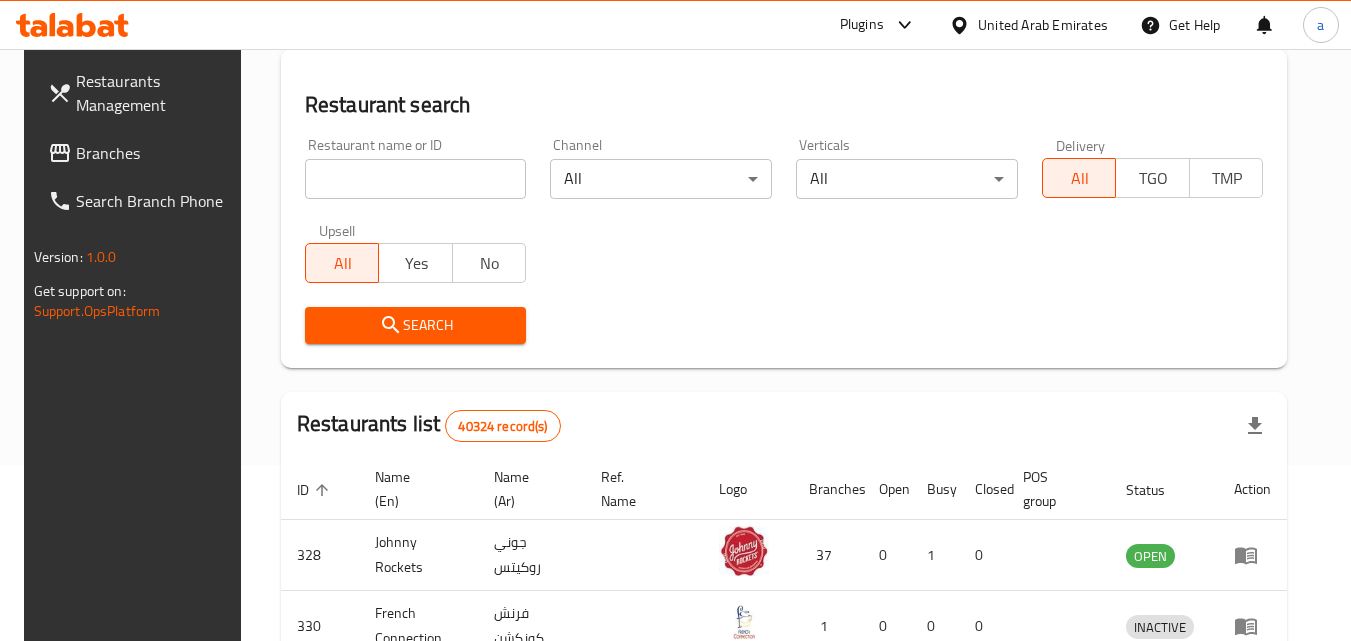 scroll, scrollTop: 234, scrollLeft: 0, axis: vertical 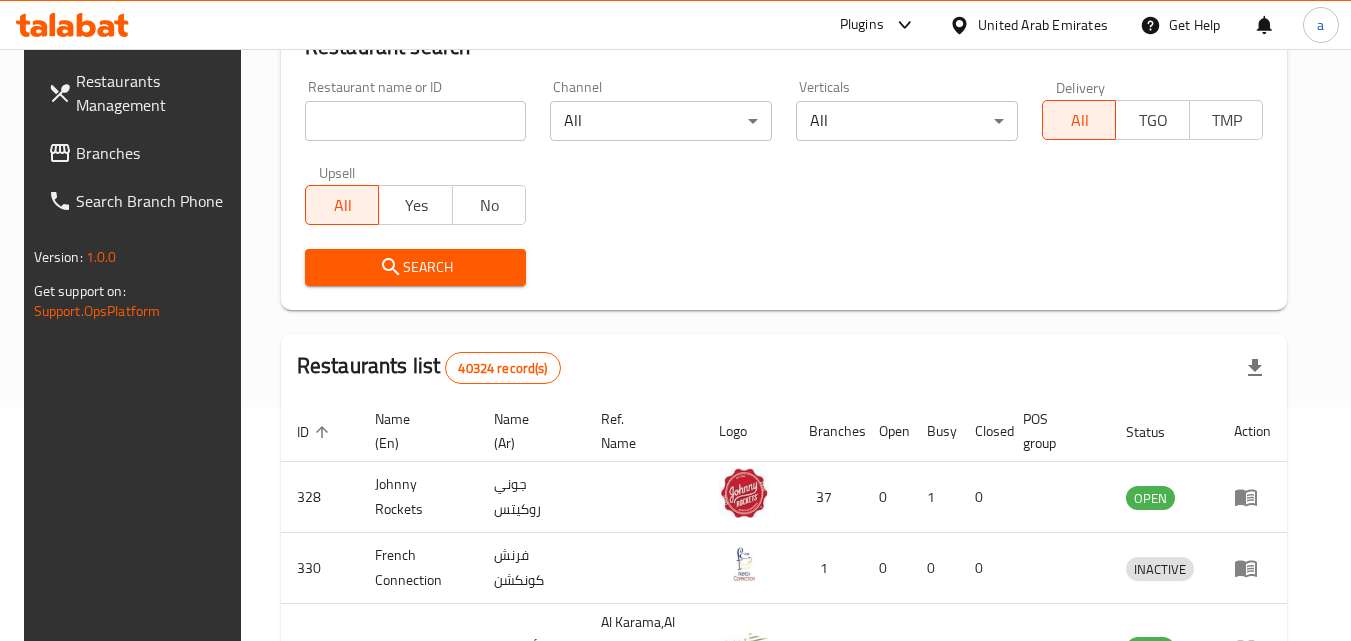 drag, startPoint x: 111, startPoint y: 156, endPoint x: 72, endPoint y: 167, distance: 40.5216 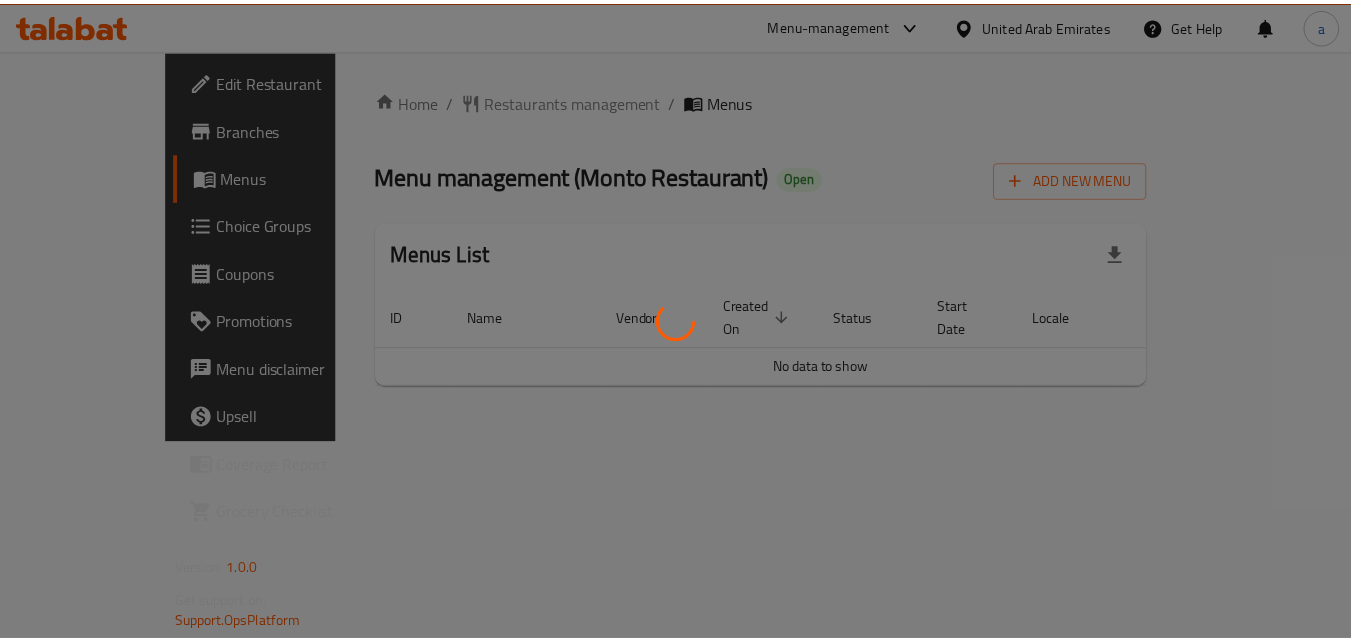 scroll, scrollTop: 0, scrollLeft: 0, axis: both 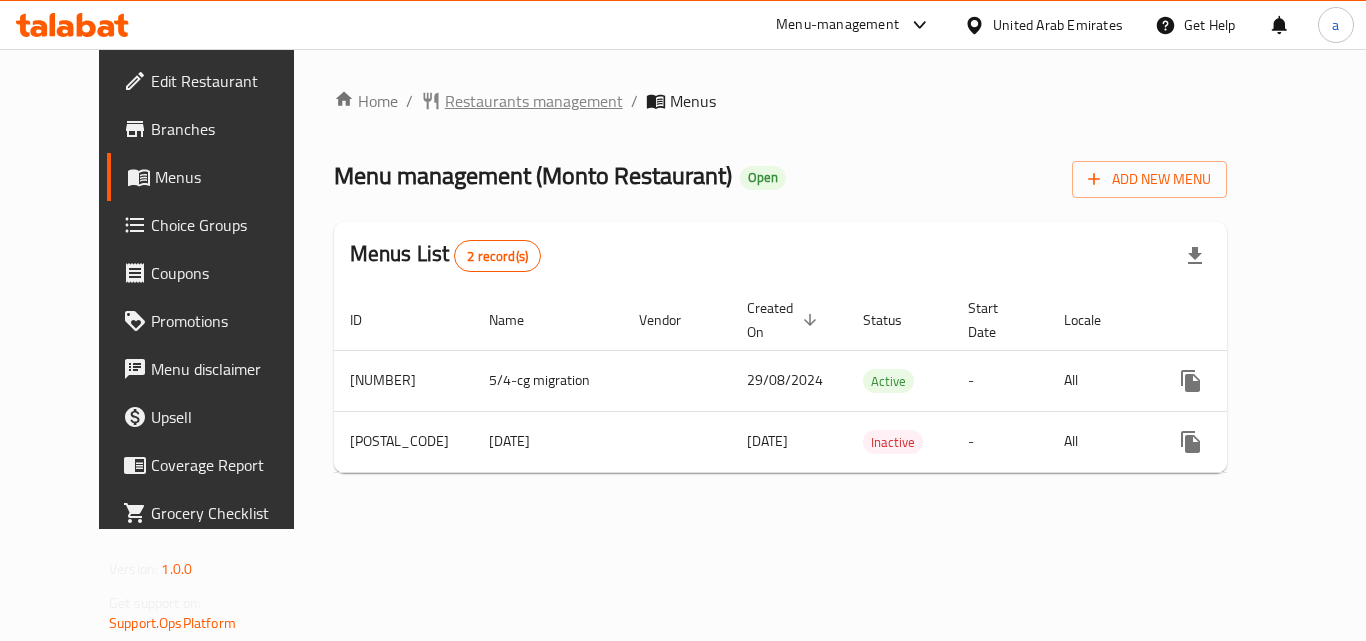 click on "Restaurants management" at bounding box center (534, 101) 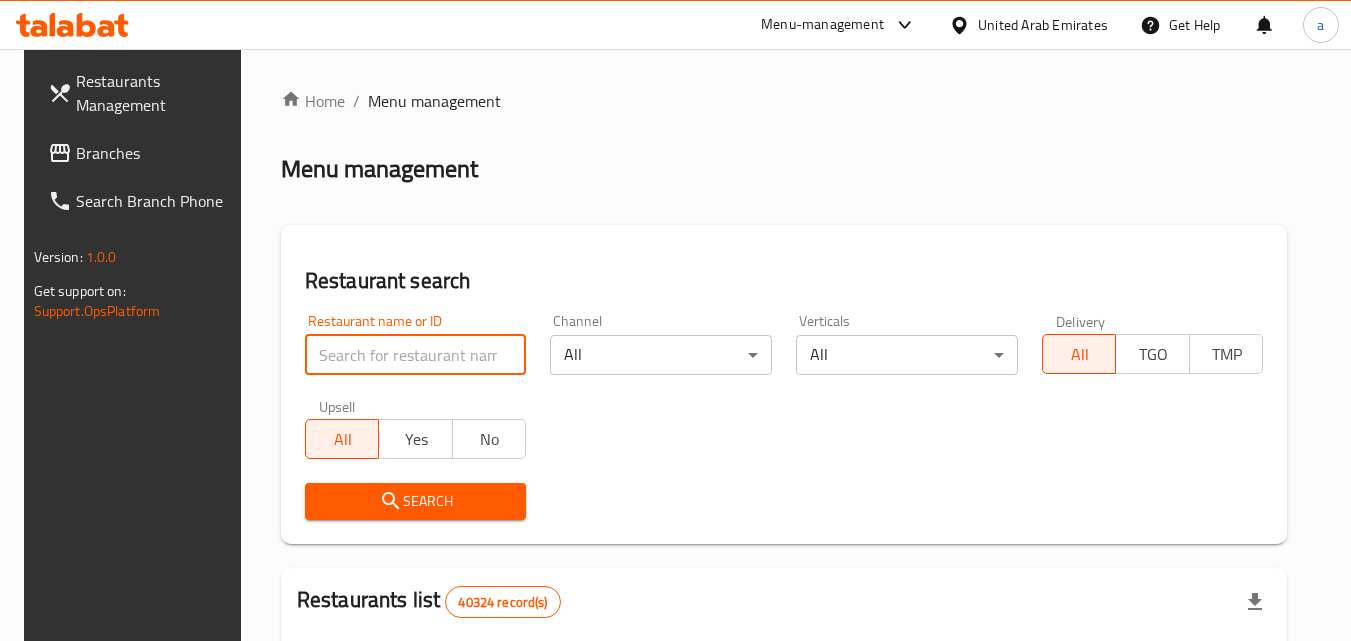 click at bounding box center (416, 355) 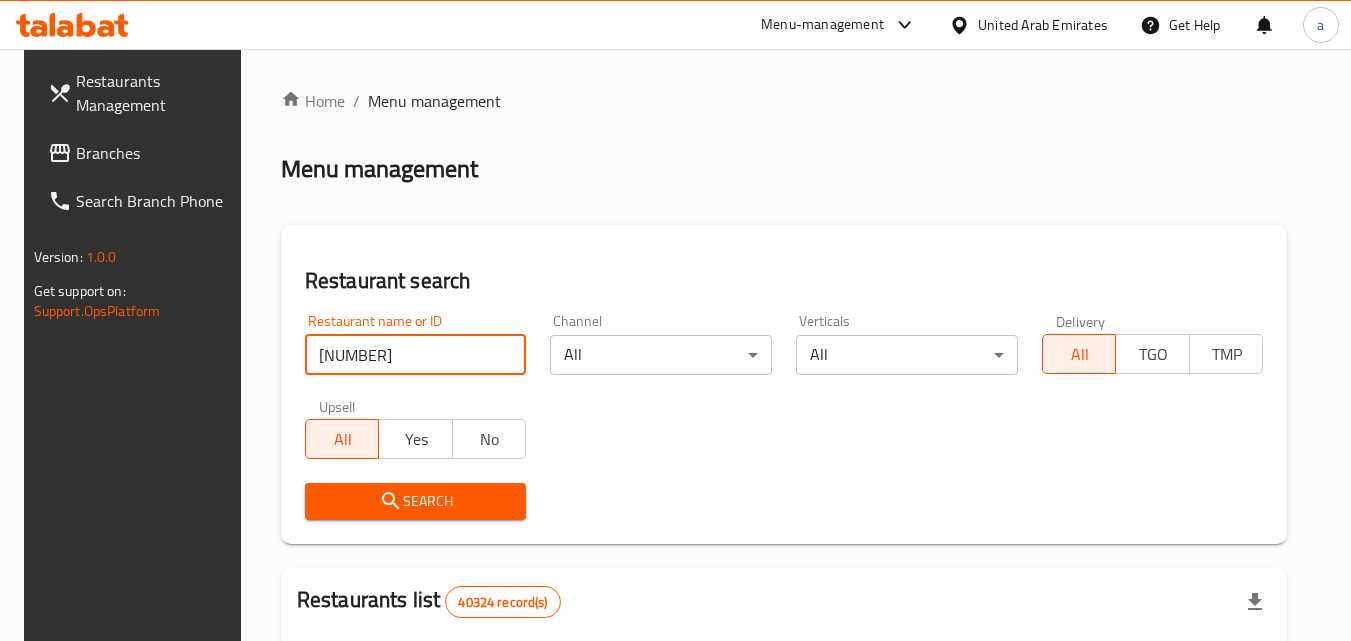 type on "18664" 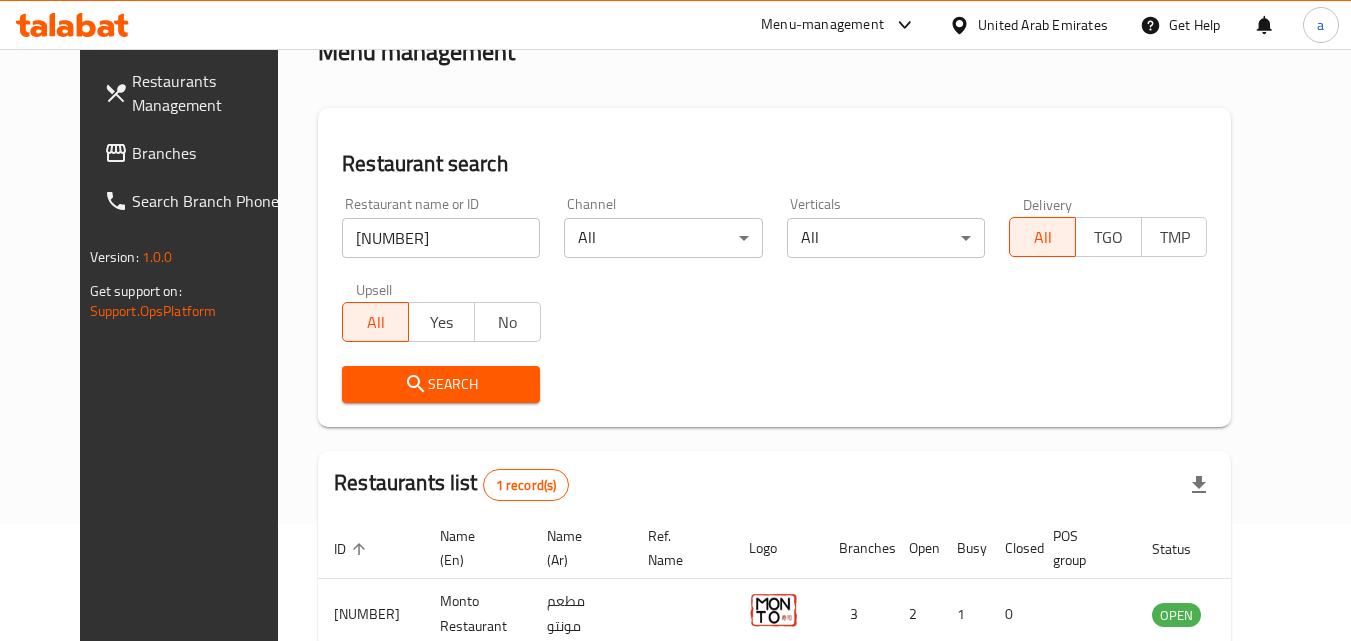 scroll, scrollTop: 234, scrollLeft: 0, axis: vertical 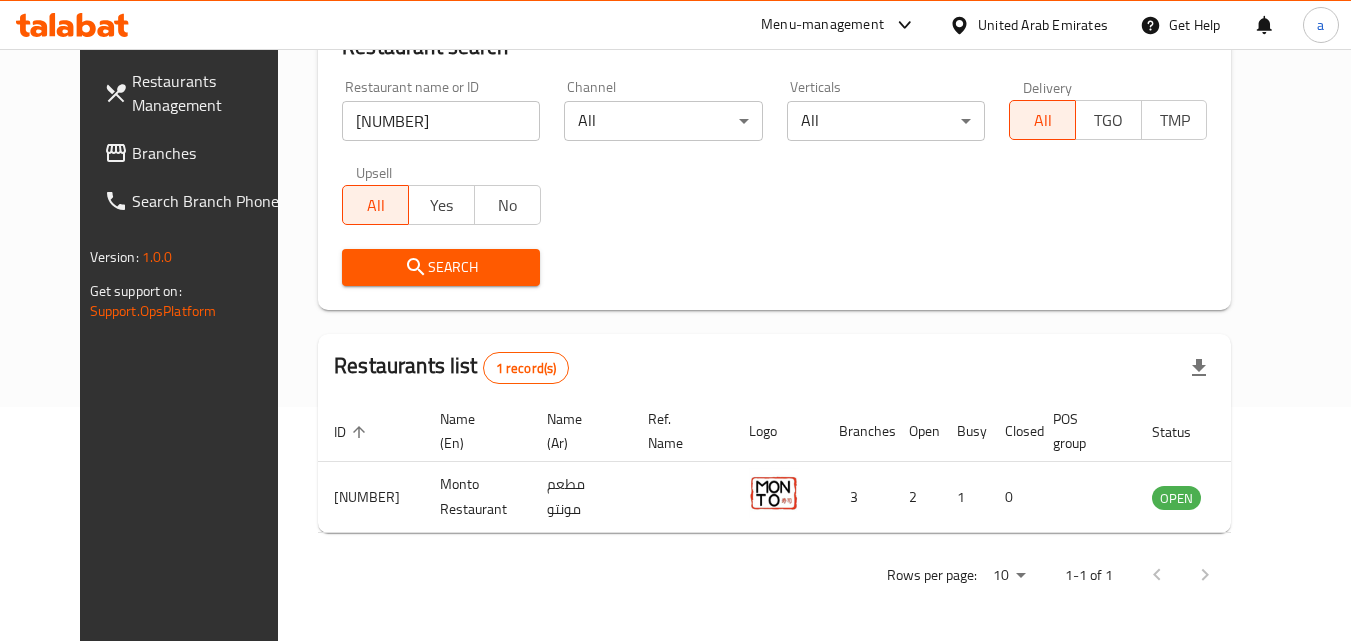click on "Home / Menu management Menu management Restaurant search Restaurant name or ID 18664 Restaurant name or ID Channel All ​ Verticals All ​ Delivery All TGO TMP Upsell All Yes No   Search Restaurants list   1 record(s) ID sorted ascending Name (En) Name (Ar) Ref. Name Logo Branches Open Busy Closed POS group Status Action 18664 Monto Restaurant مطعم مونتو 3 2 1 0 OPEN Rows per page: 10 1-1 of 1" at bounding box center [774, 228] 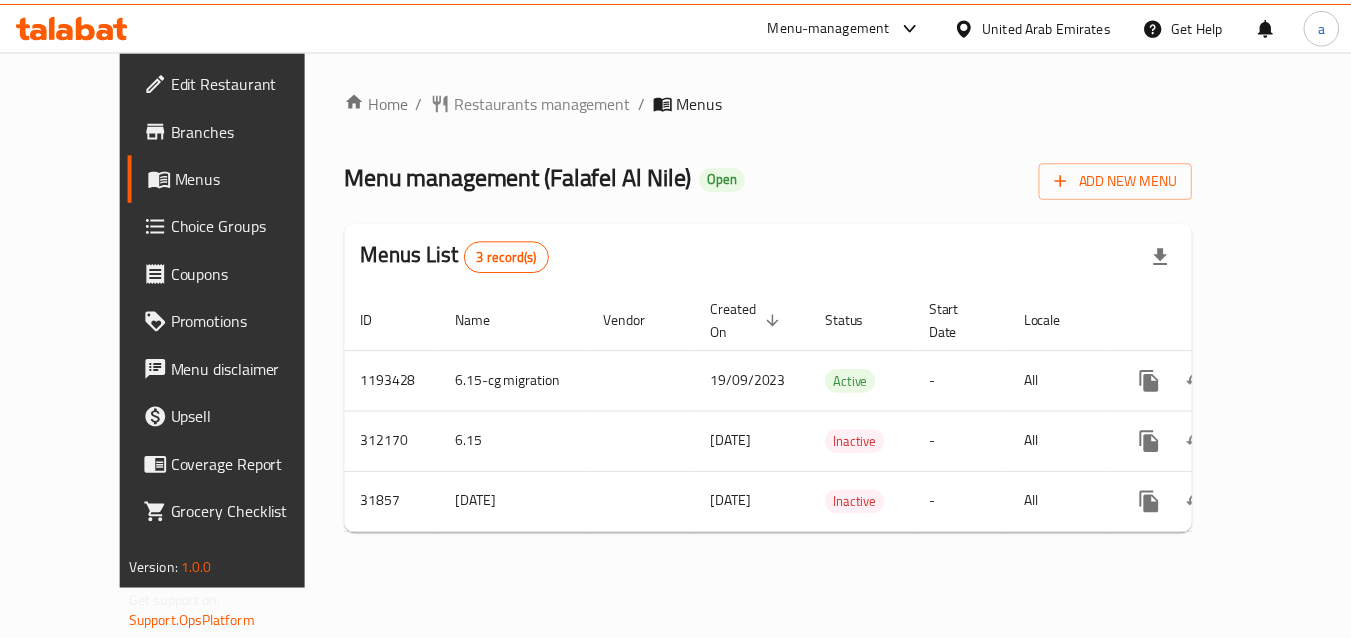 scroll, scrollTop: 0, scrollLeft: 0, axis: both 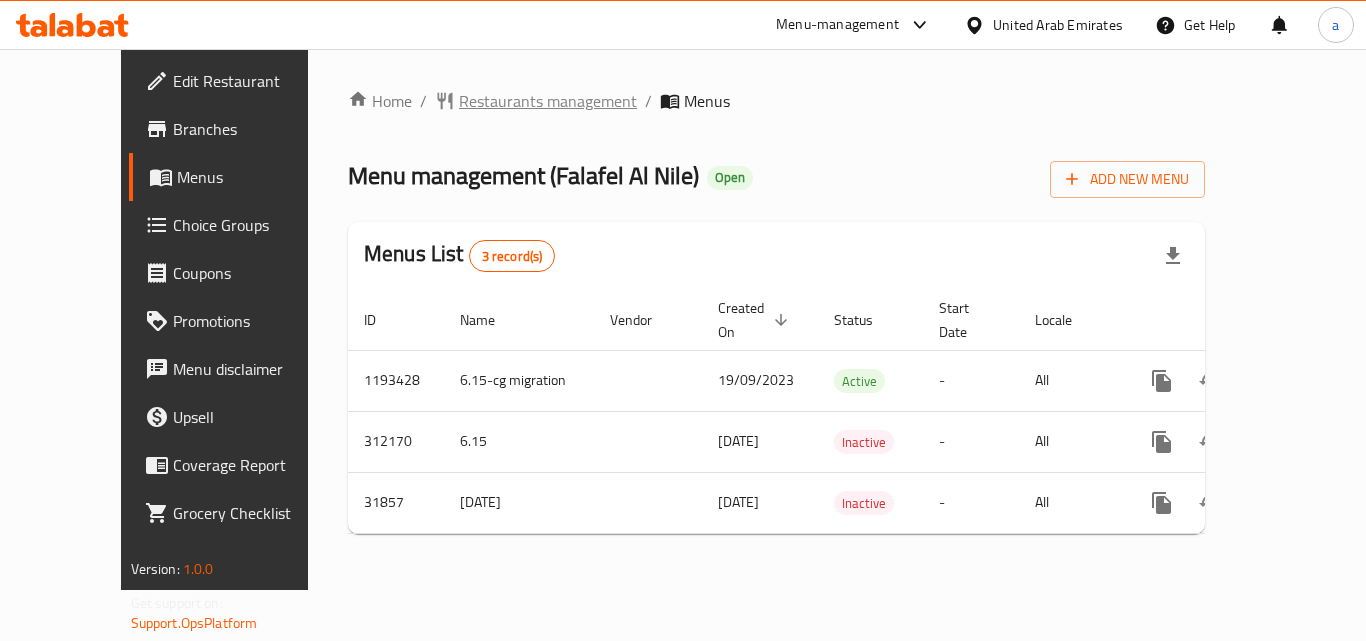 click on "Restaurants management" at bounding box center (548, 101) 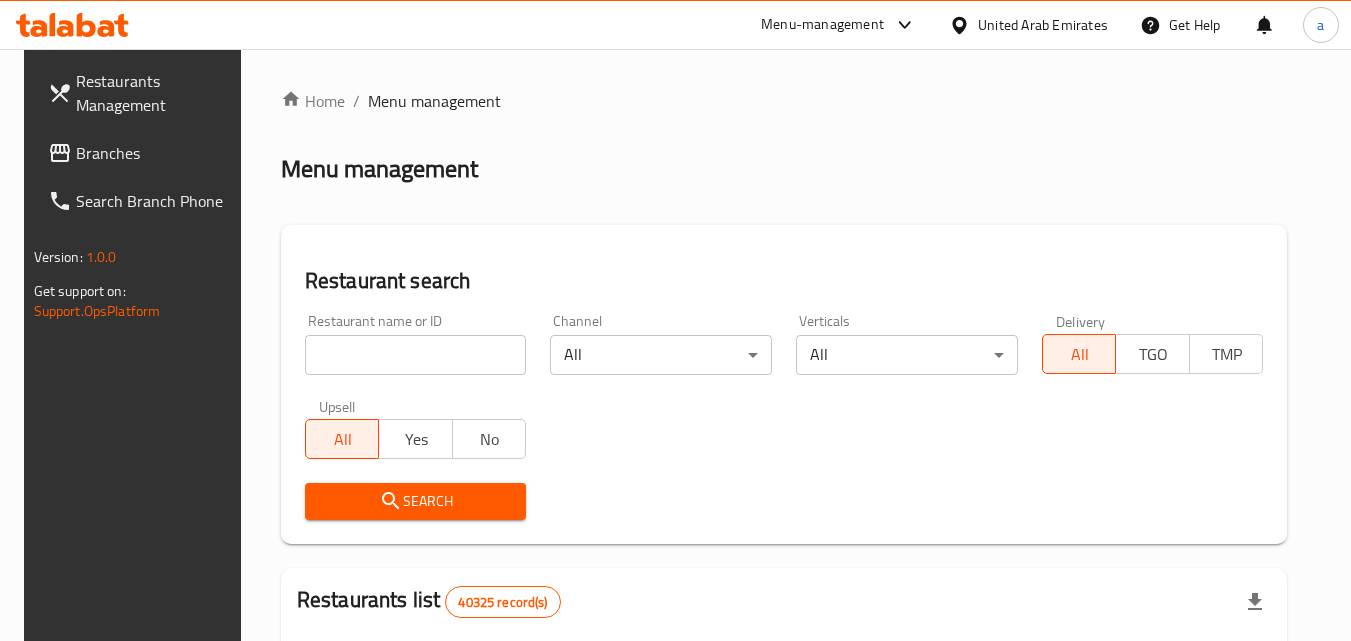 click at bounding box center (416, 355) 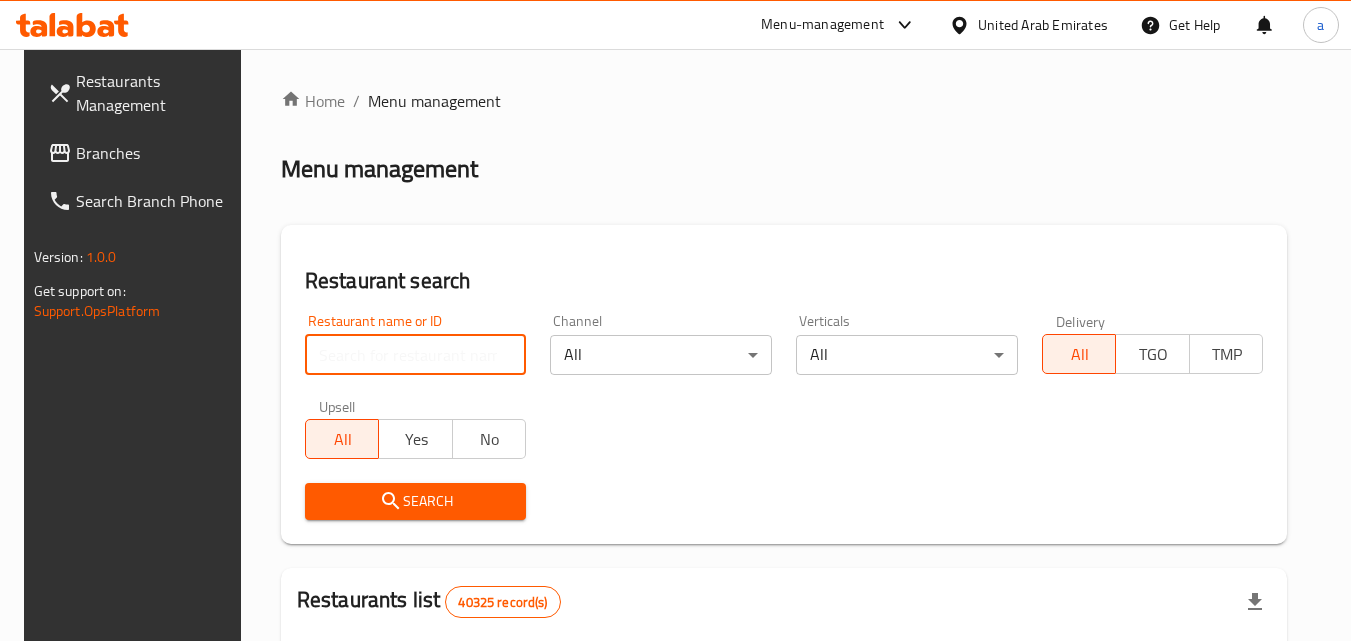 paste on "16335" 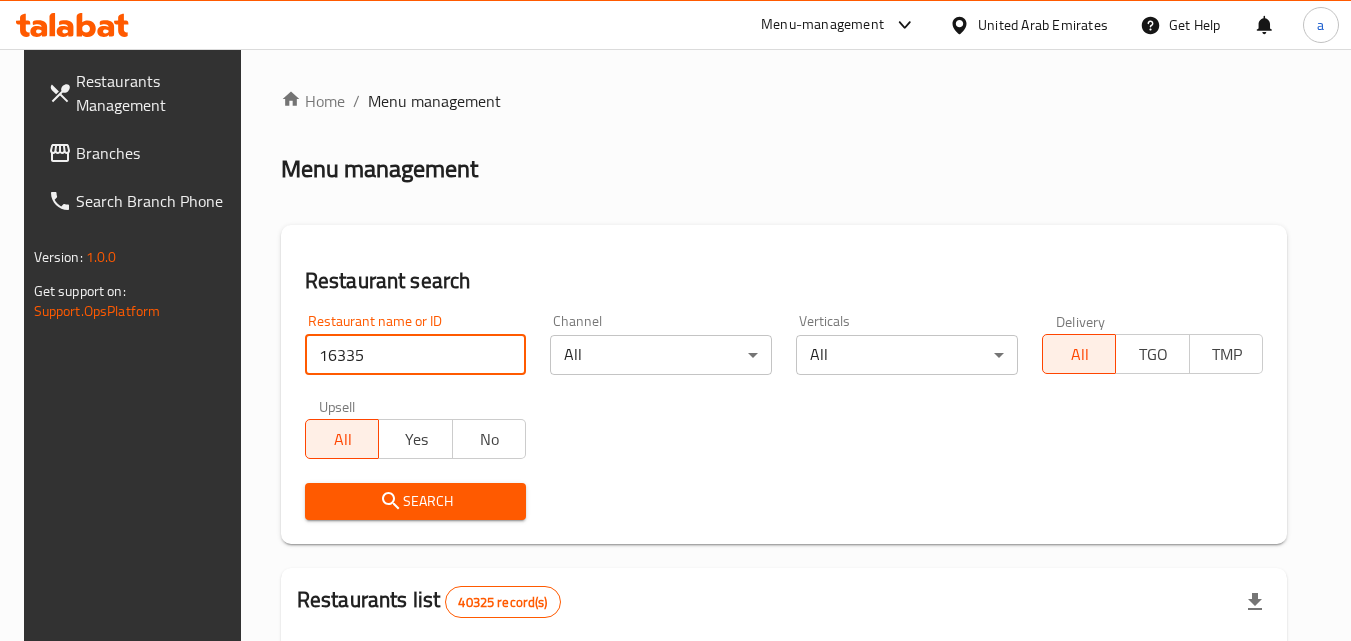 type on "16335" 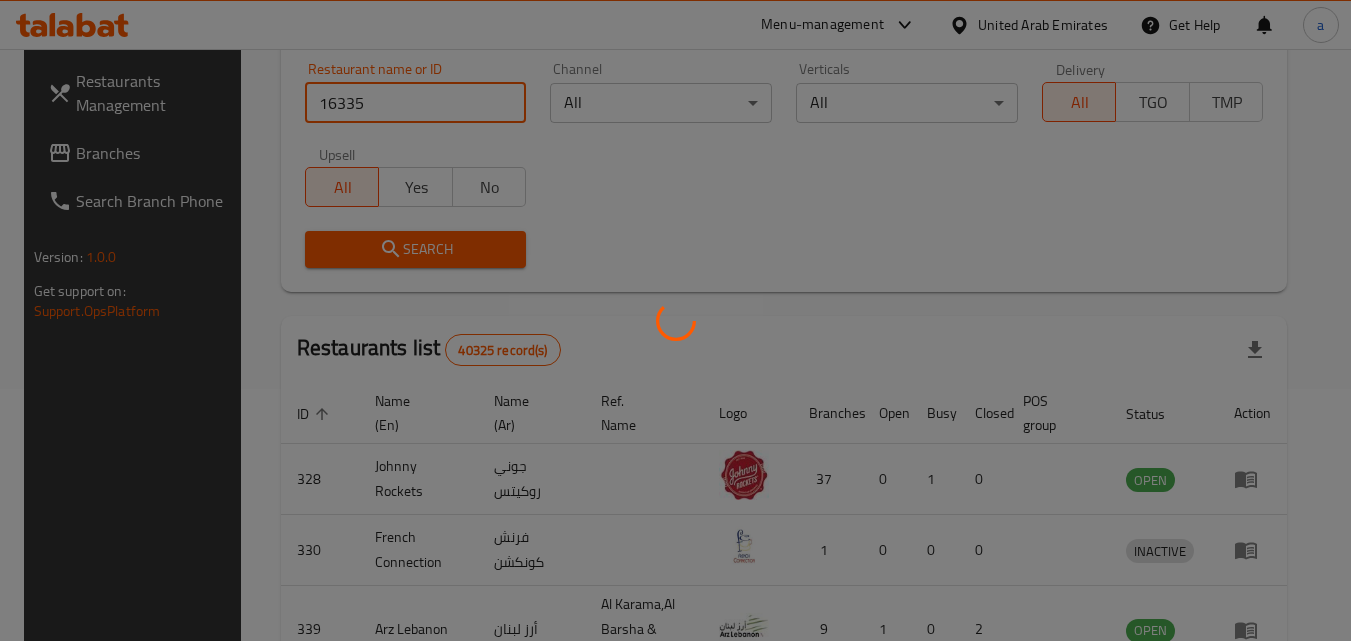 scroll, scrollTop: 234, scrollLeft: 0, axis: vertical 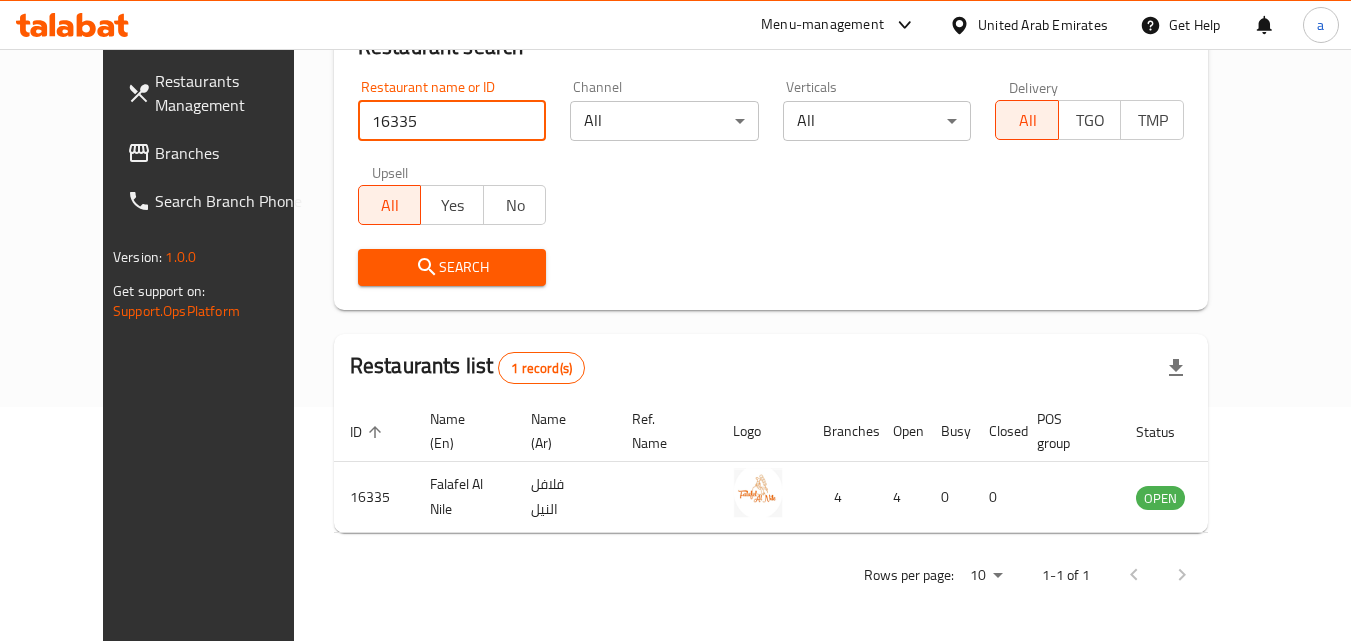 click on "United Arab Emirates" at bounding box center (1028, 25) 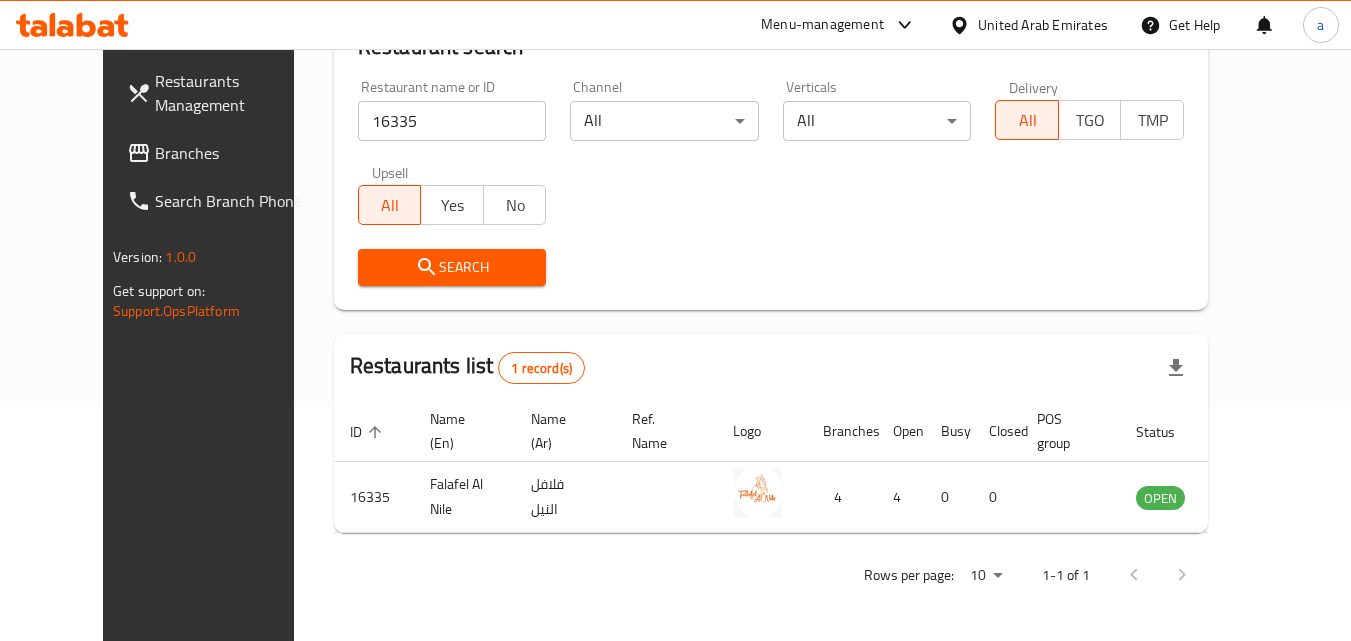 click on "United Arab Emirates" at bounding box center [1043, 25] 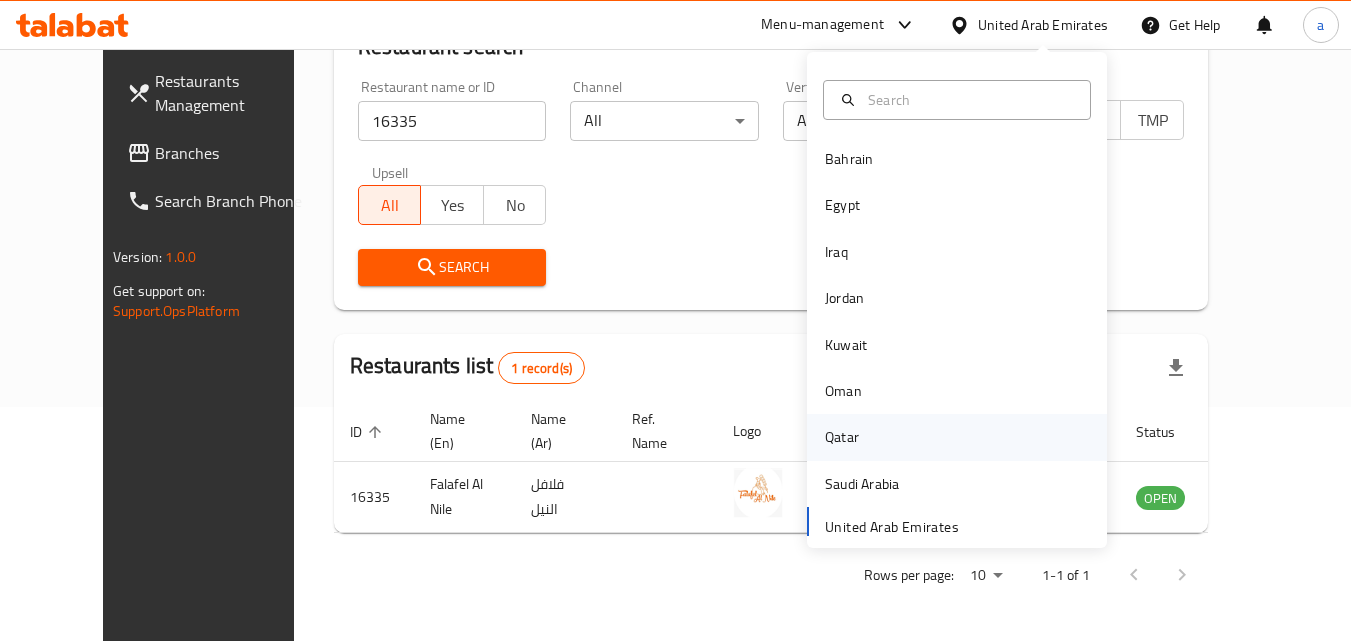 click on "Qatar" at bounding box center (842, 437) 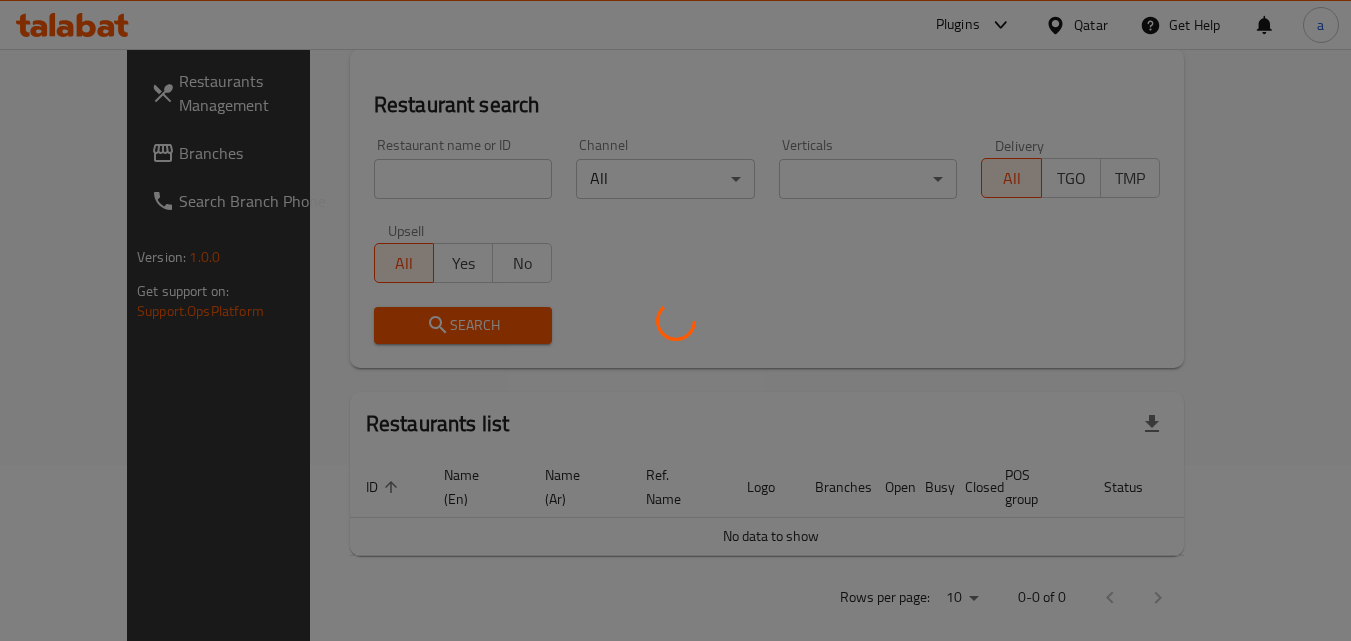 scroll, scrollTop: 234, scrollLeft: 0, axis: vertical 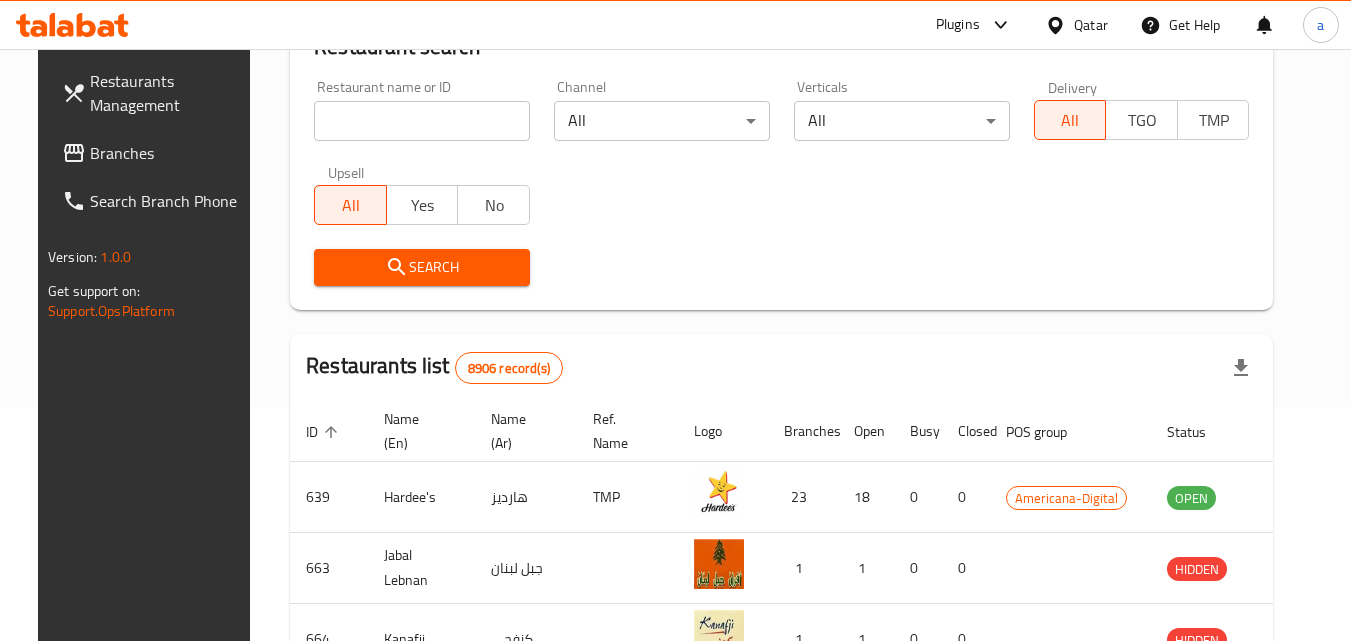 click on "Branches" at bounding box center (169, 153) 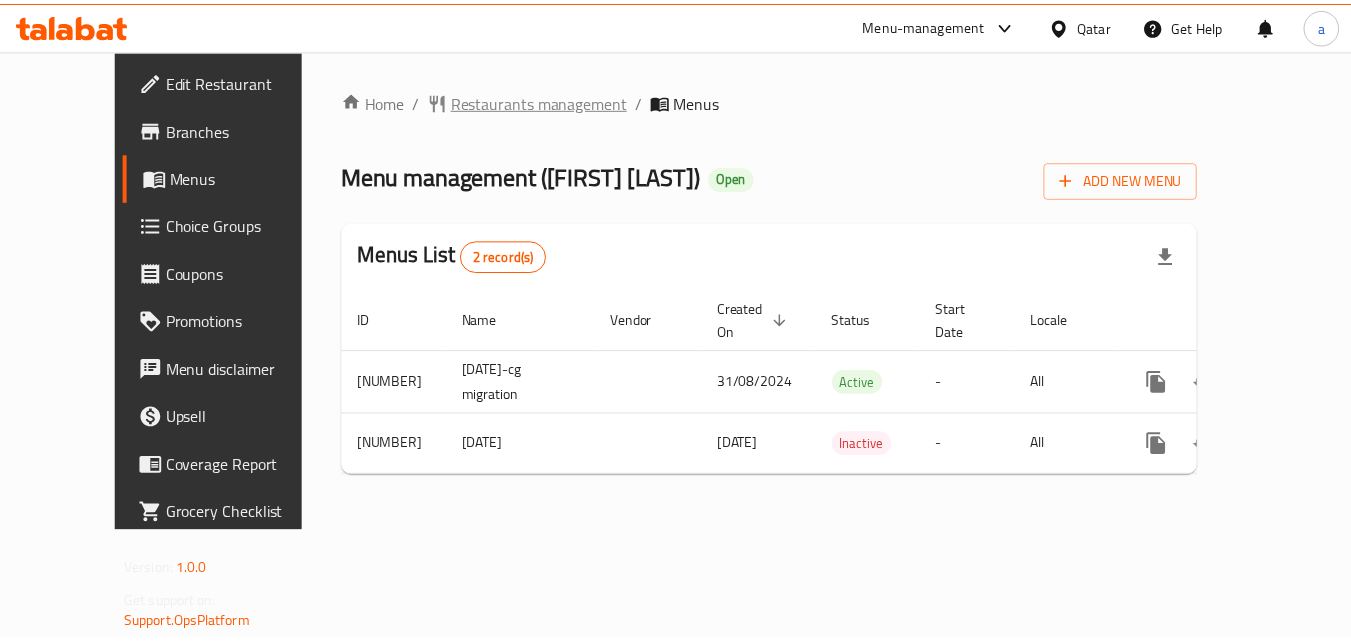 scroll, scrollTop: 0, scrollLeft: 0, axis: both 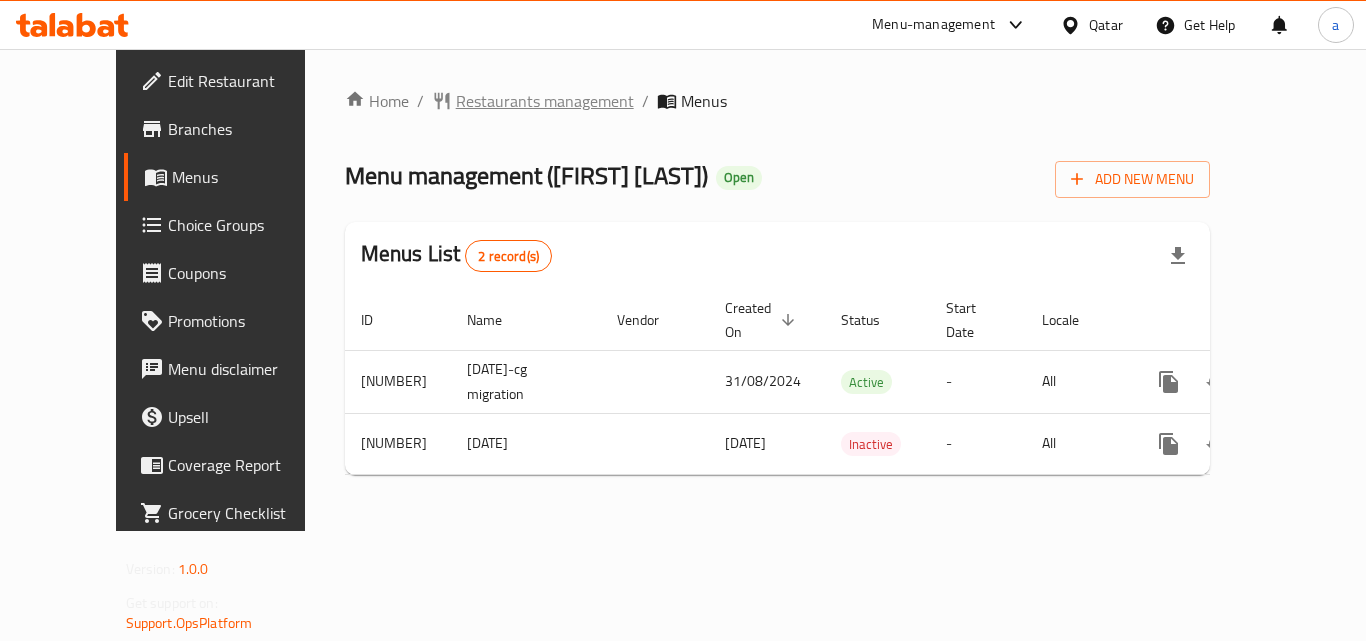 click on "Restaurants management" at bounding box center (545, 101) 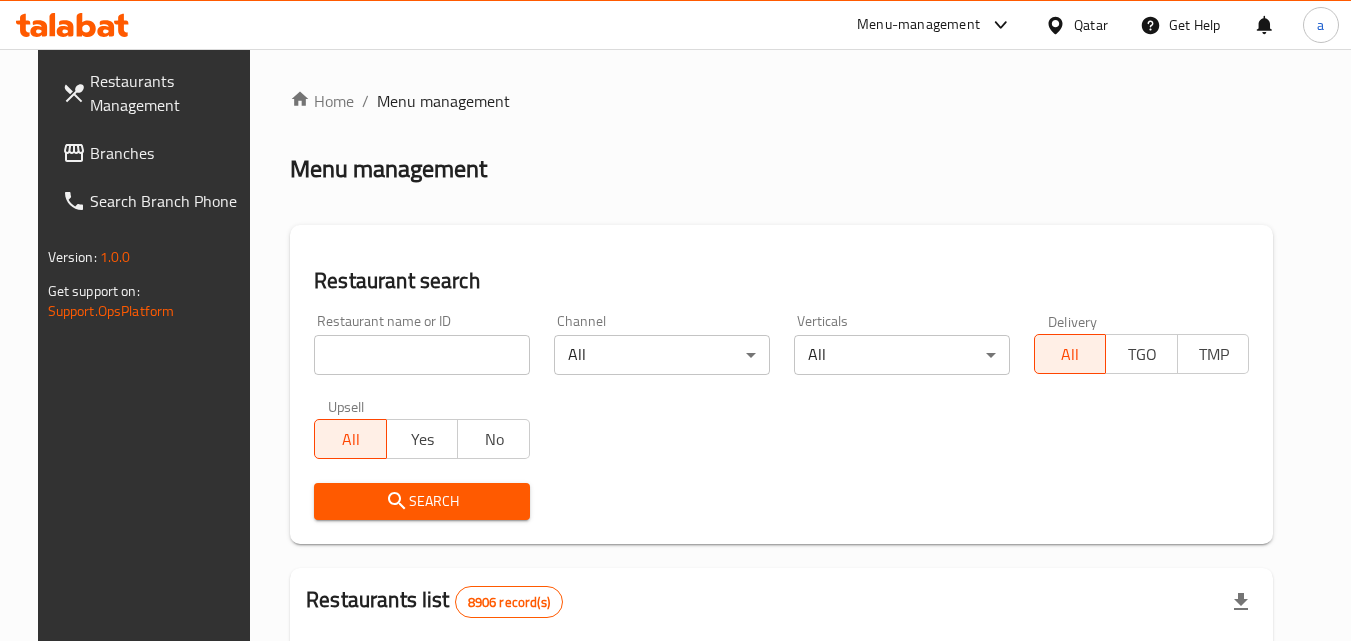 click at bounding box center (422, 355) 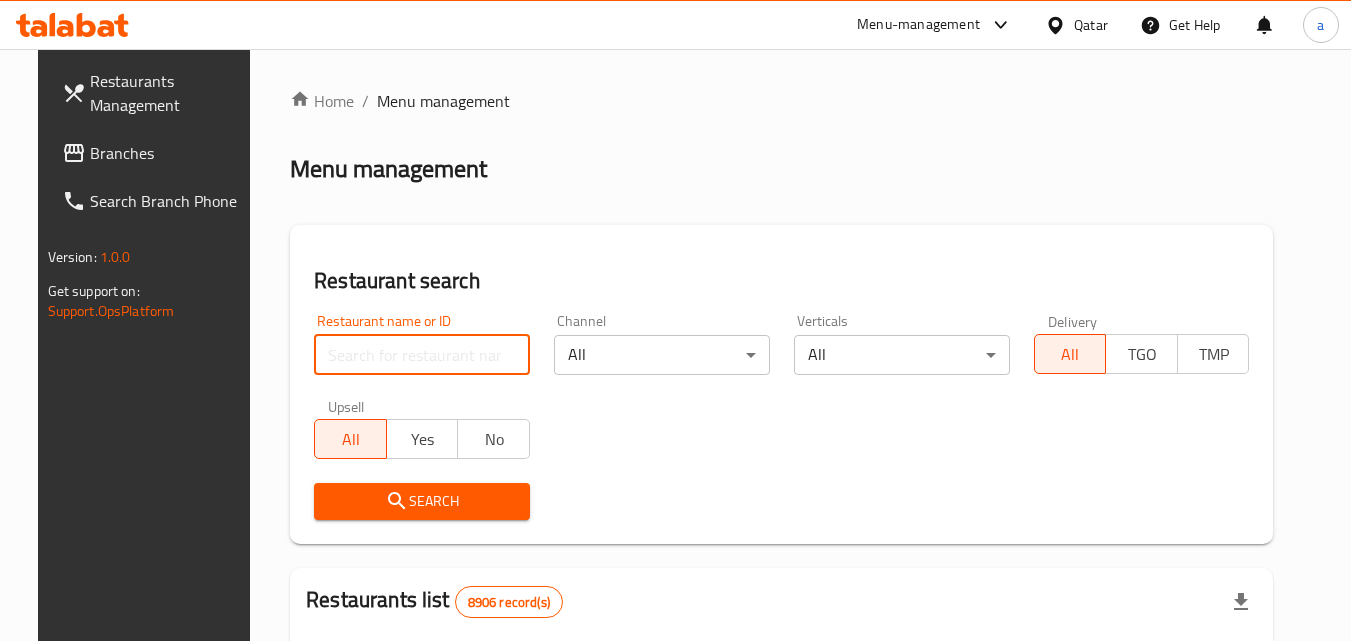 paste on "7427" 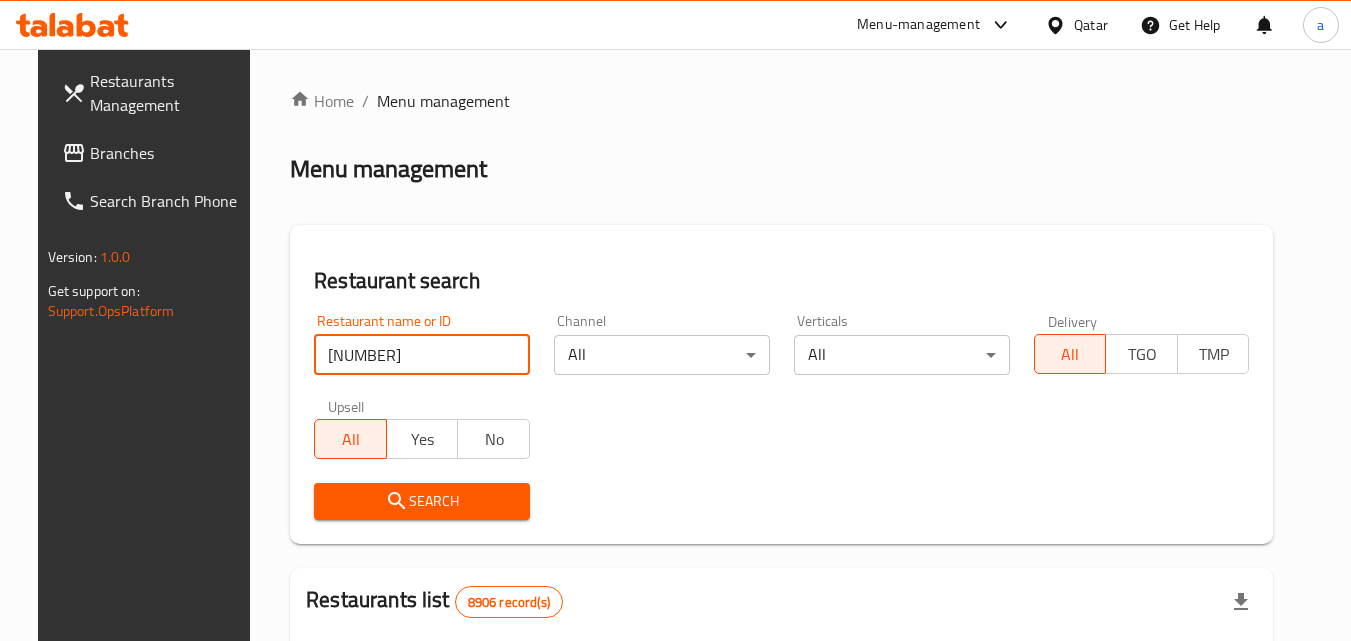 type on "7427" 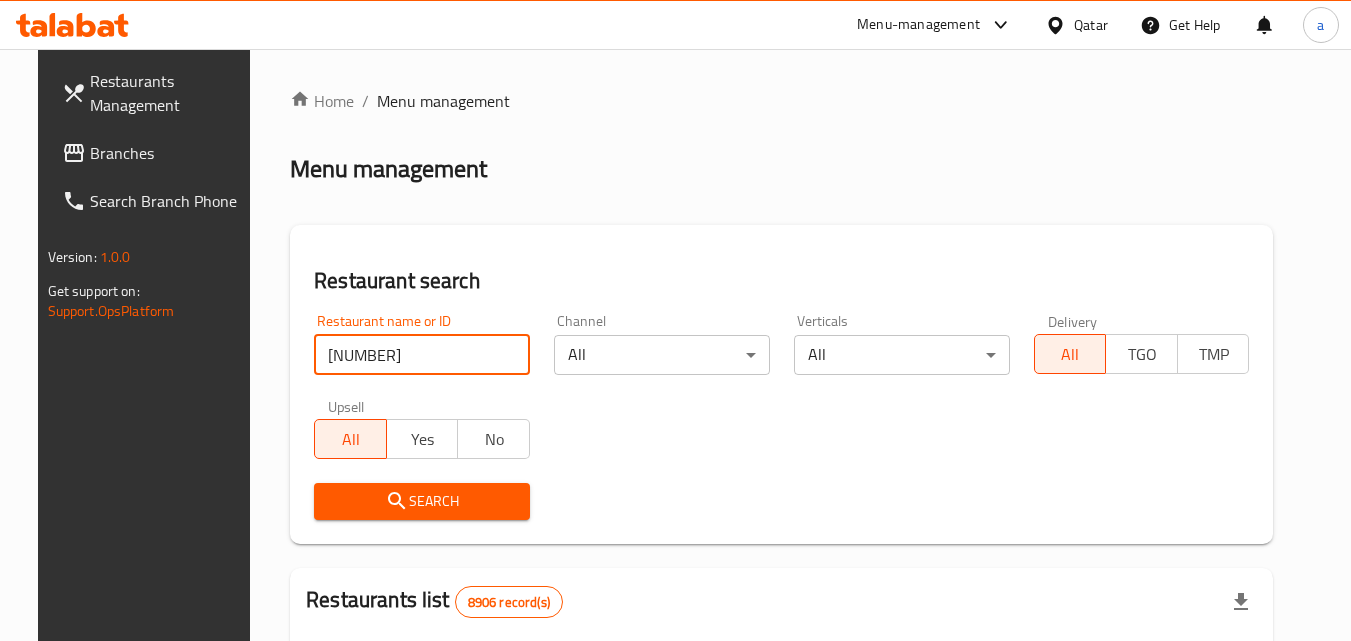 click on "Search" at bounding box center (422, 501) 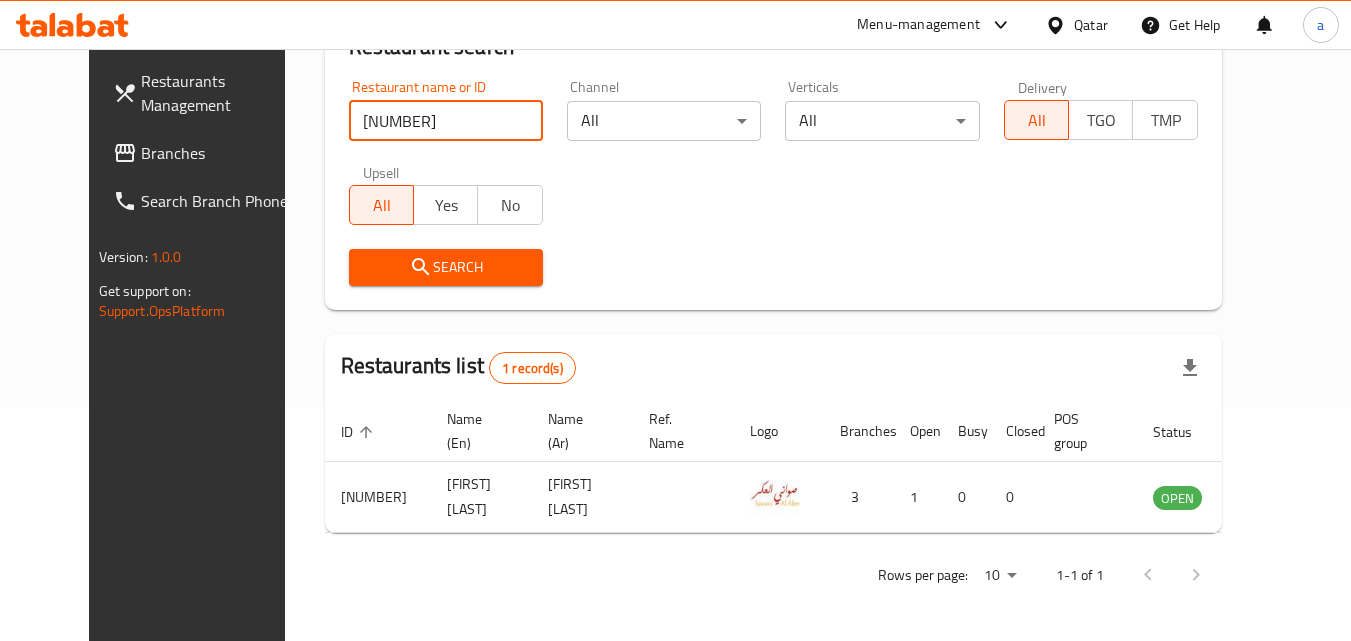 scroll, scrollTop: 234, scrollLeft: 0, axis: vertical 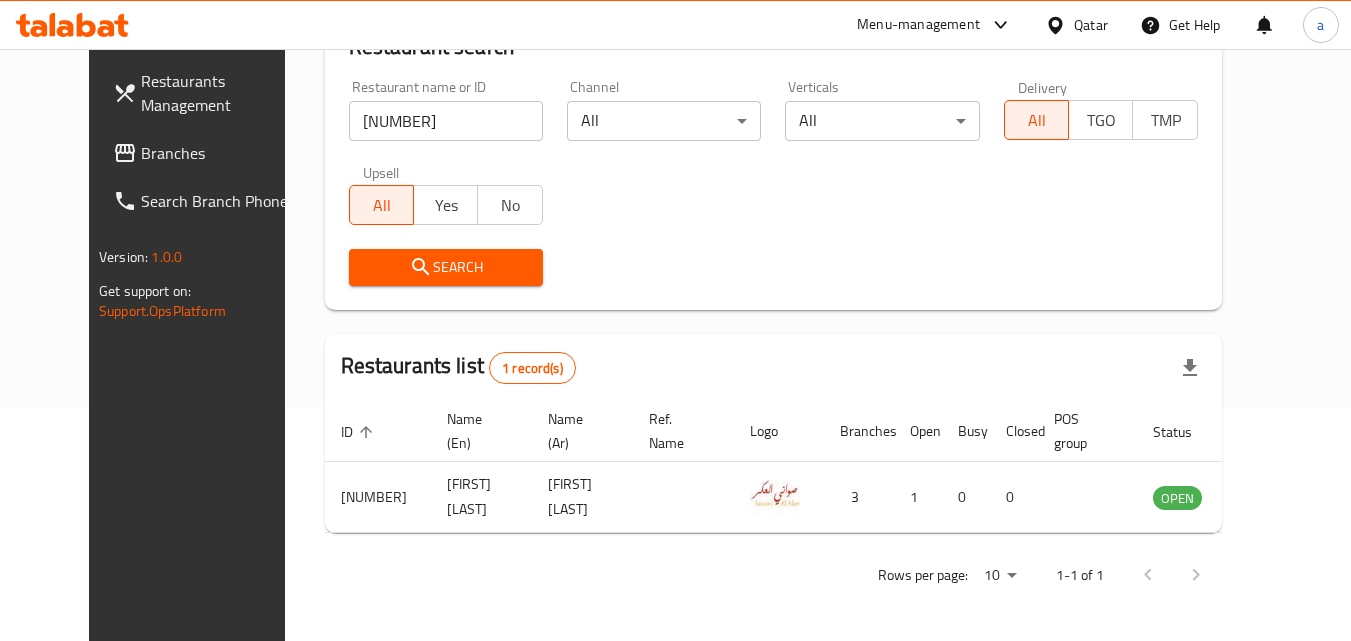 click on "Qatar" at bounding box center [1091, 25] 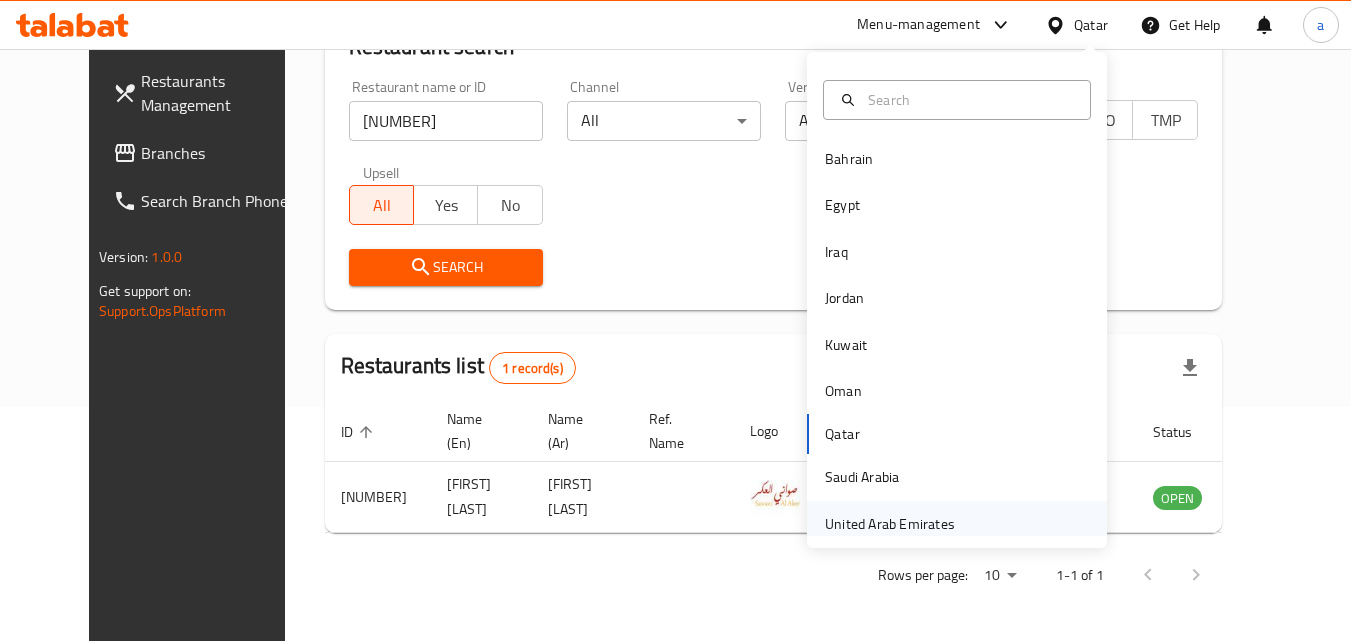 click on "United Arab Emirates" at bounding box center (890, 524) 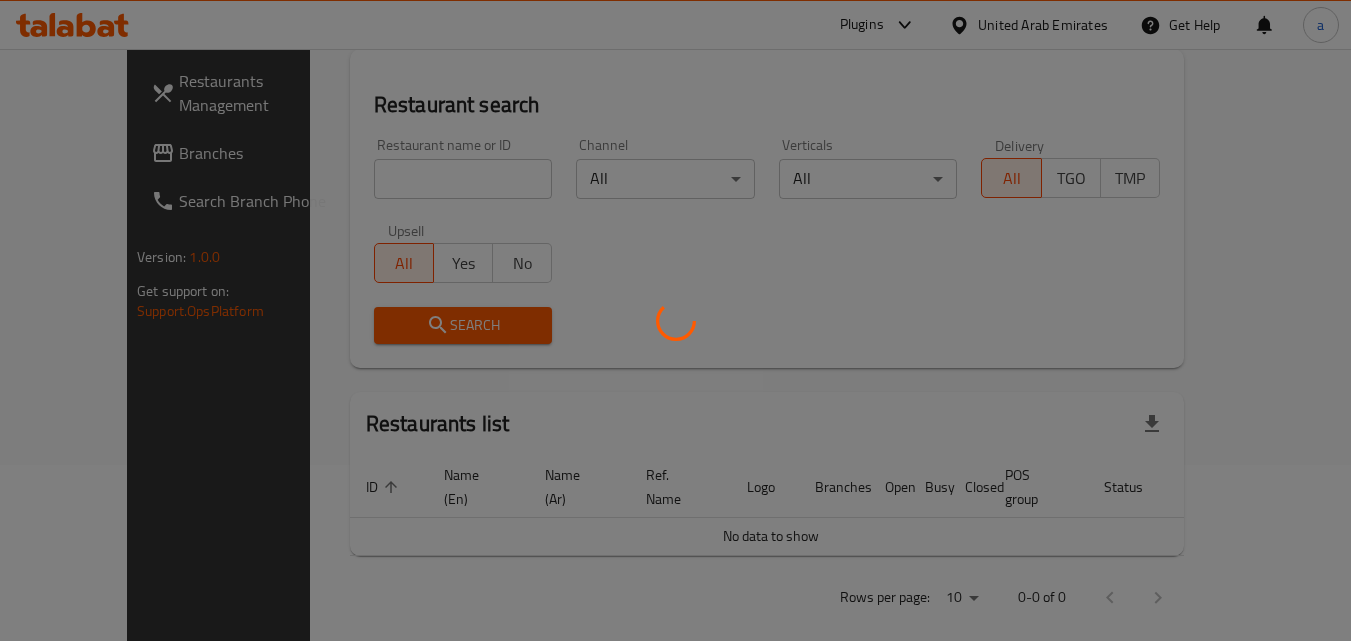 scroll, scrollTop: 234, scrollLeft: 0, axis: vertical 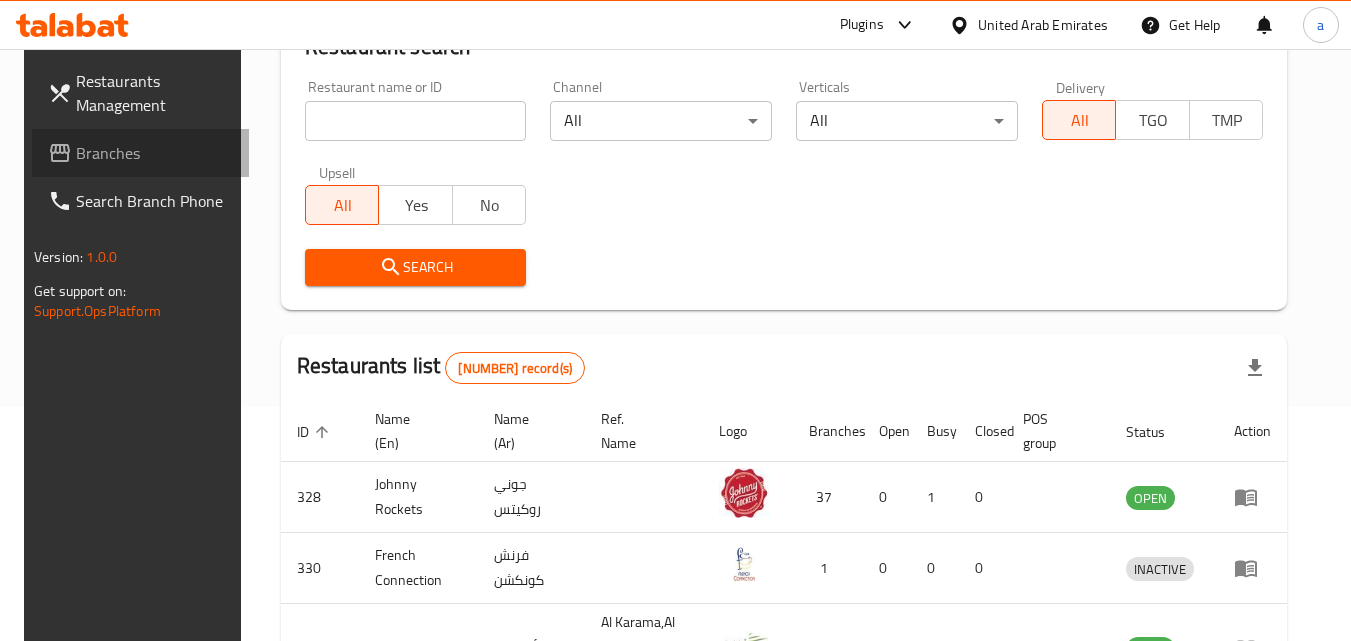 click on "Branches" at bounding box center (155, 153) 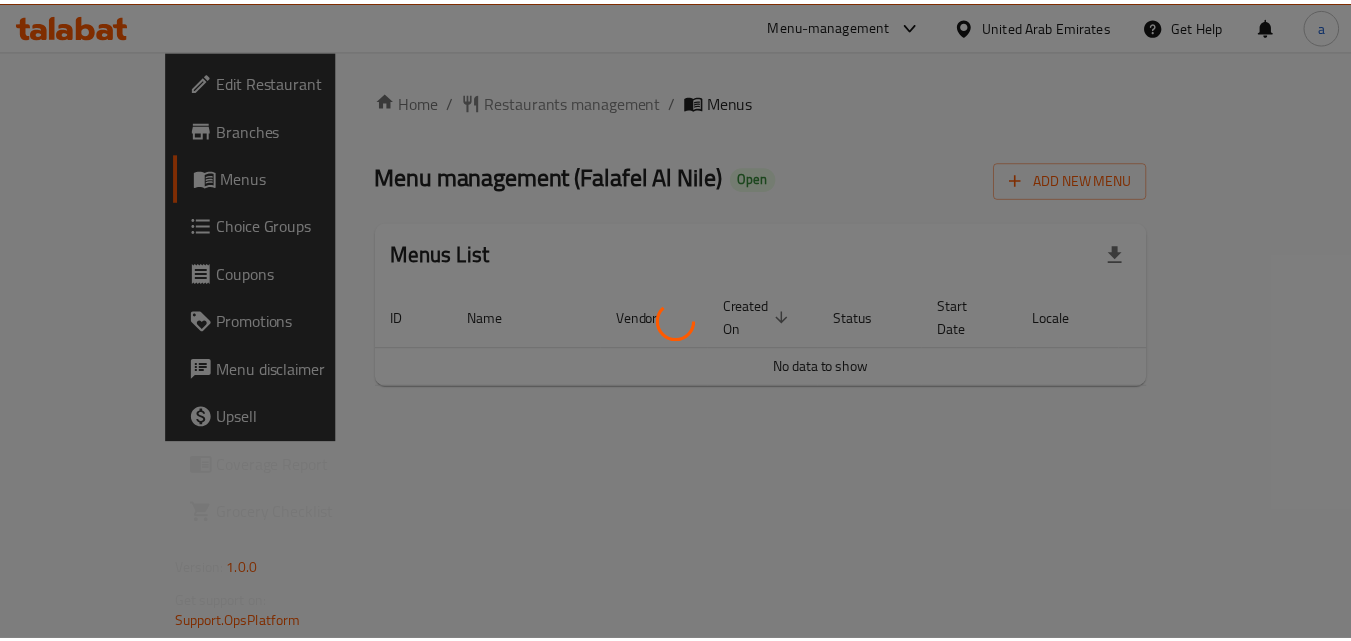scroll, scrollTop: 0, scrollLeft: 0, axis: both 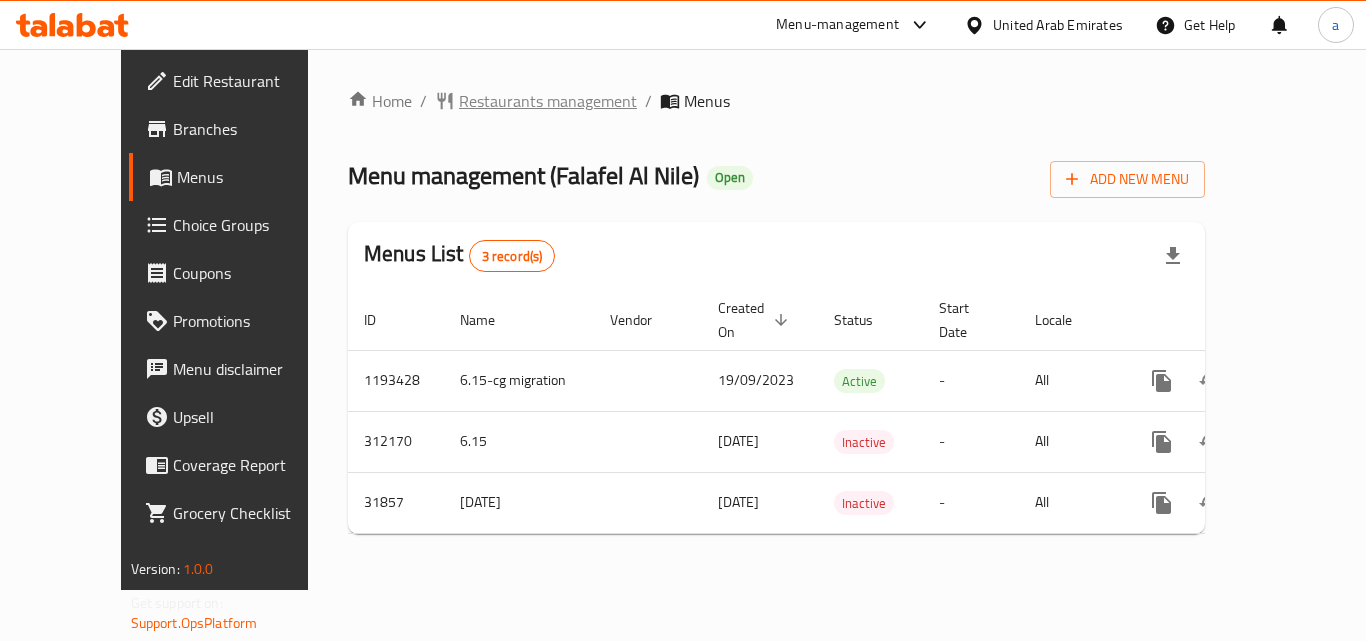 click on "Restaurants management" at bounding box center [548, 101] 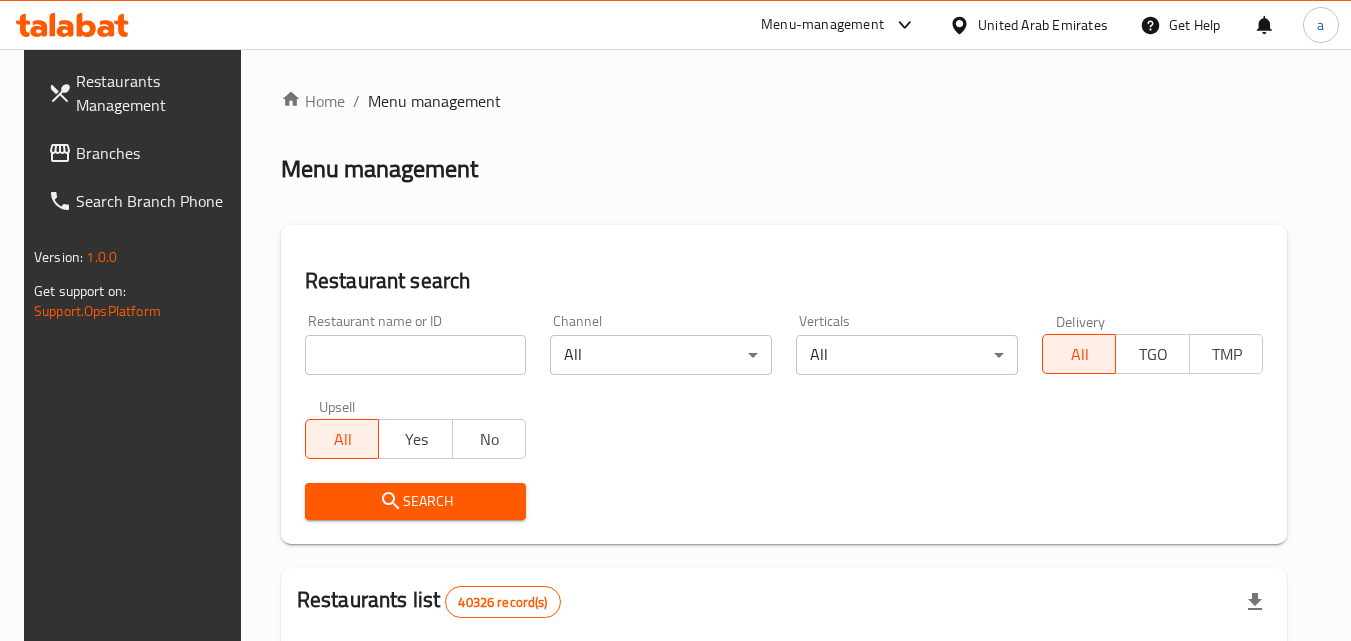 click at bounding box center [675, 320] 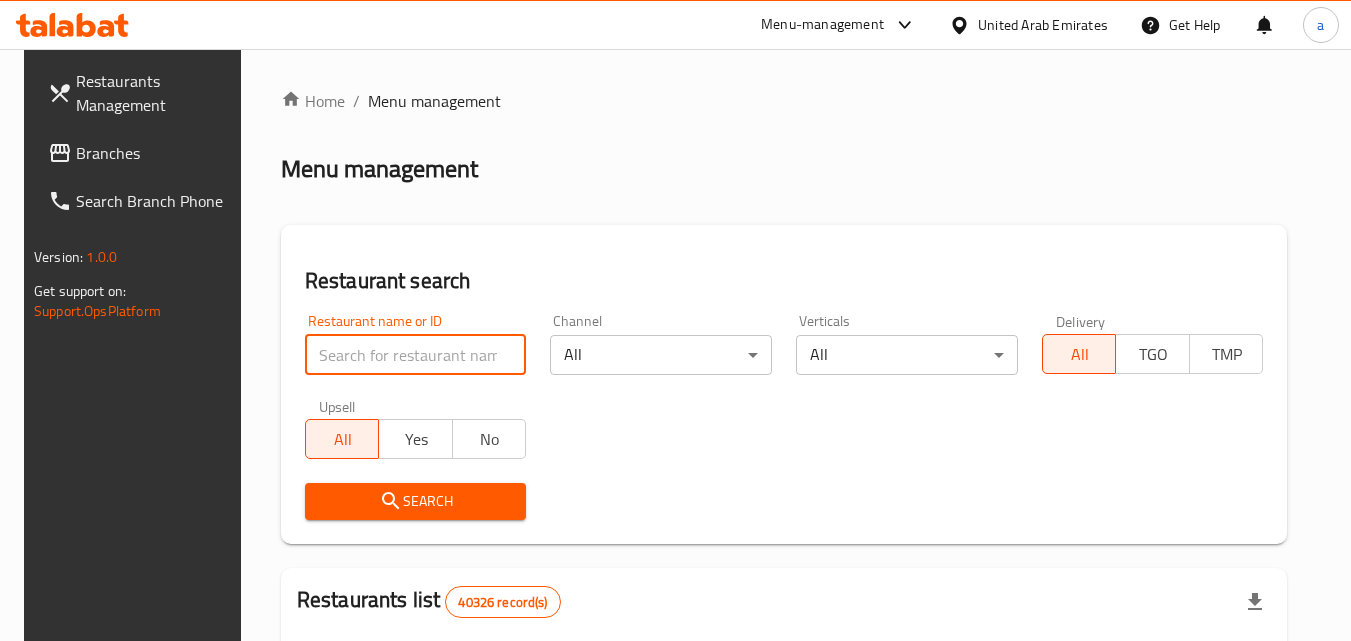 click at bounding box center [416, 355] 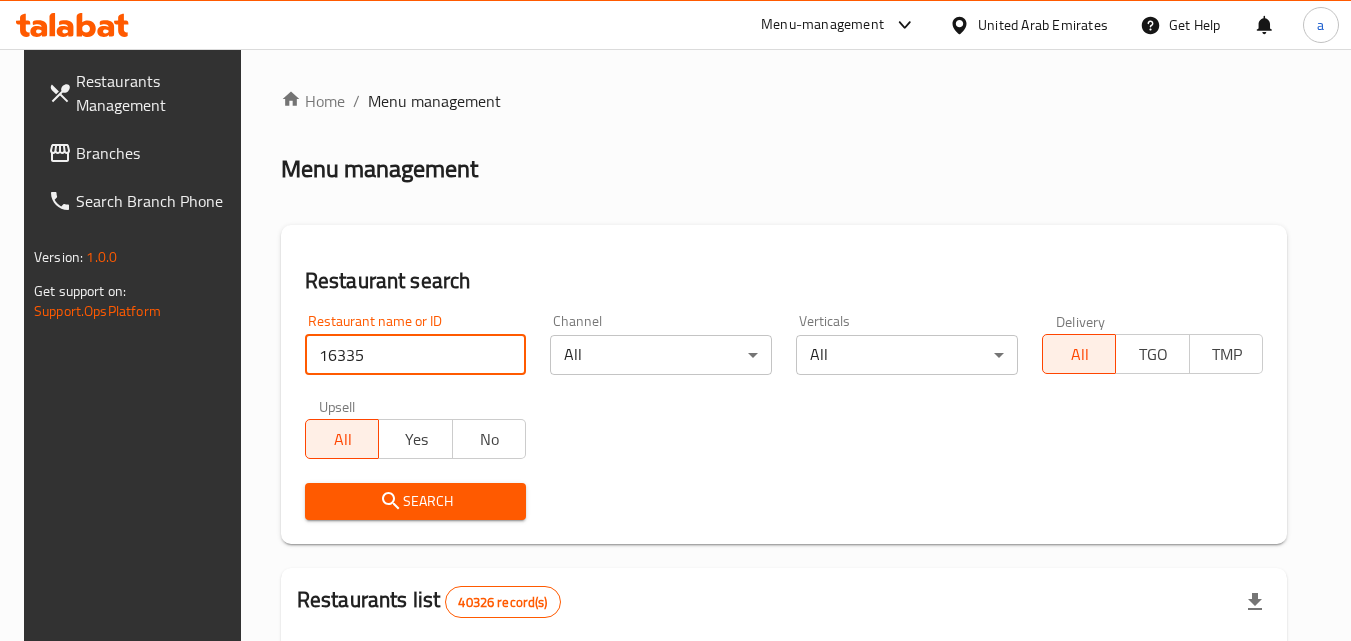 type on "16335" 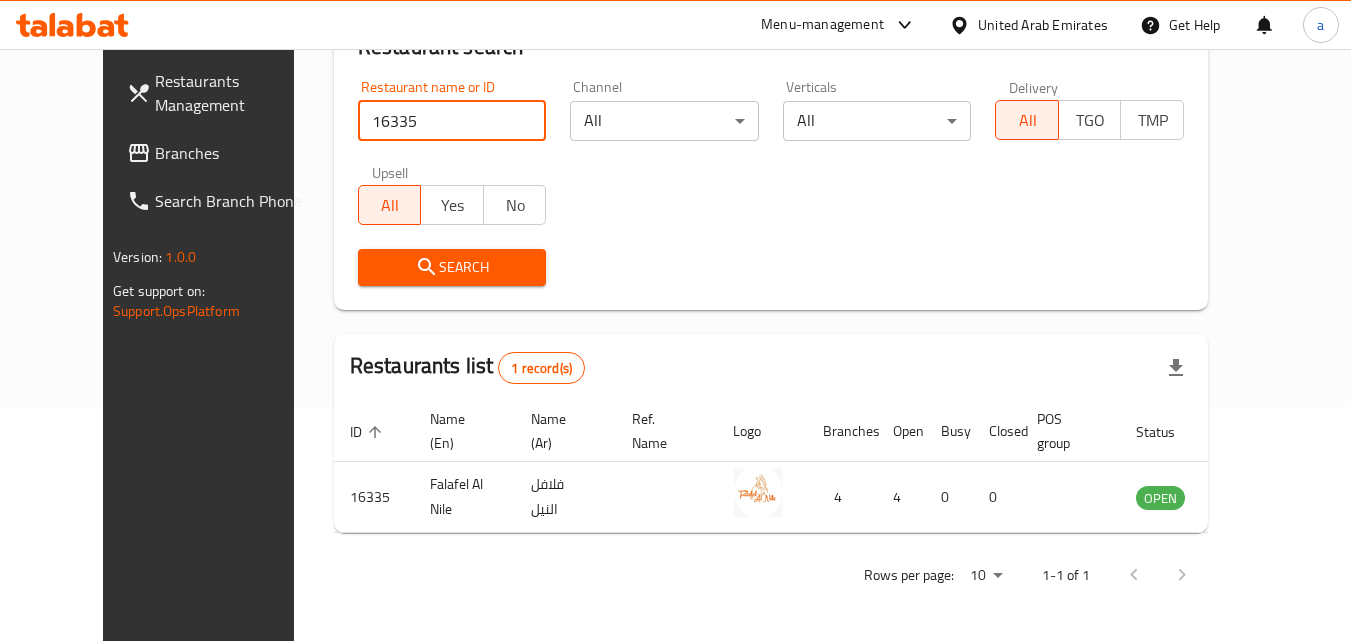 scroll, scrollTop: 234, scrollLeft: 0, axis: vertical 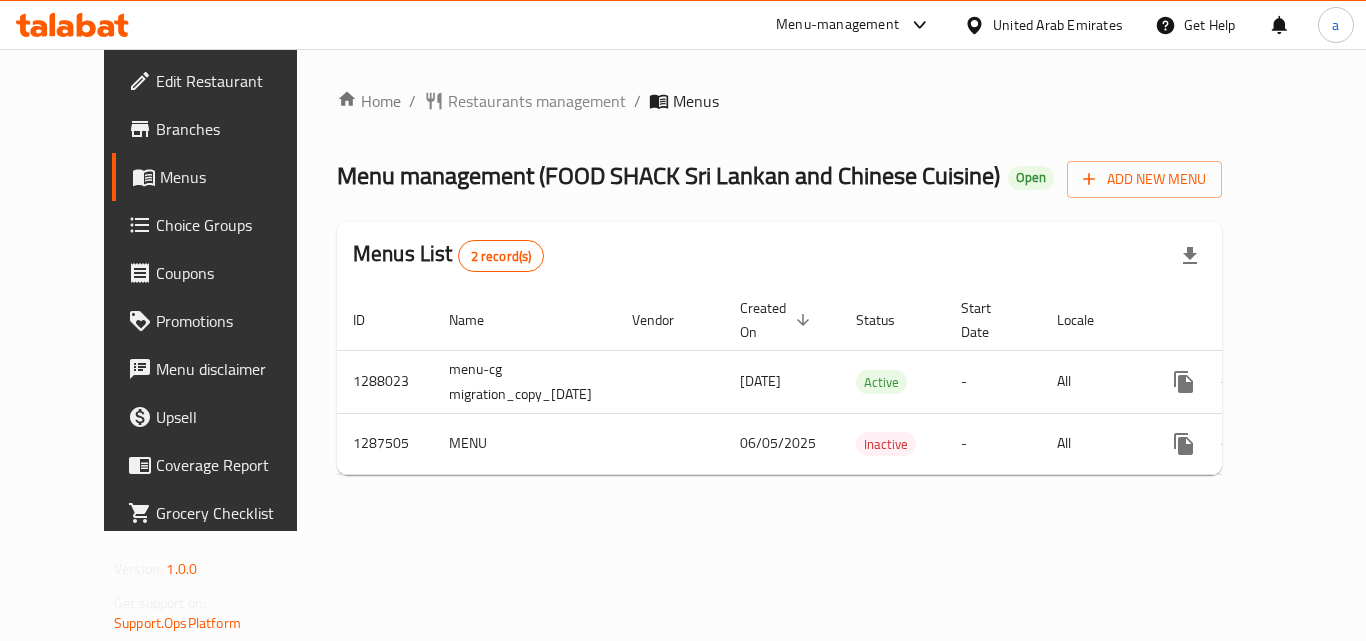 click on "Home / Restaurants management / Menus Menu management ( FOOD SHACK Sri Lankan and Chinese Cuisine )  Open Add New Menu Menus List   2 record(s) ID Name Vendor Created On sorted descending Status Start Date Locale Actions 1288023 menu-cg migration_copy_09/05/2025 09/05/2025 Active - All 1287505 MENU 06/05/2025 Inactive - All" at bounding box center (779, 290) 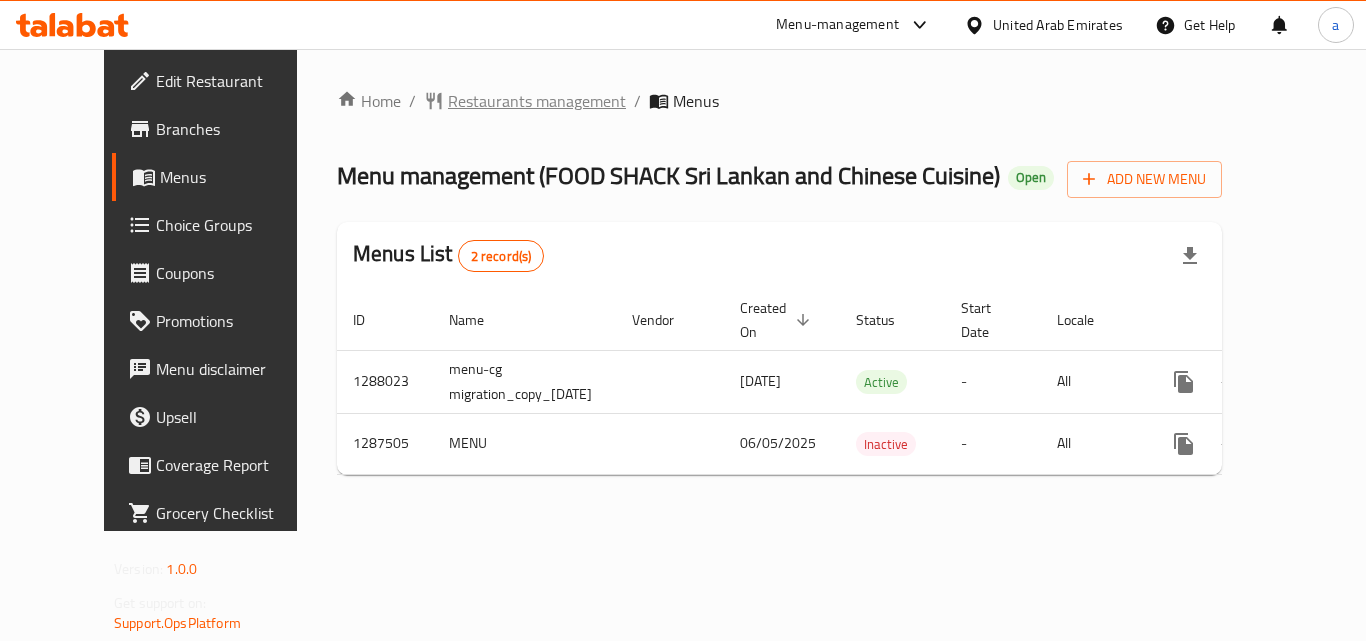 click on "Restaurants management" at bounding box center [537, 101] 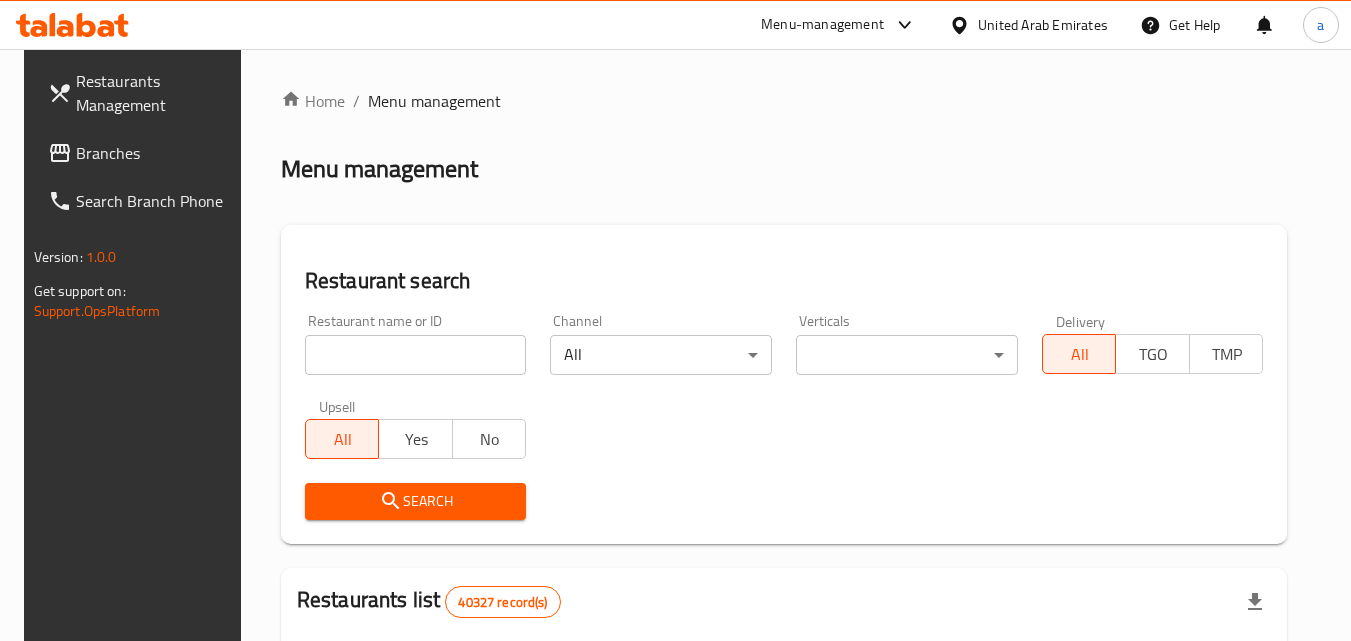 click at bounding box center [416, 355] 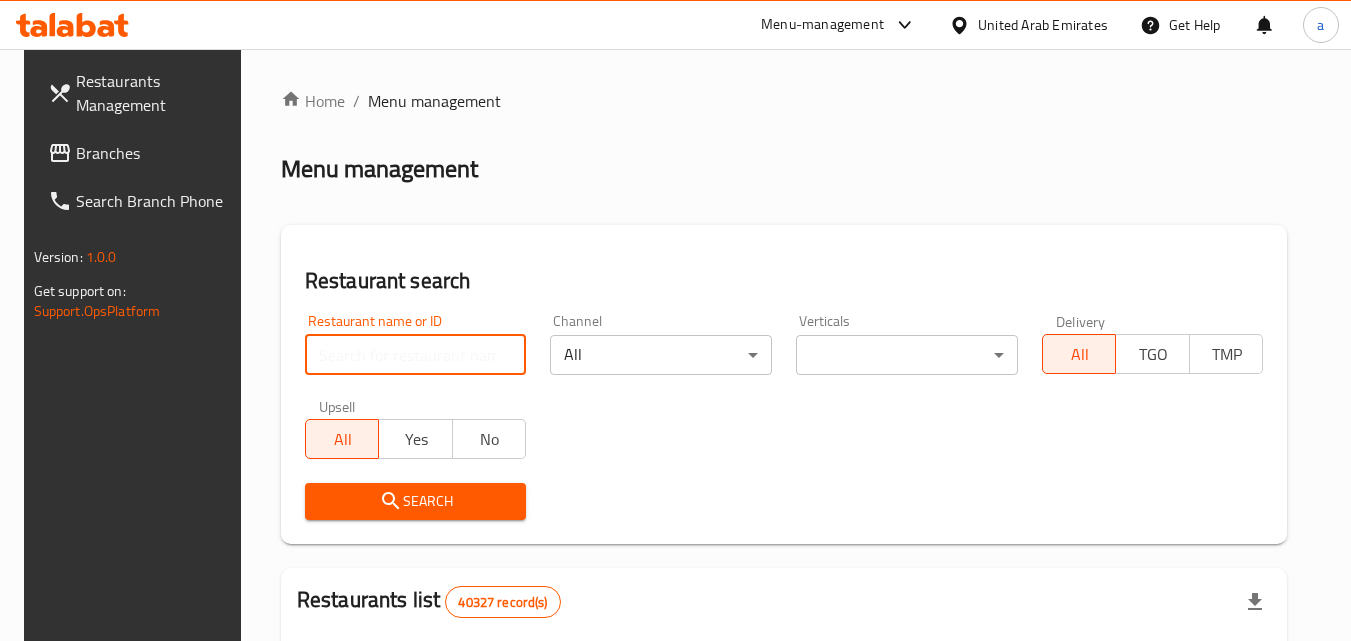 paste on "696754" 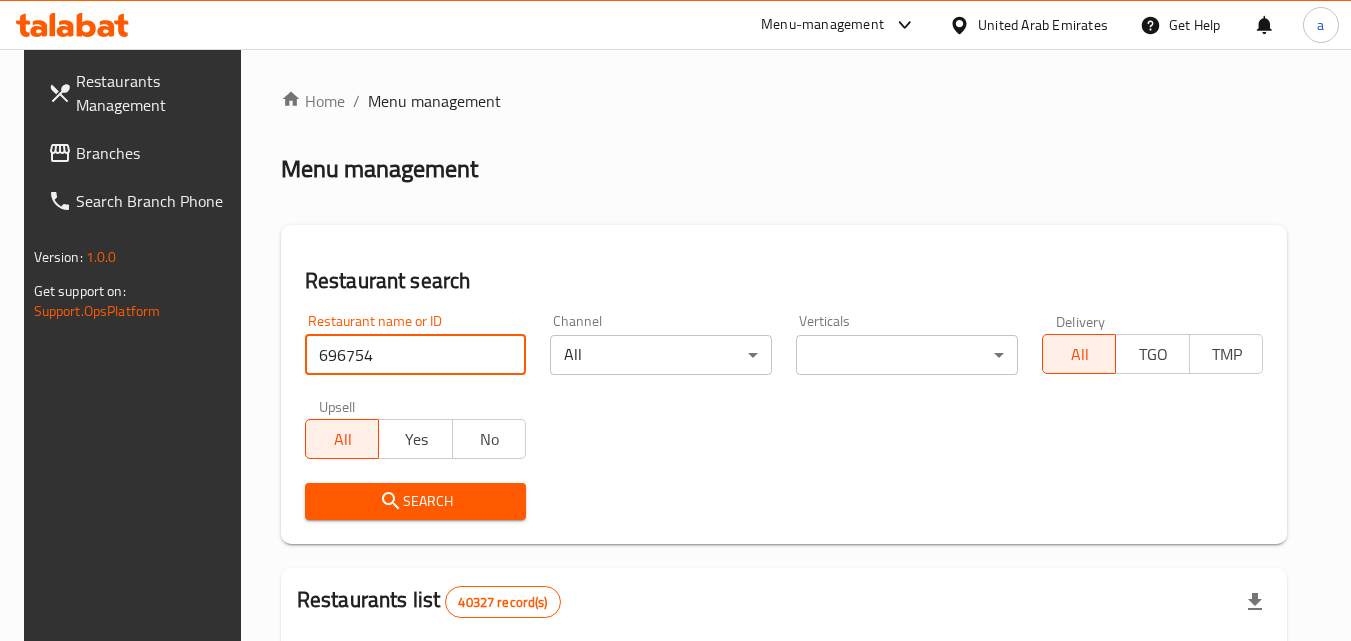 type on "696754" 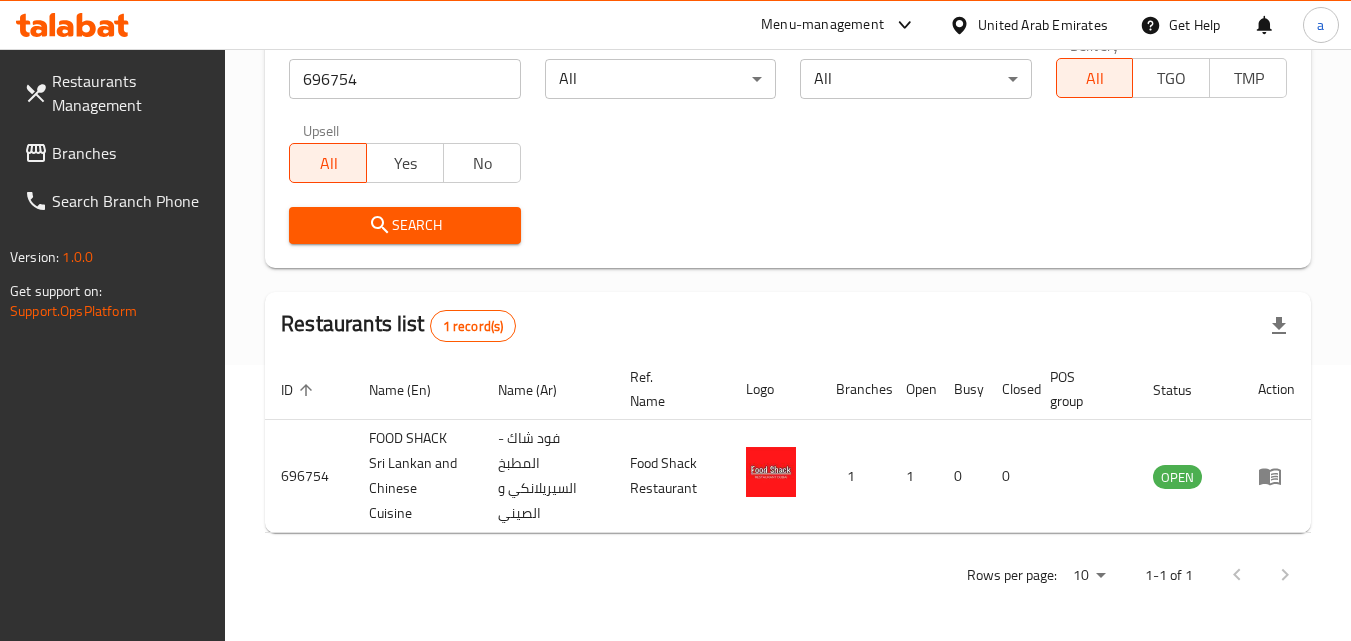 scroll, scrollTop: 276, scrollLeft: 0, axis: vertical 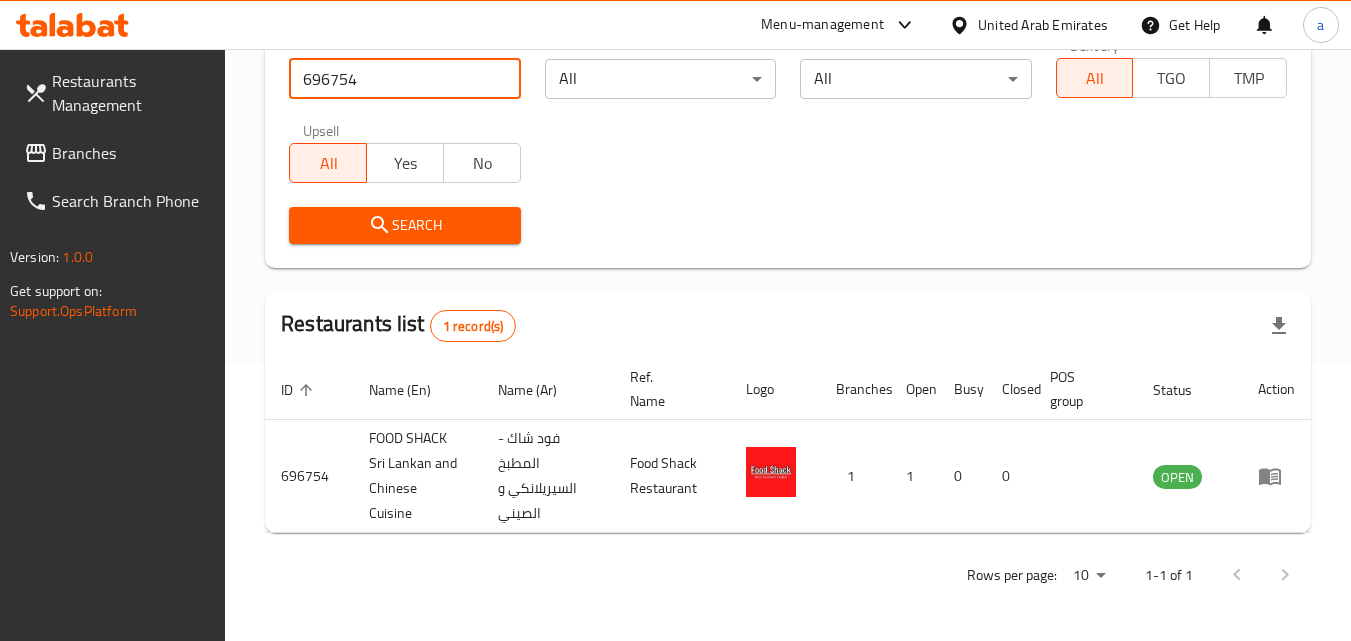 click on "United Arab Emirates" at bounding box center (1043, 25) 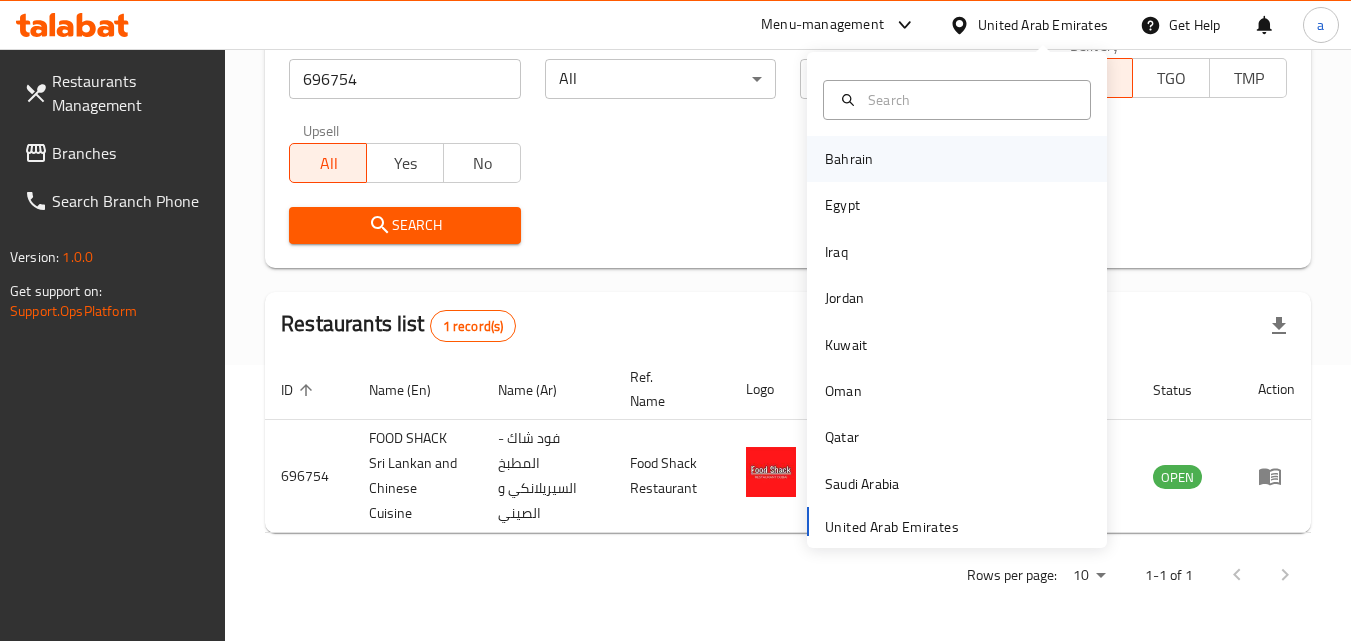 click on "Bahrain" at bounding box center (849, 159) 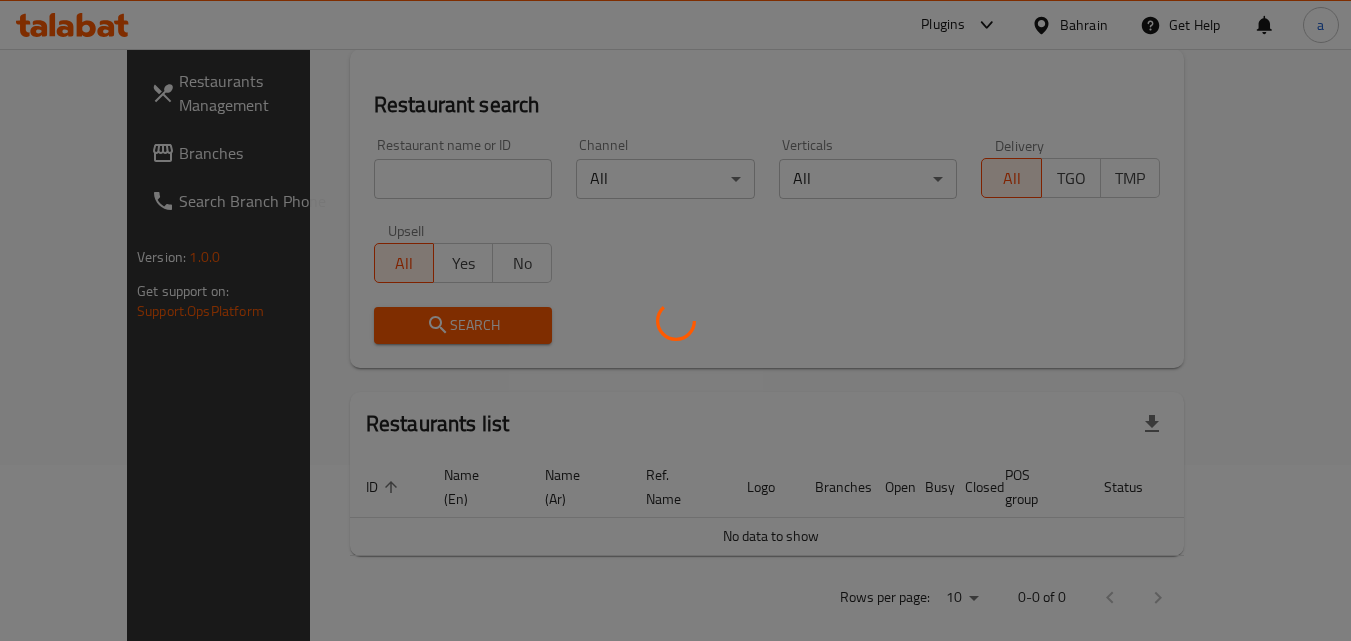 scroll, scrollTop: 276, scrollLeft: 0, axis: vertical 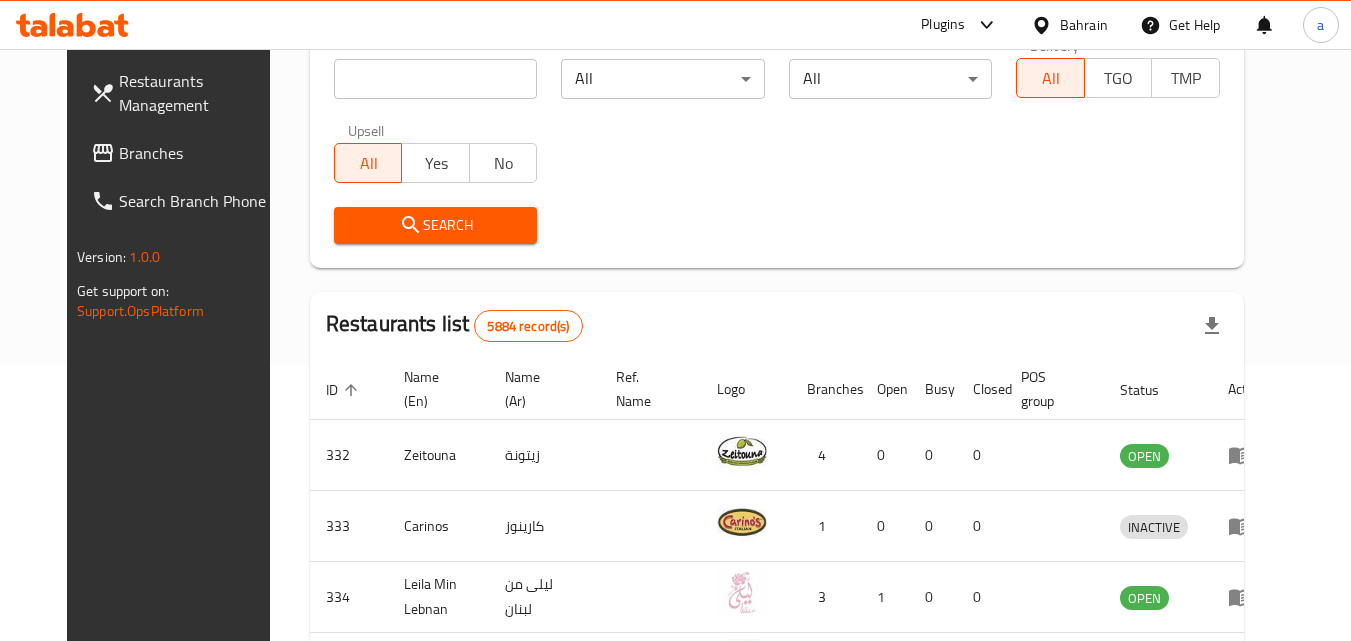 click on "Branches" at bounding box center (184, 153) 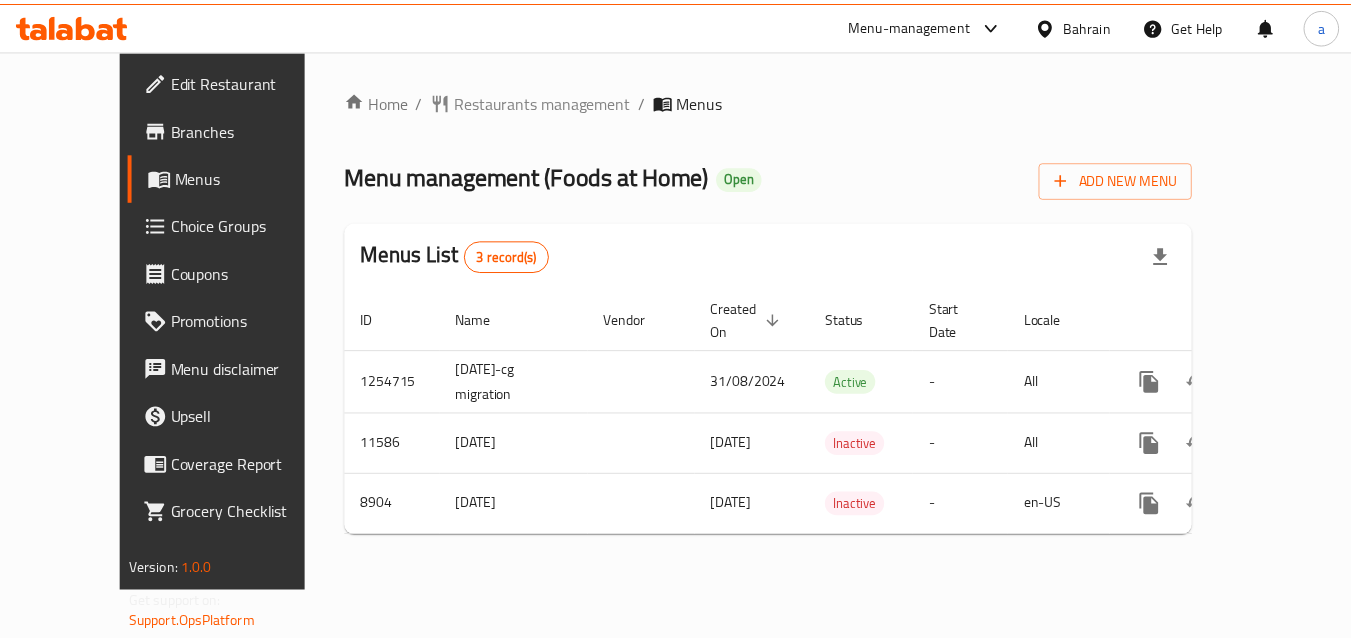 scroll, scrollTop: 0, scrollLeft: 0, axis: both 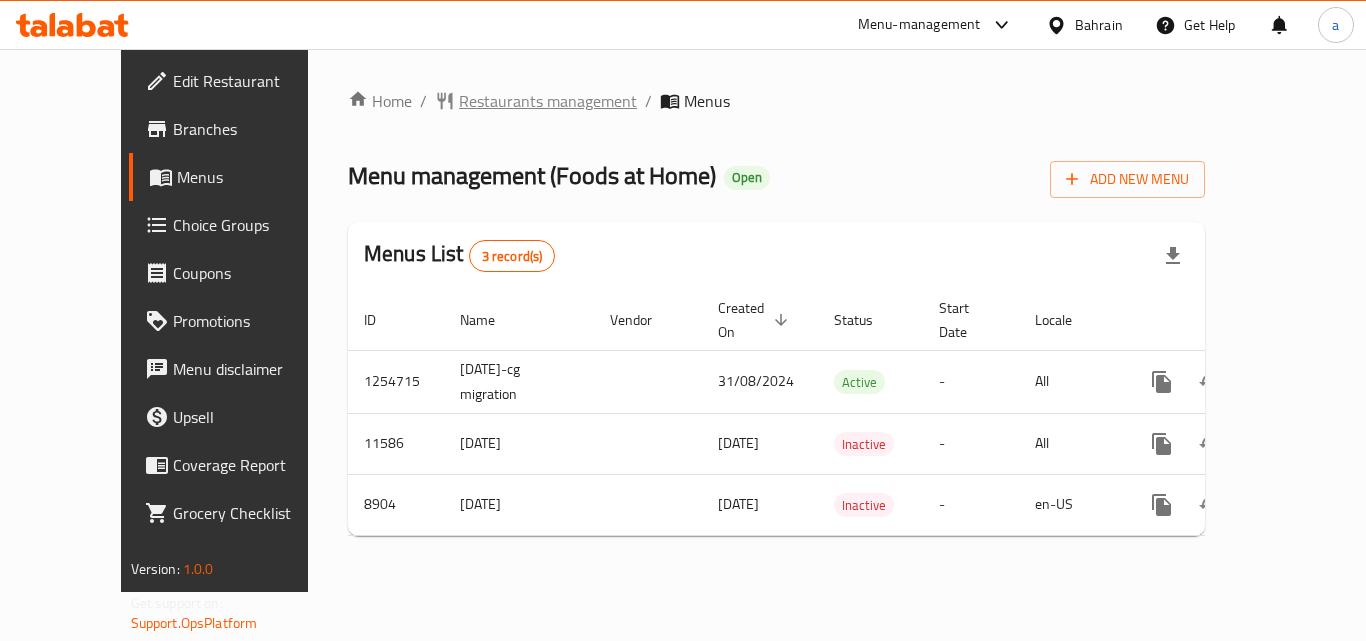 click on "Restaurants management" at bounding box center [548, 101] 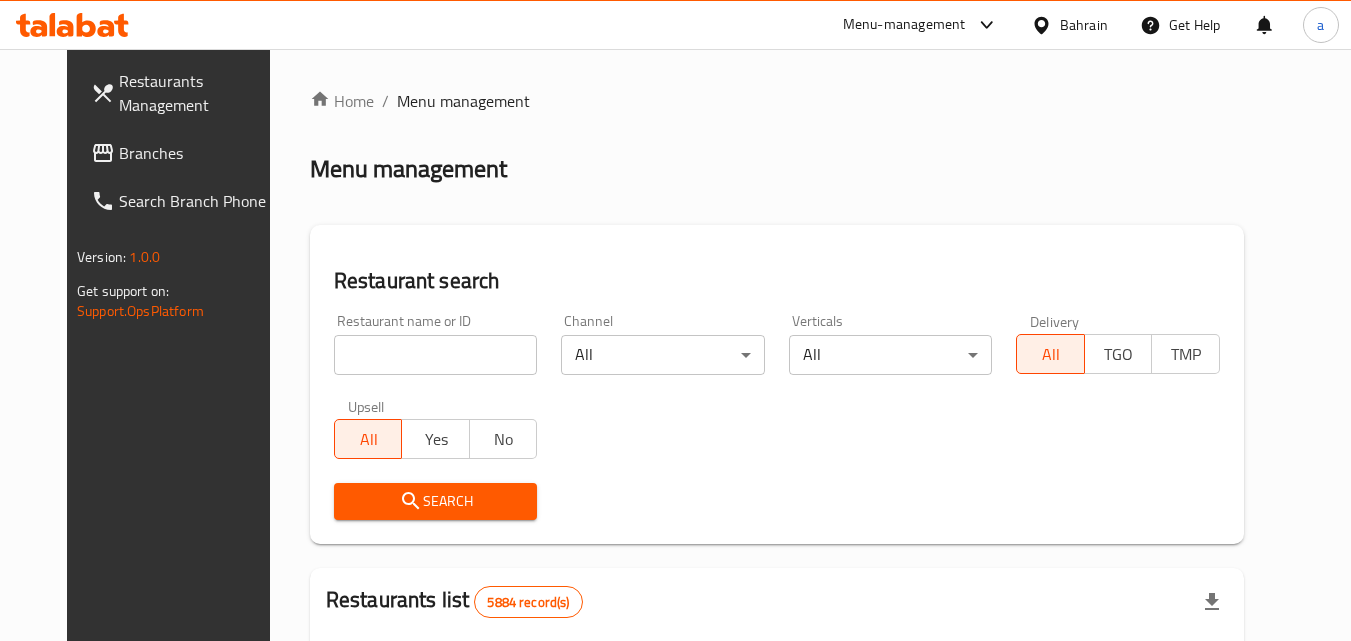click at bounding box center (436, 355) 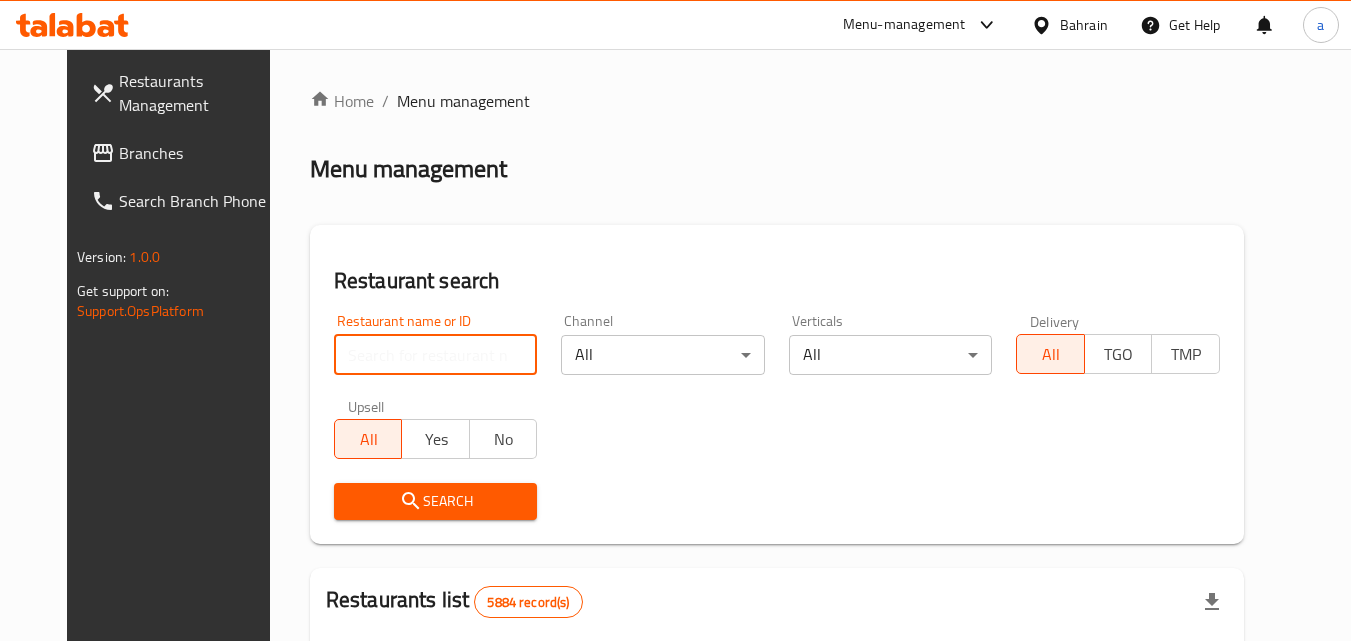 paste on "5402" 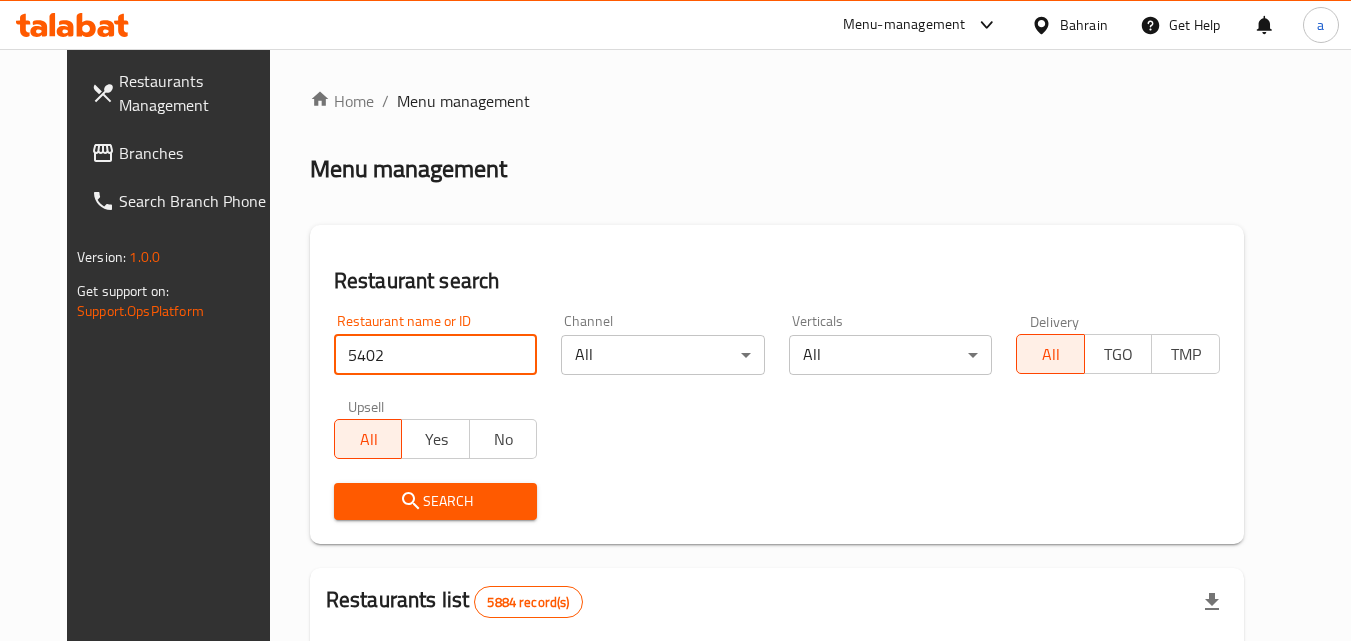 type on "5402" 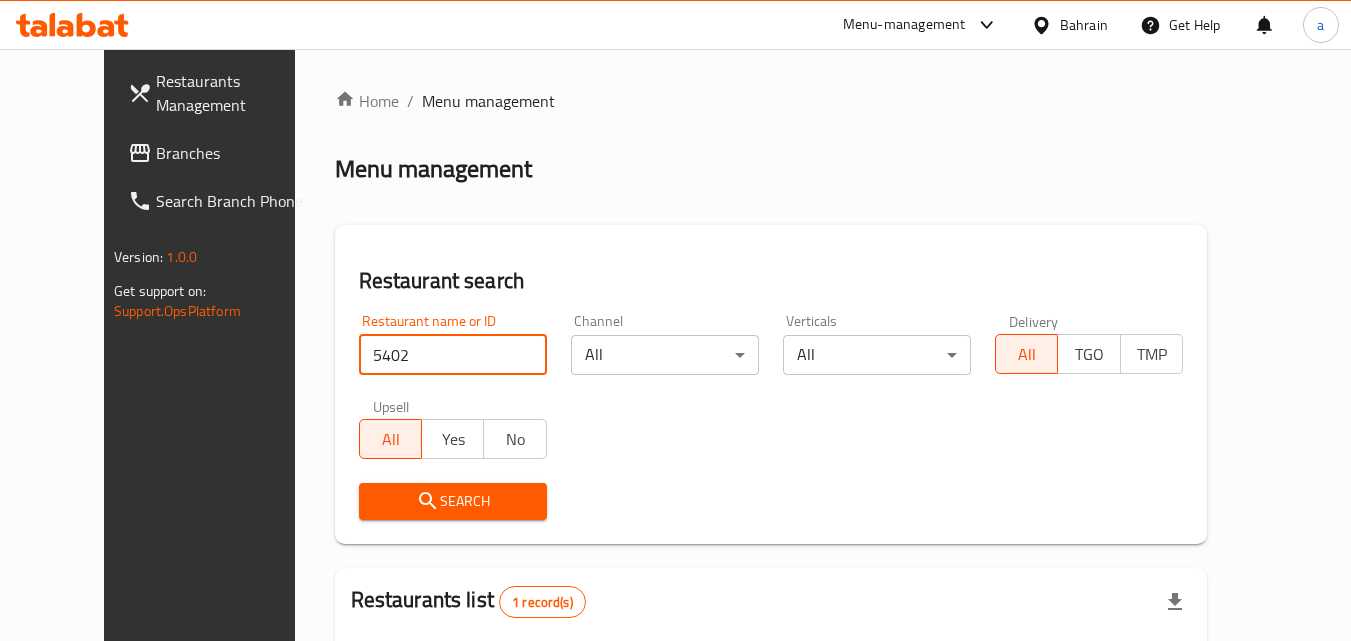 scroll, scrollTop: 234, scrollLeft: 0, axis: vertical 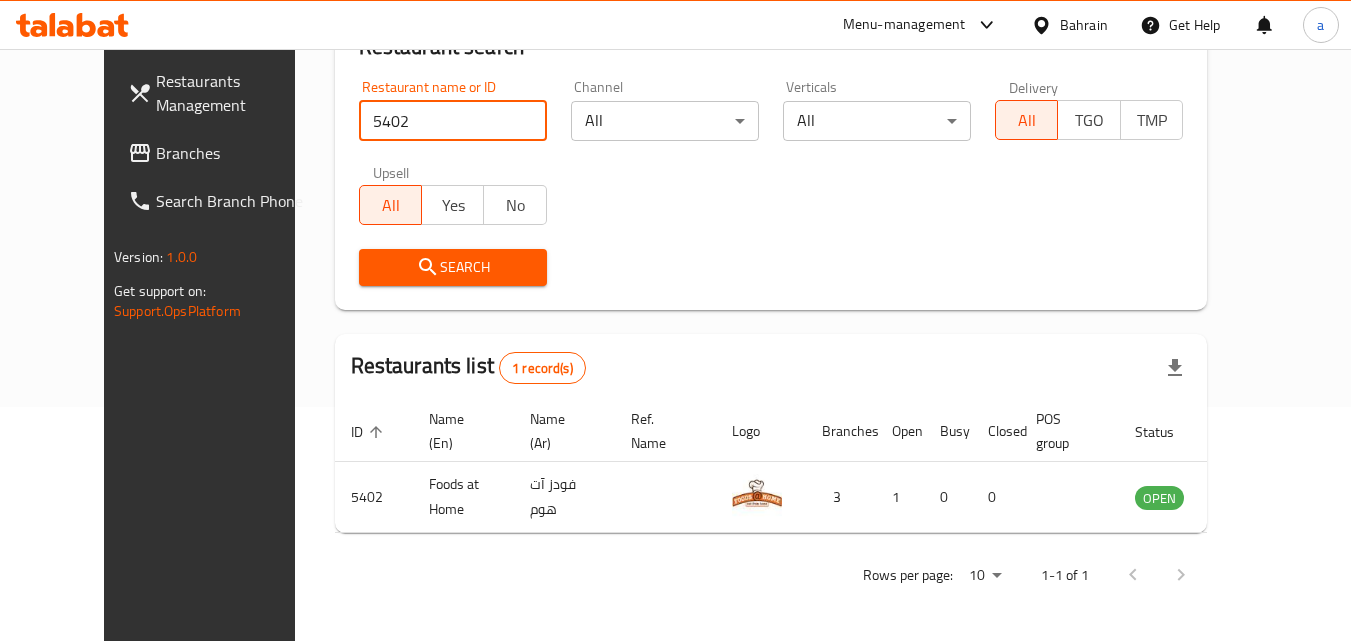 click on "Bahrain" at bounding box center [1084, 25] 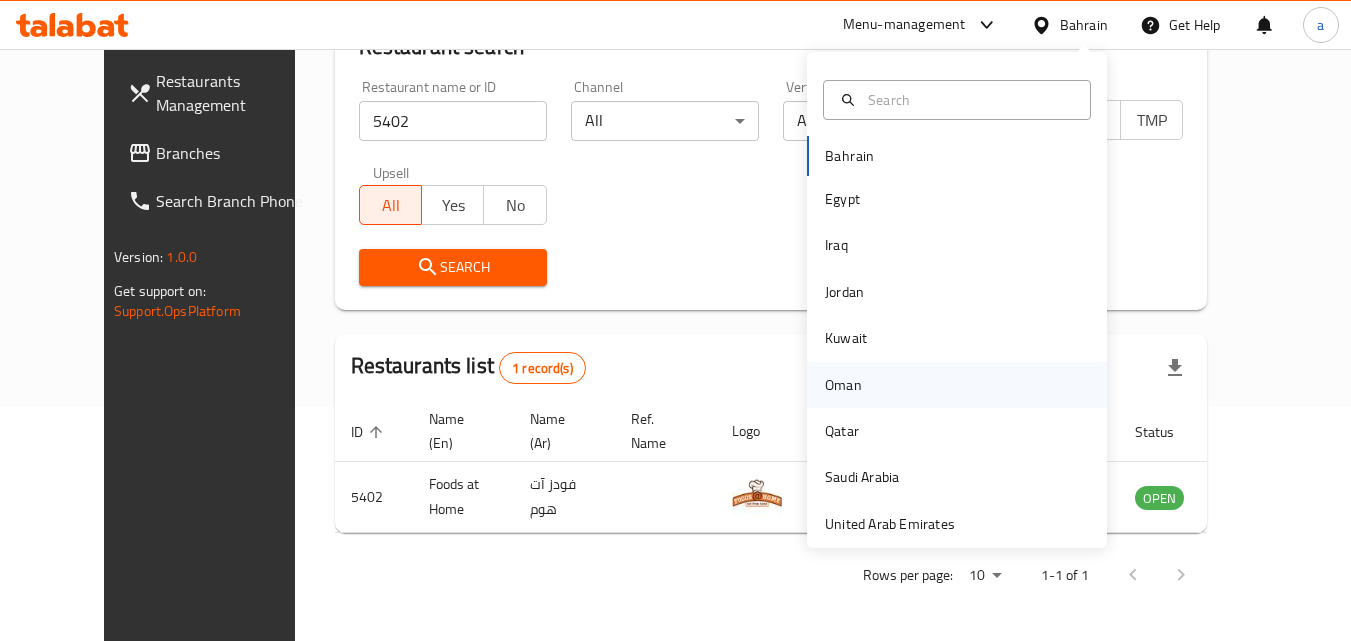 click on "Oman" at bounding box center [843, 385] 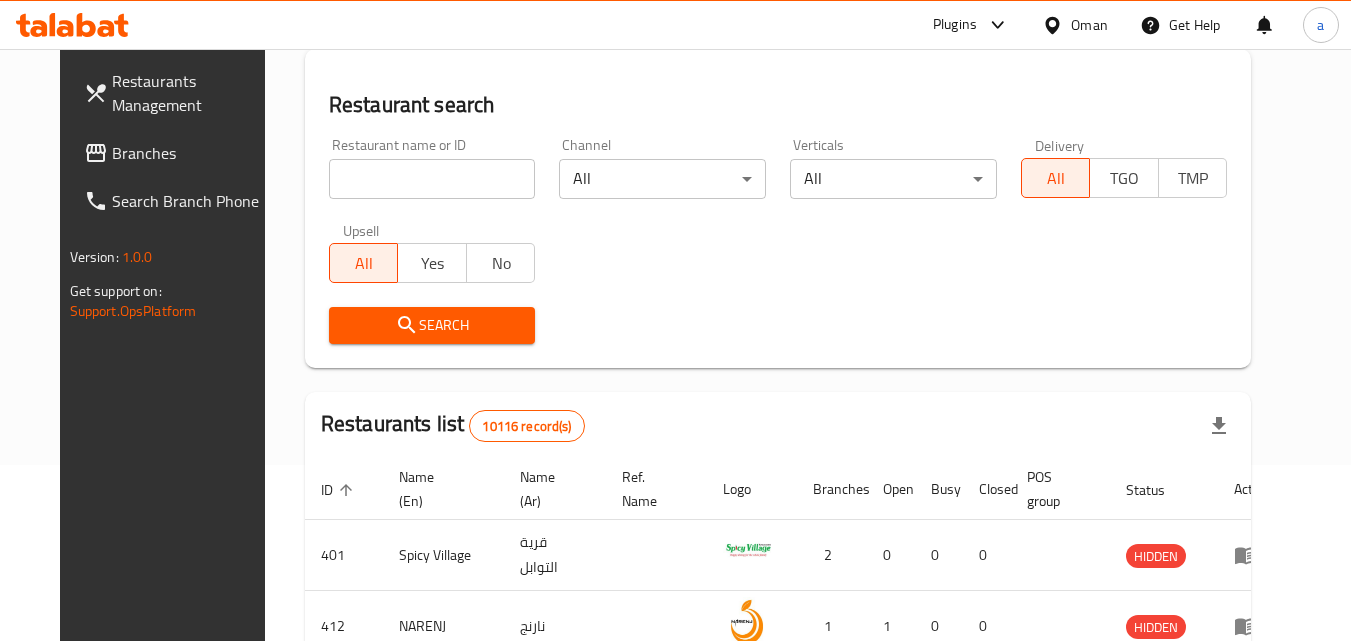 scroll, scrollTop: 234, scrollLeft: 0, axis: vertical 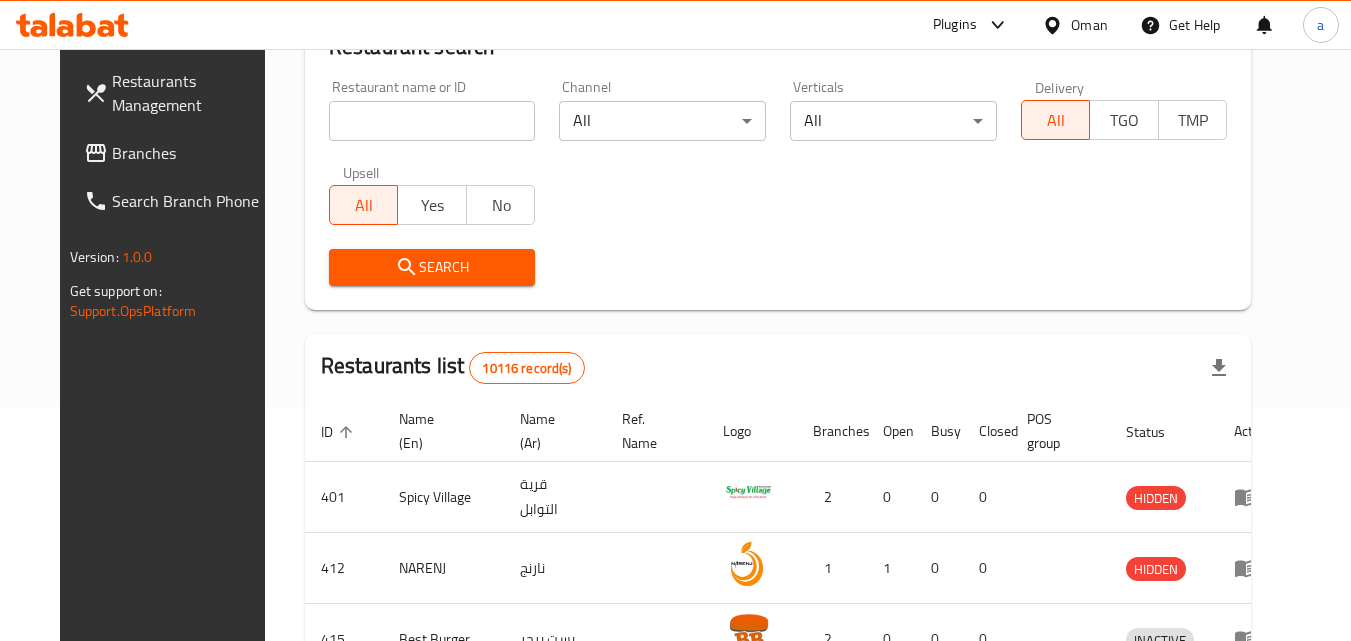 click on "Branches" at bounding box center [191, 153] 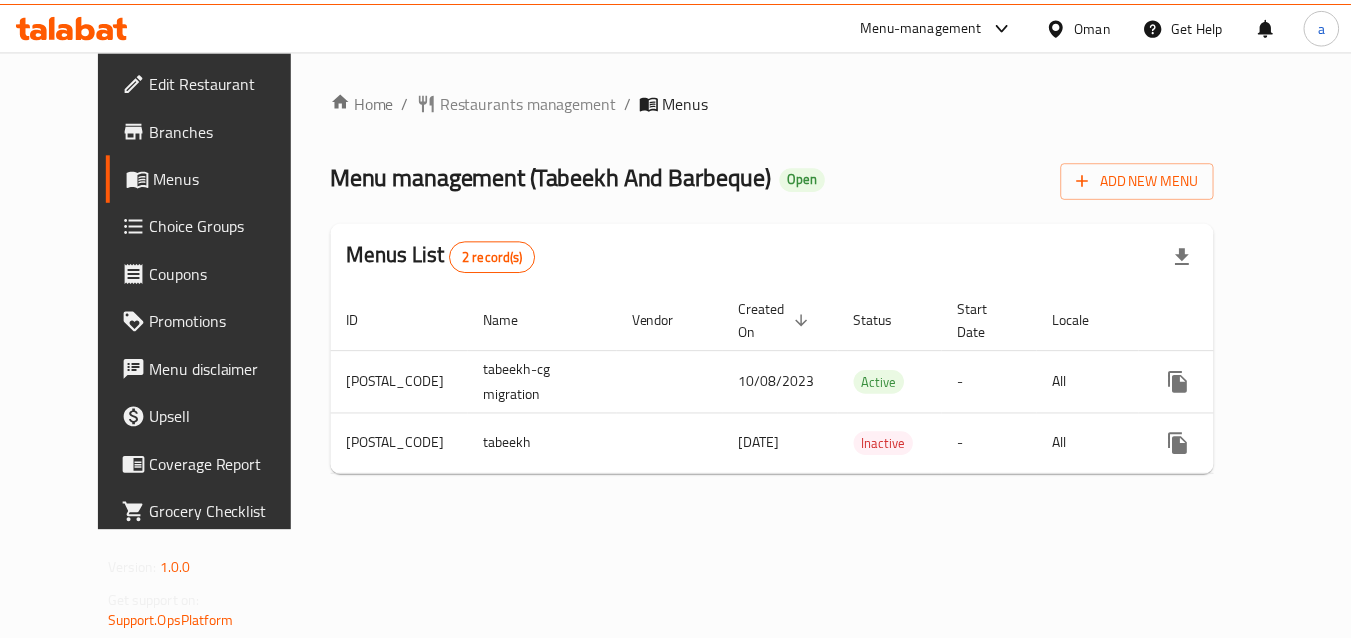 scroll, scrollTop: 0, scrollLeft: 0, axis: both 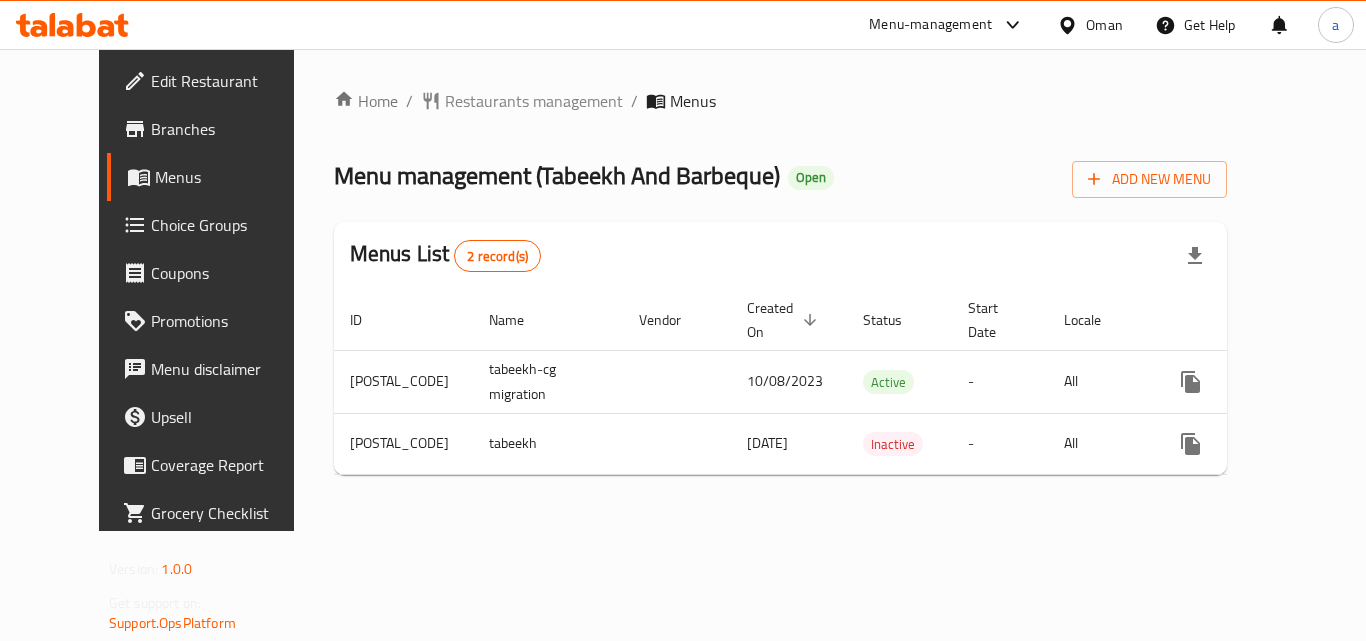 click at bounding box center (683, 320) 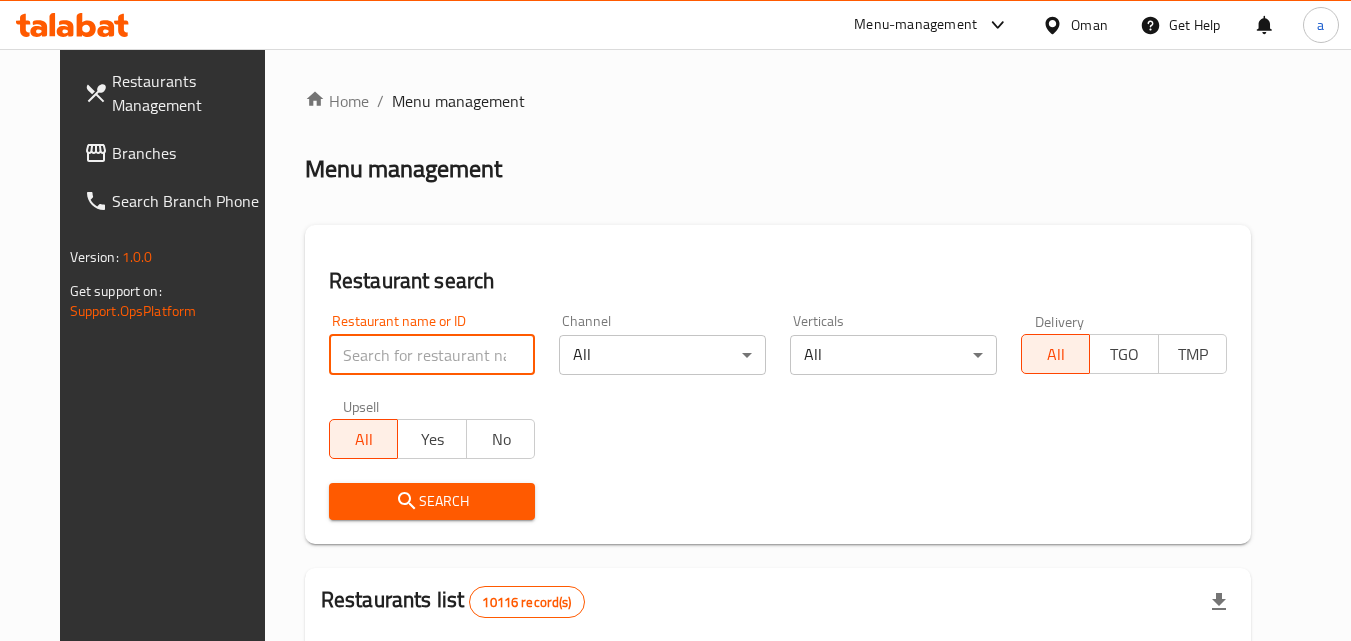 click at bounding box center [432, 355] 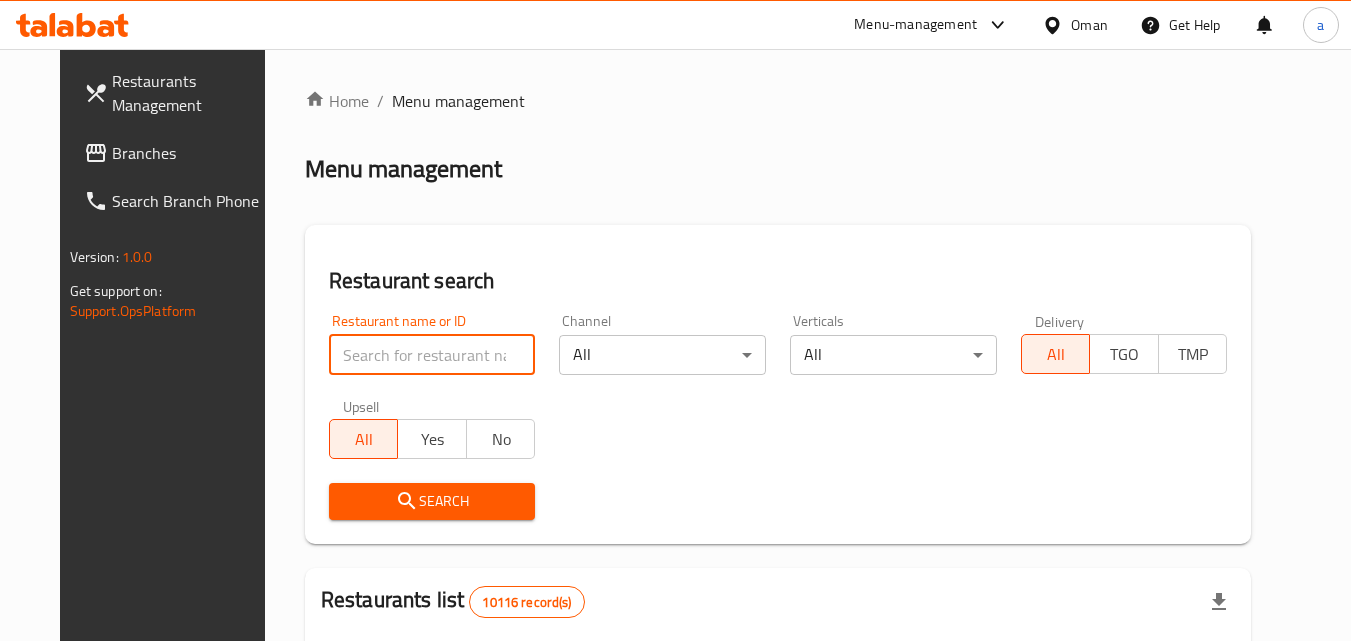 paste on "[POSTAL_CODE]" 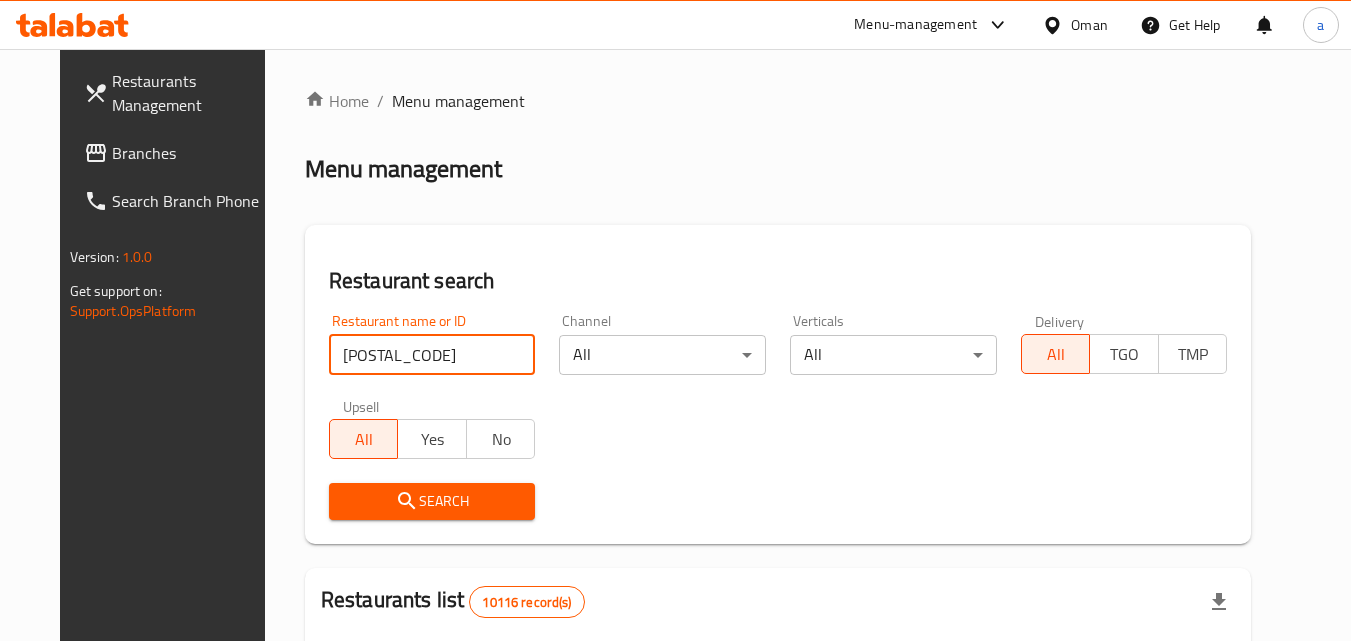 type on "[POSTAL_CODE]" 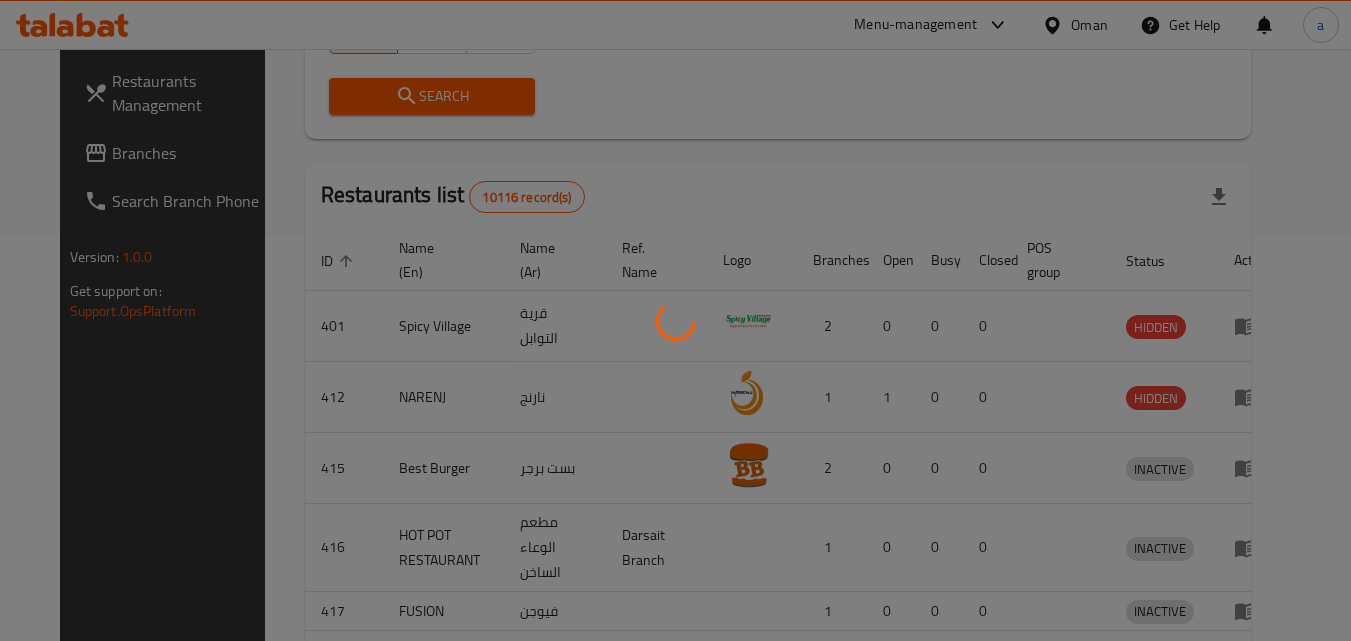 scroll, scrollTop: 234, scrollLeft: 0, axis: vertical 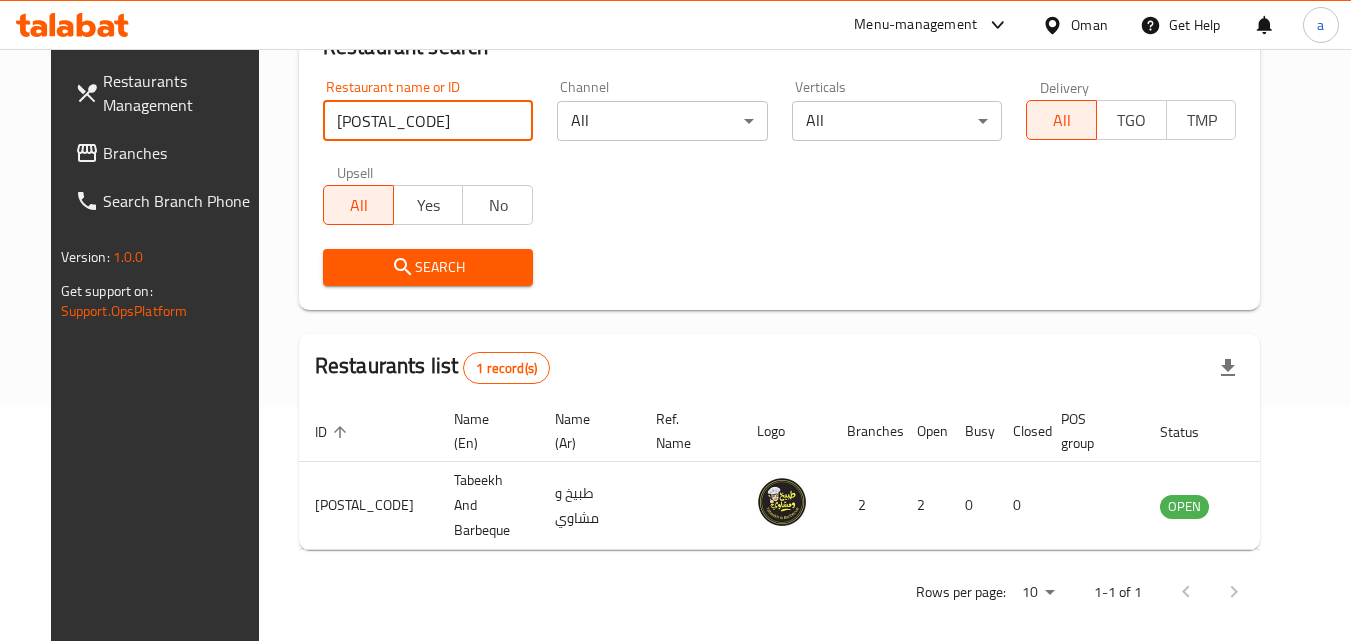 click on "Oman" at bounding box center (1075, 25) 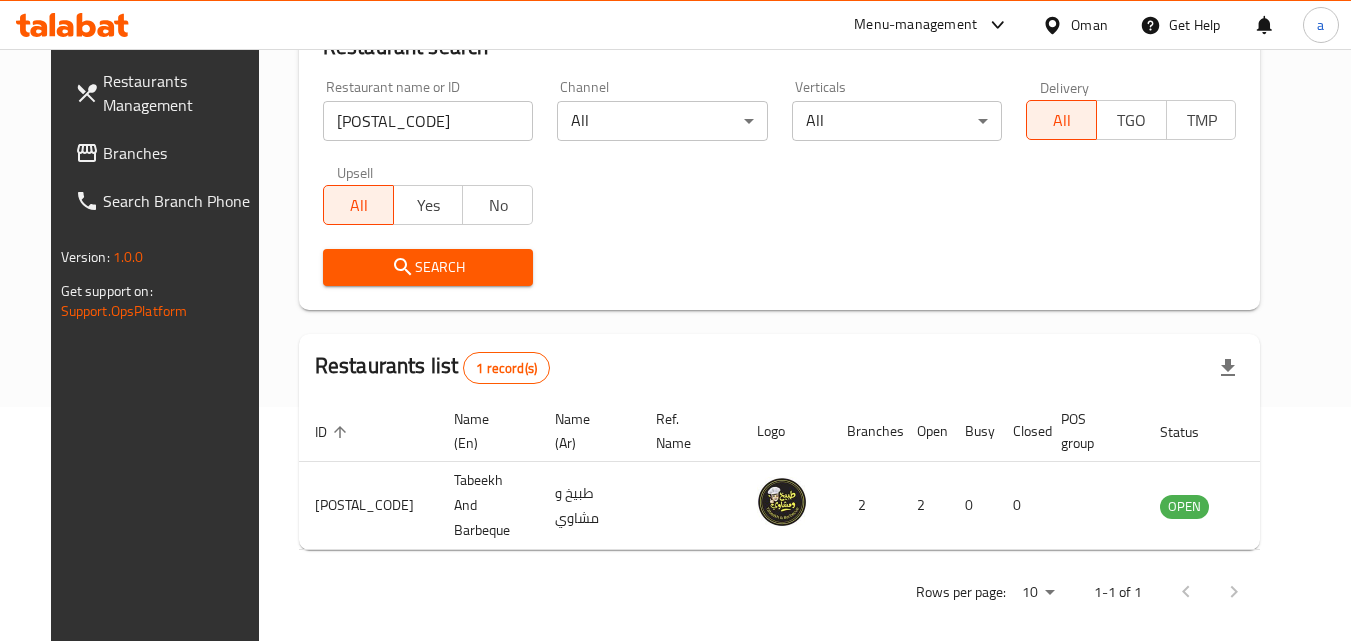 click on "Oman" at bounding box center [1089, 25] 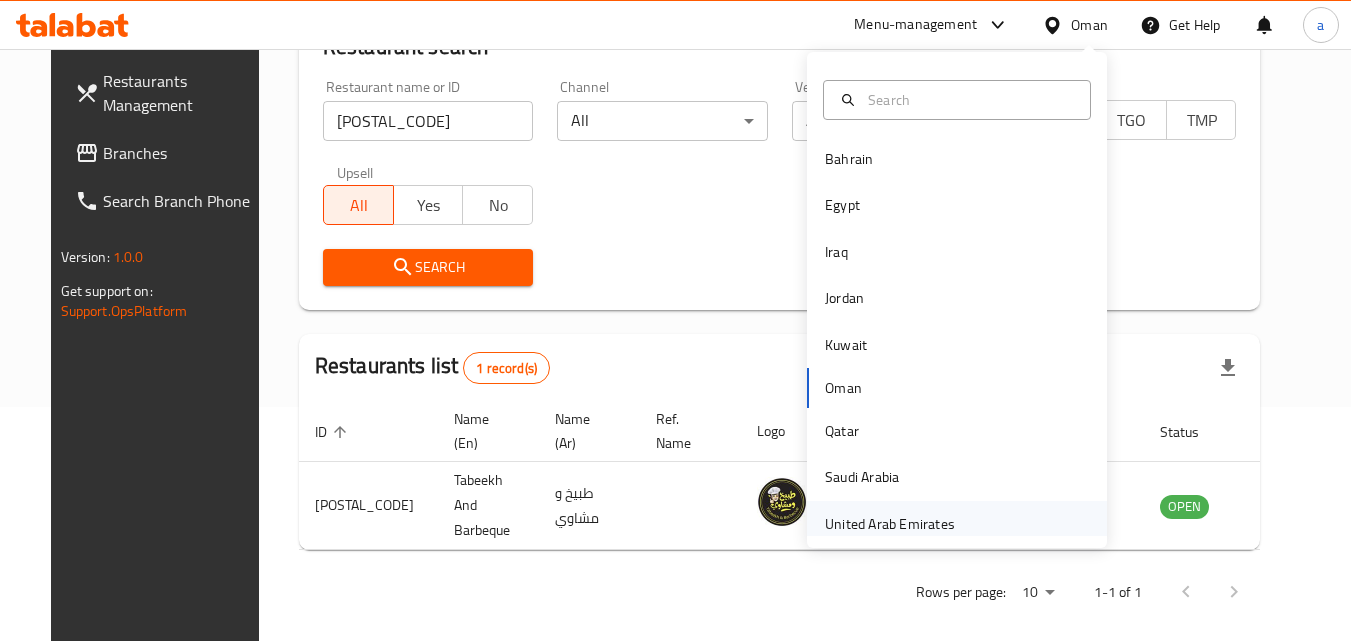 click on "United Arab Emirates" at bounding box center (890, 524) 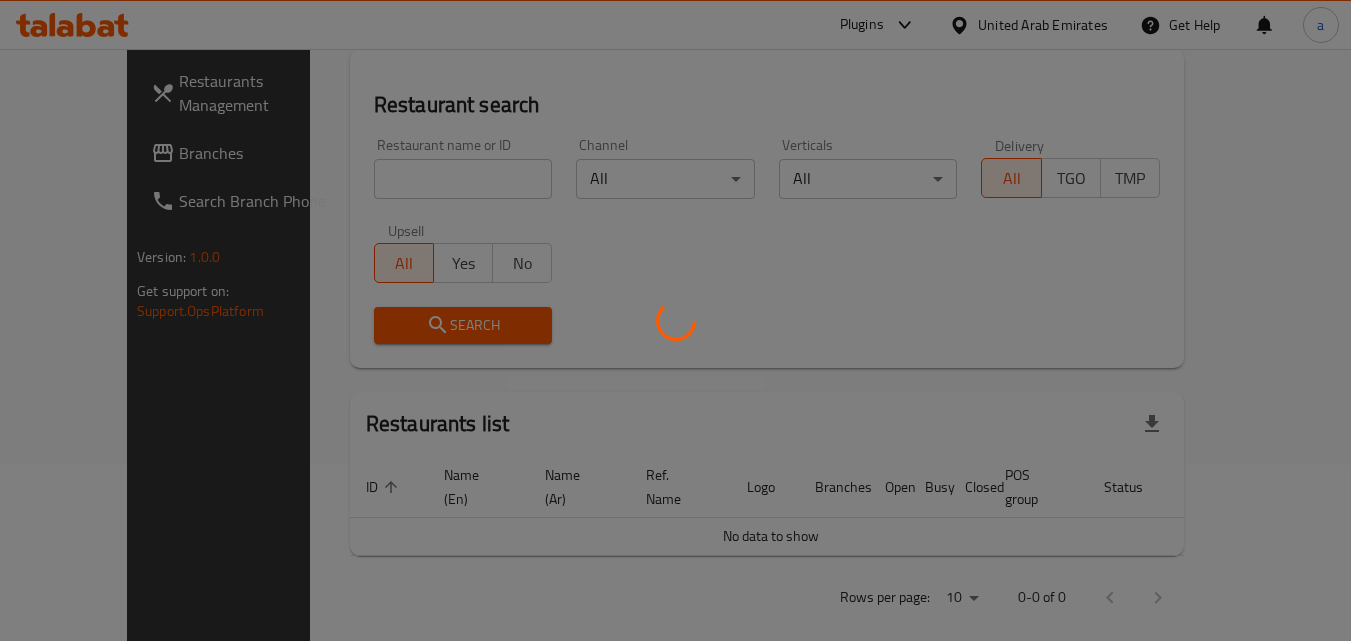 scroll, scrollTop: 234, scrollLeft: 0, axis: vertical 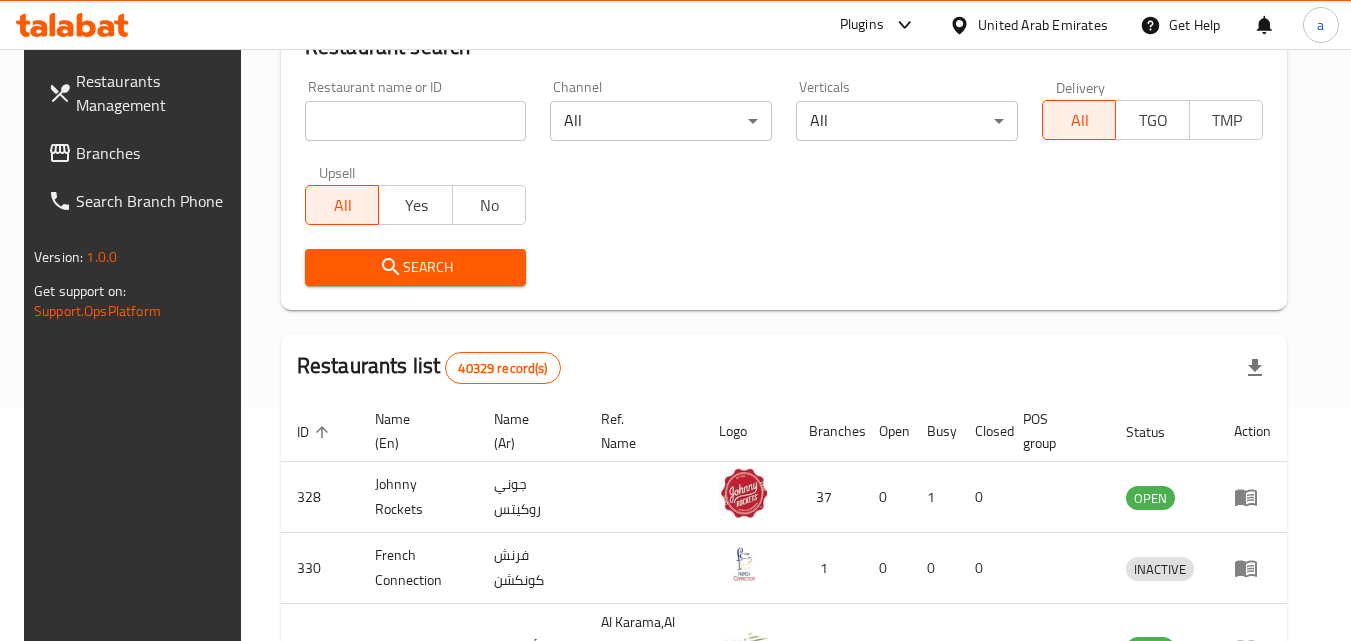 click on "Branches" at bounding box center [155, 153] 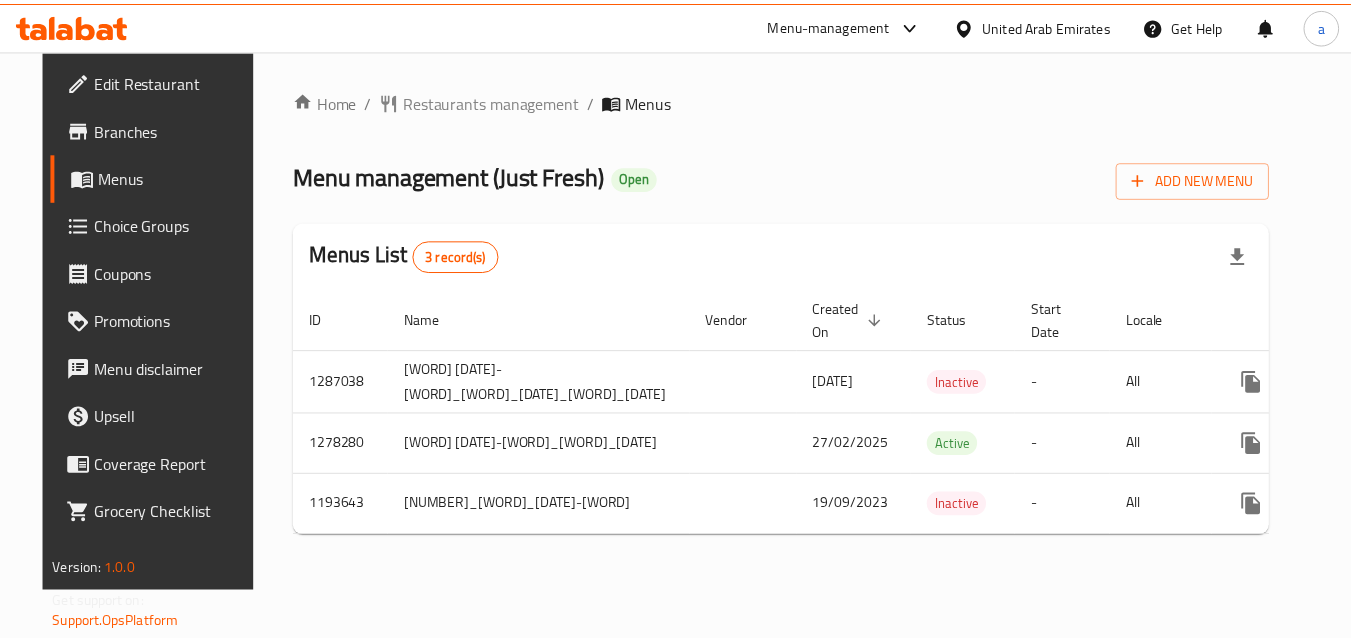 scroll, scrollTop: 0, scrollLeft: 0, axis: both 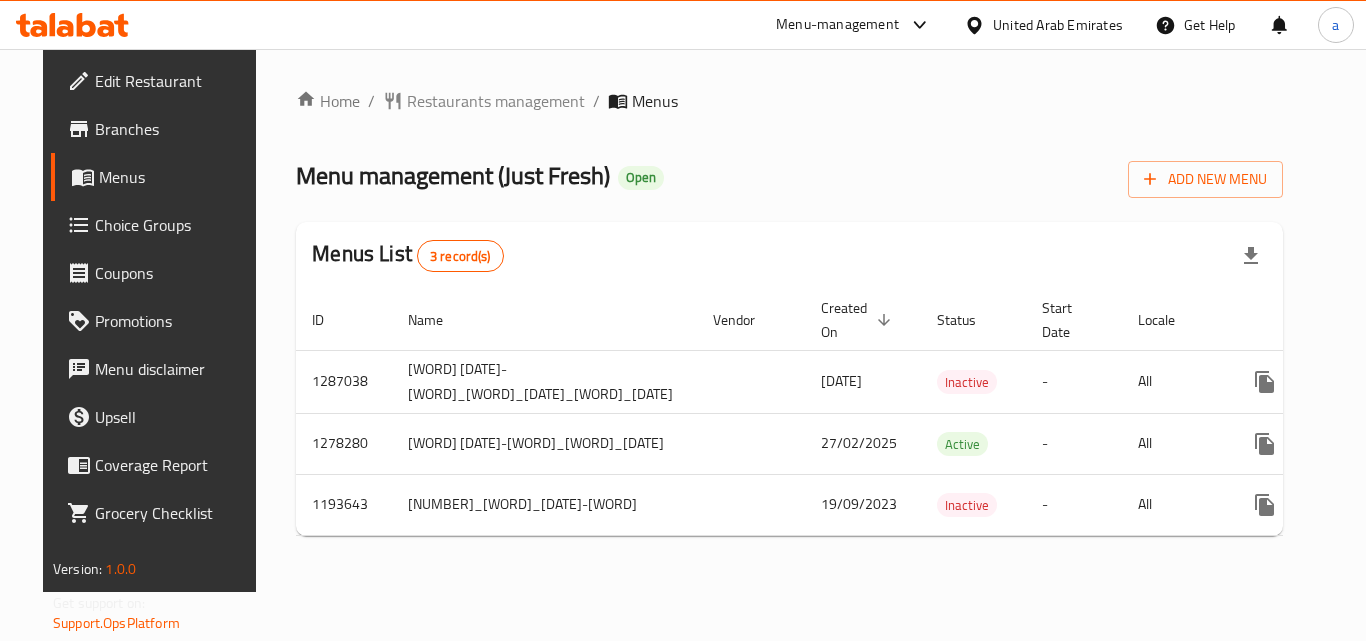 click on "Restaurants management" at bounding box center (496, 101) 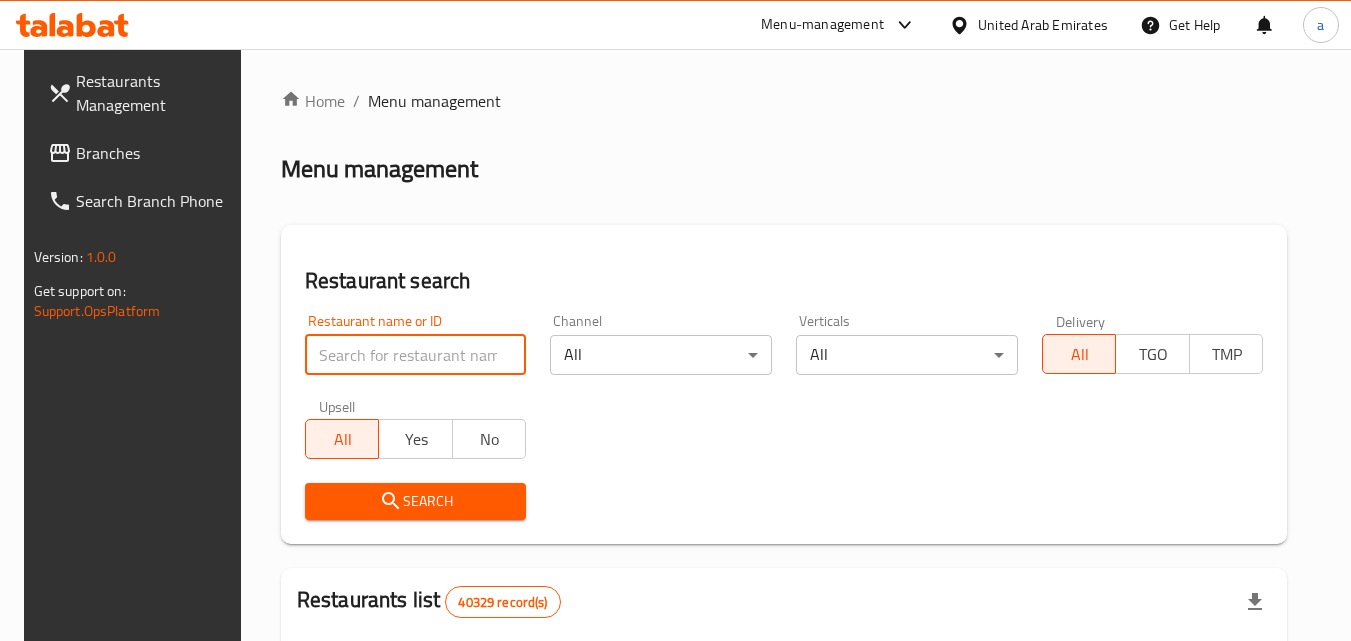 click at bounding box center [416, 355] 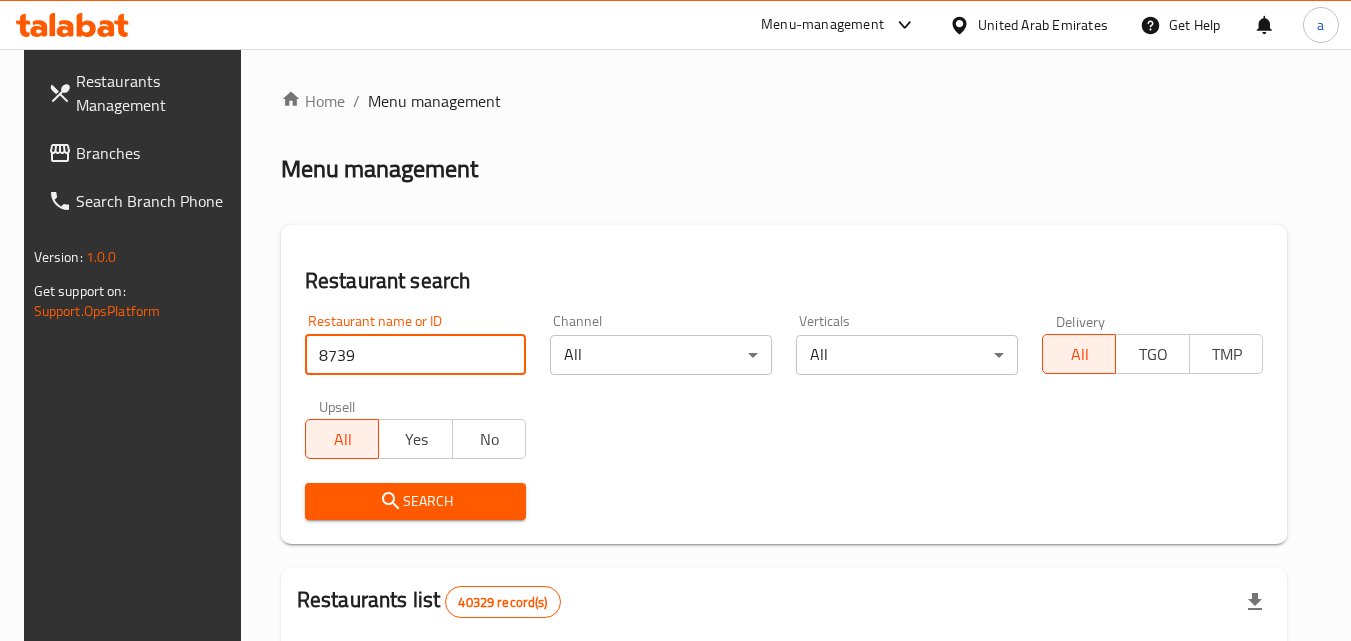 type on "8739" 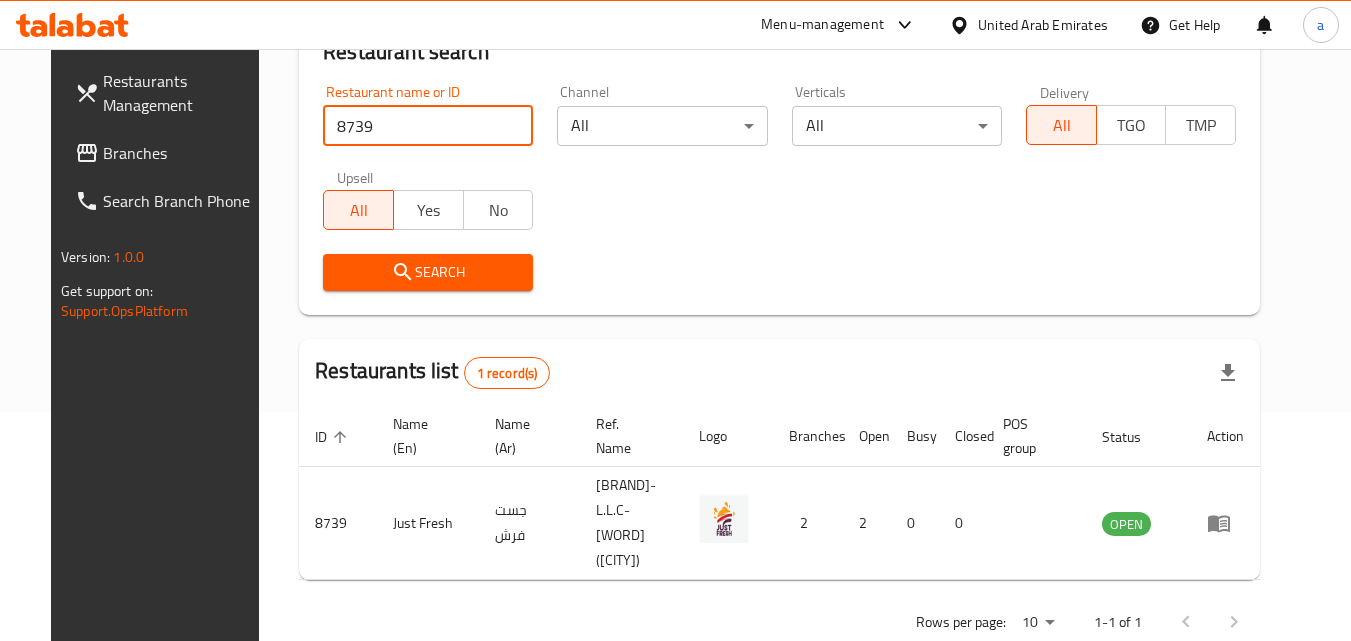 scroll, scrollTop: 234, scrollLeft: 0, axis: vertical 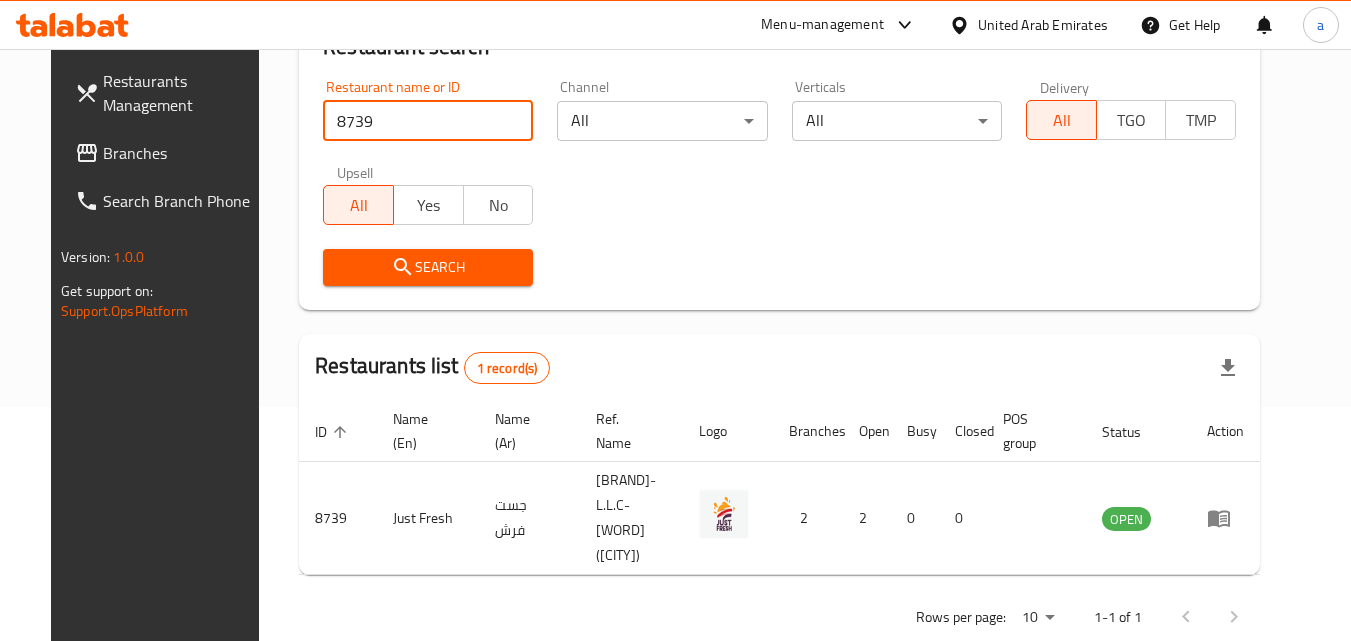 click on "United Arab Emirates" at bounding box center (1043, 25) 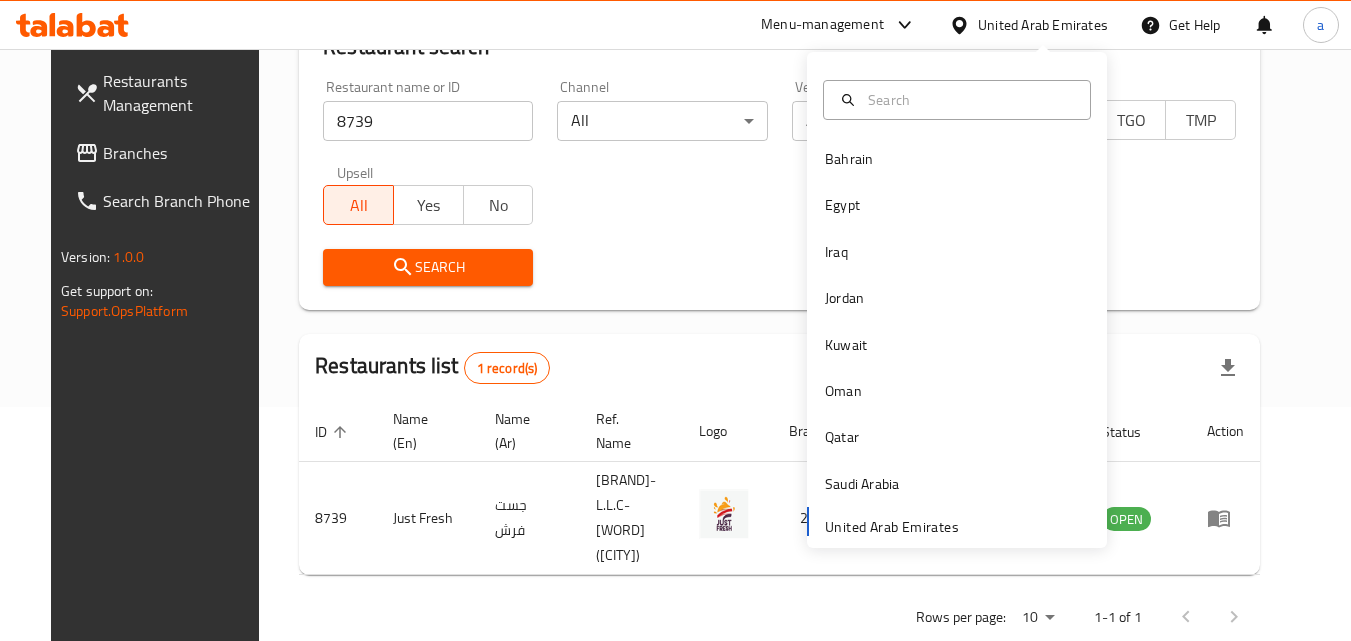 click on "Branches" at bounding box center [182, 153] 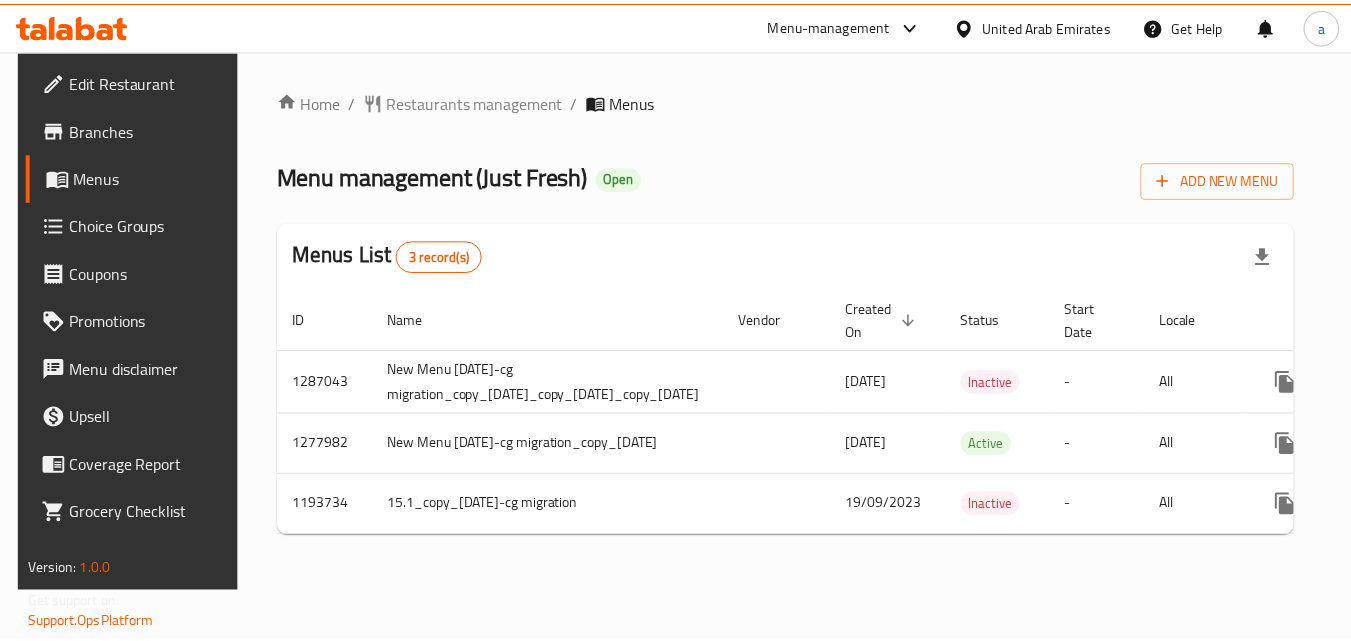 scroll, scrollTop: 0, scrollLeft: 0, axis: both 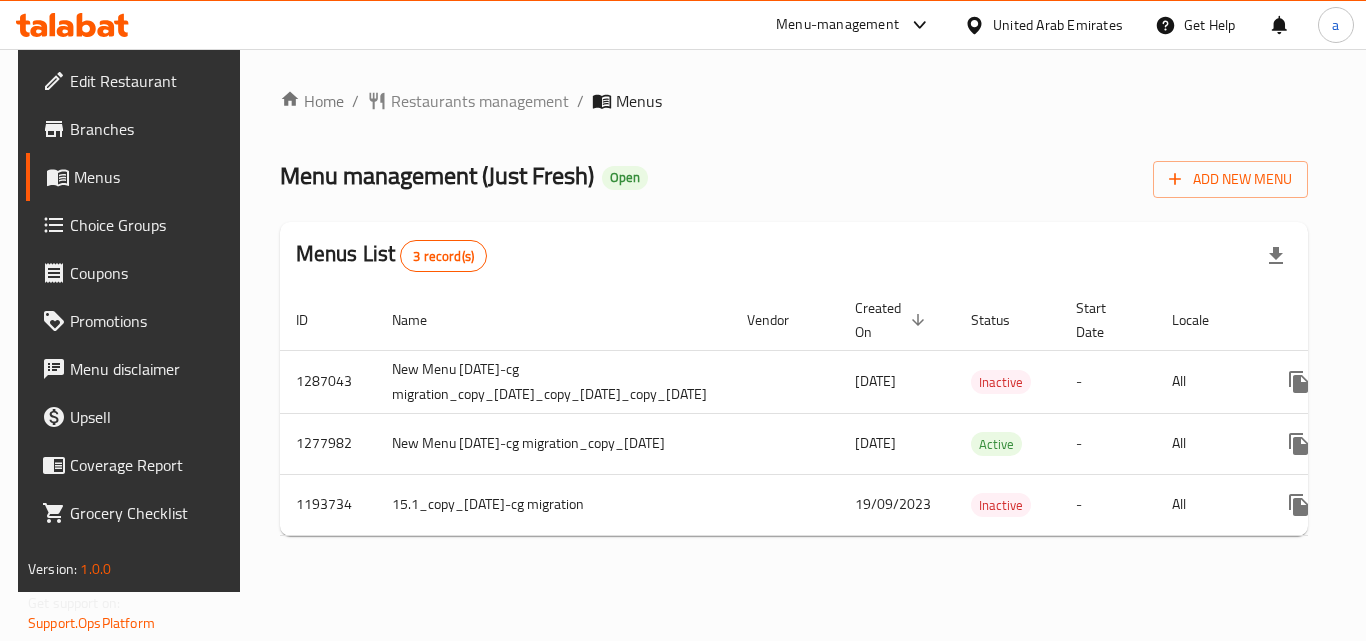 click on "Home / Restaurants management / Menus Menu management ( Just Fresh )  Open Add New Menu Menus List   3 record(s) ID Name Vendor Created On sorted descending Status Start Date Locale Actions 1287043 New Menu [DATE]-cg migration_copy_[DATE]_copy_[DATE]_copy_[DATE] [DATE] Inactive - All 1277982 New Menu [DATE]-cg migration_copy_[DATE] [DATE] Active - All 1193734 15.1_copy_[DATE]-cg migration [DATE] Inactive - All" at bounding box center [794, 320] 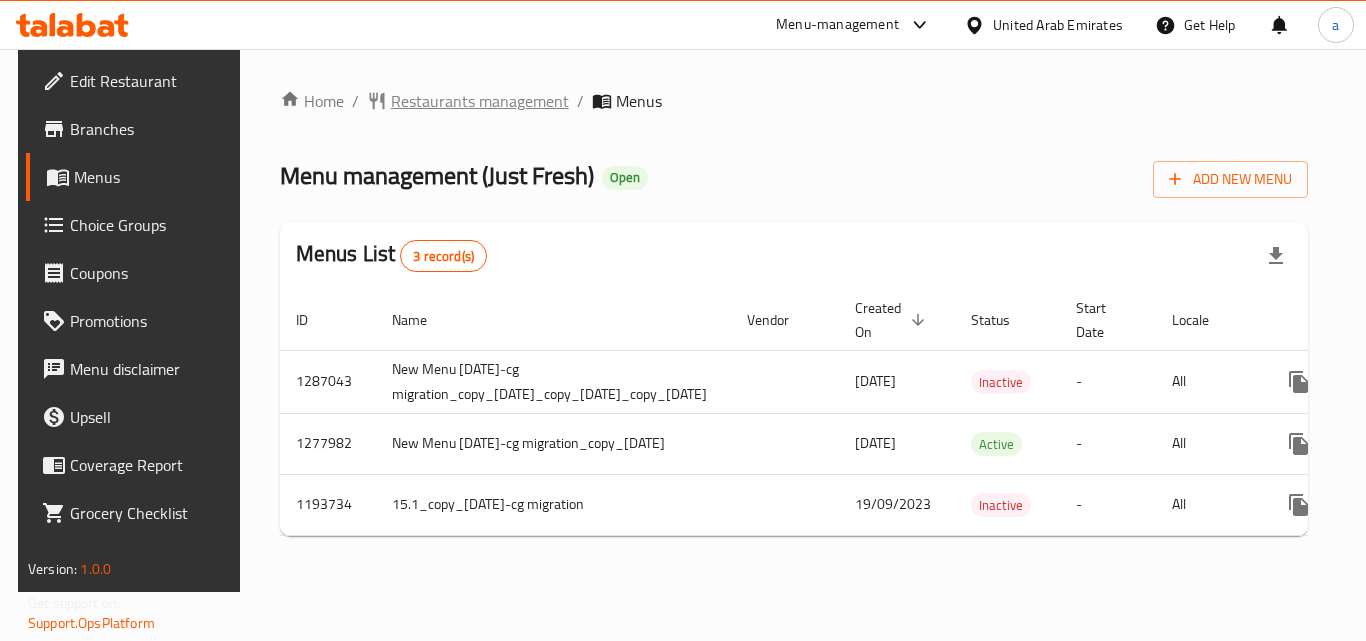 click on "Restaurants management" at bounding box center (480, 101) 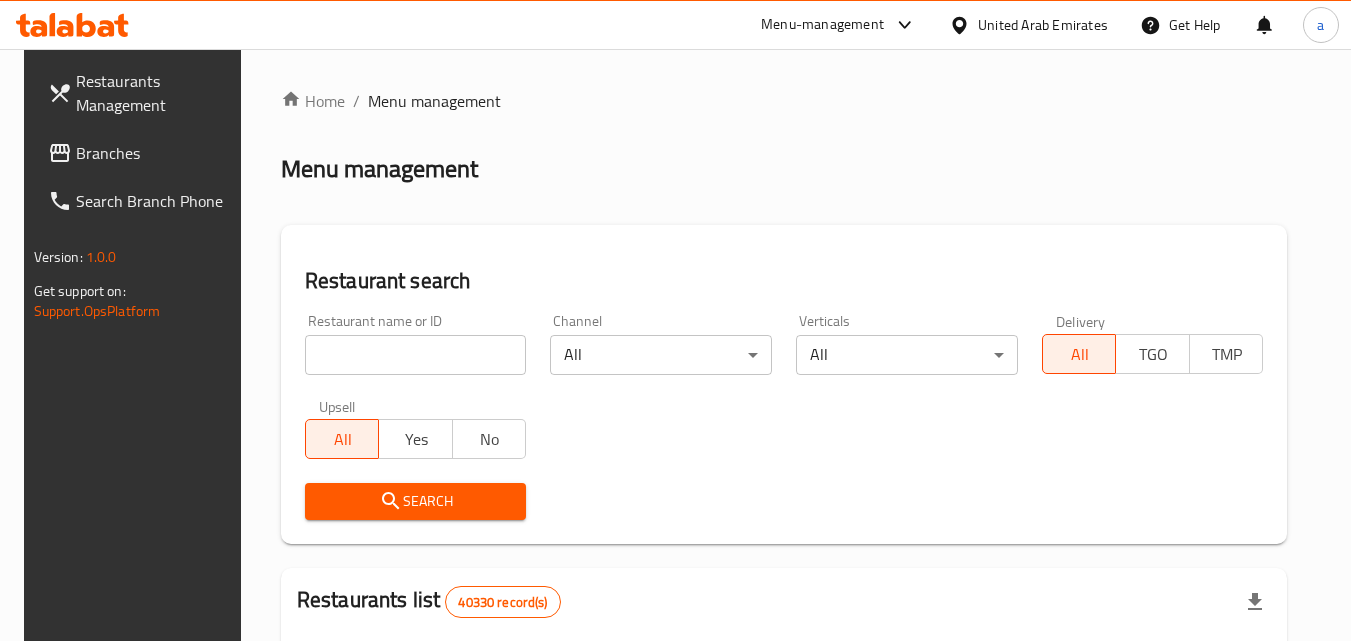 click at bounding box center (416, 355) 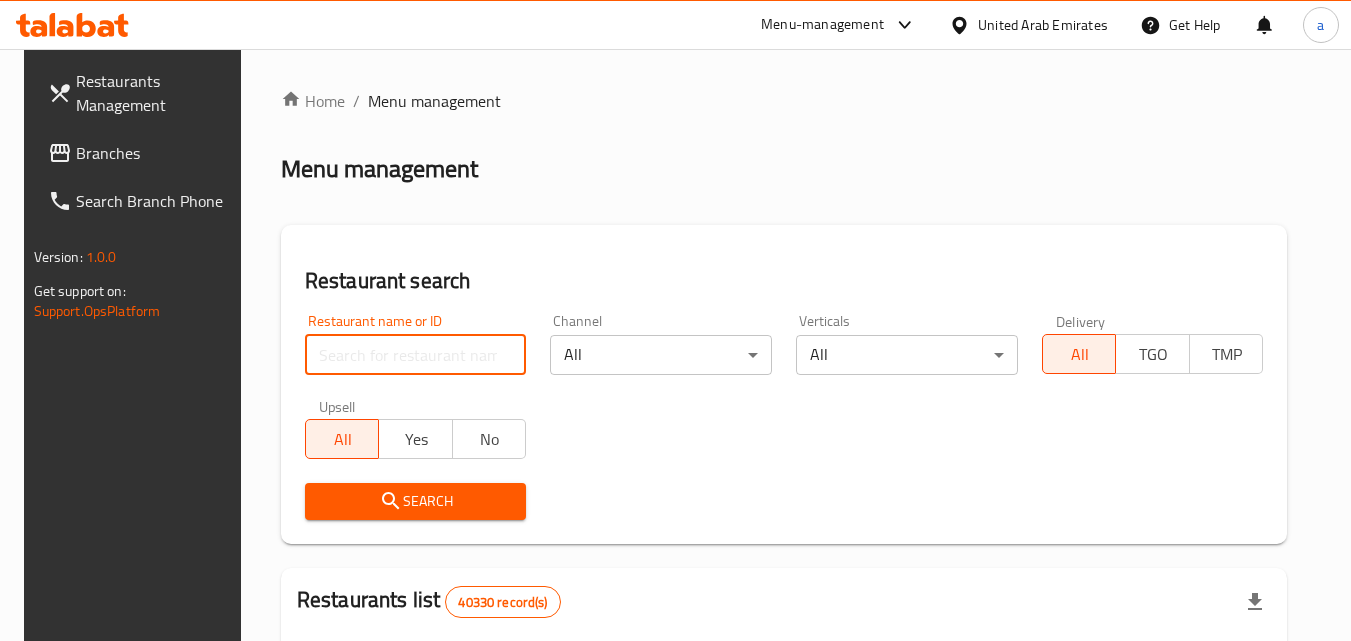 paste on "9421" 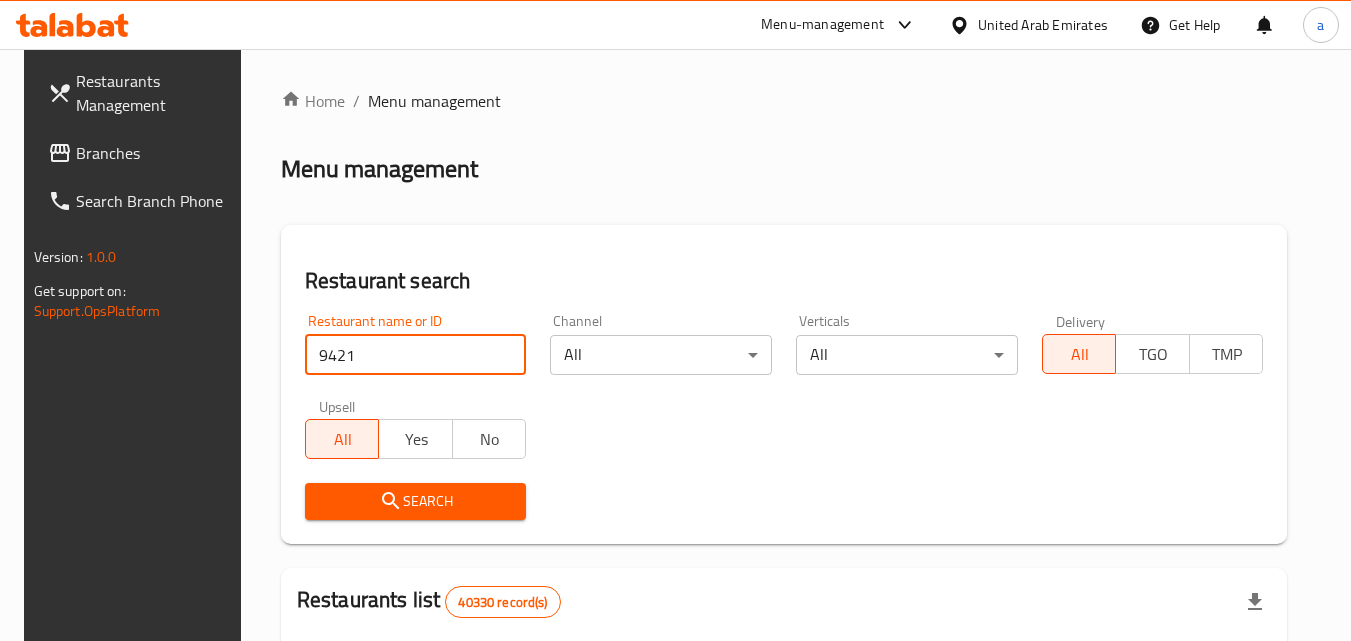 type on "9421" 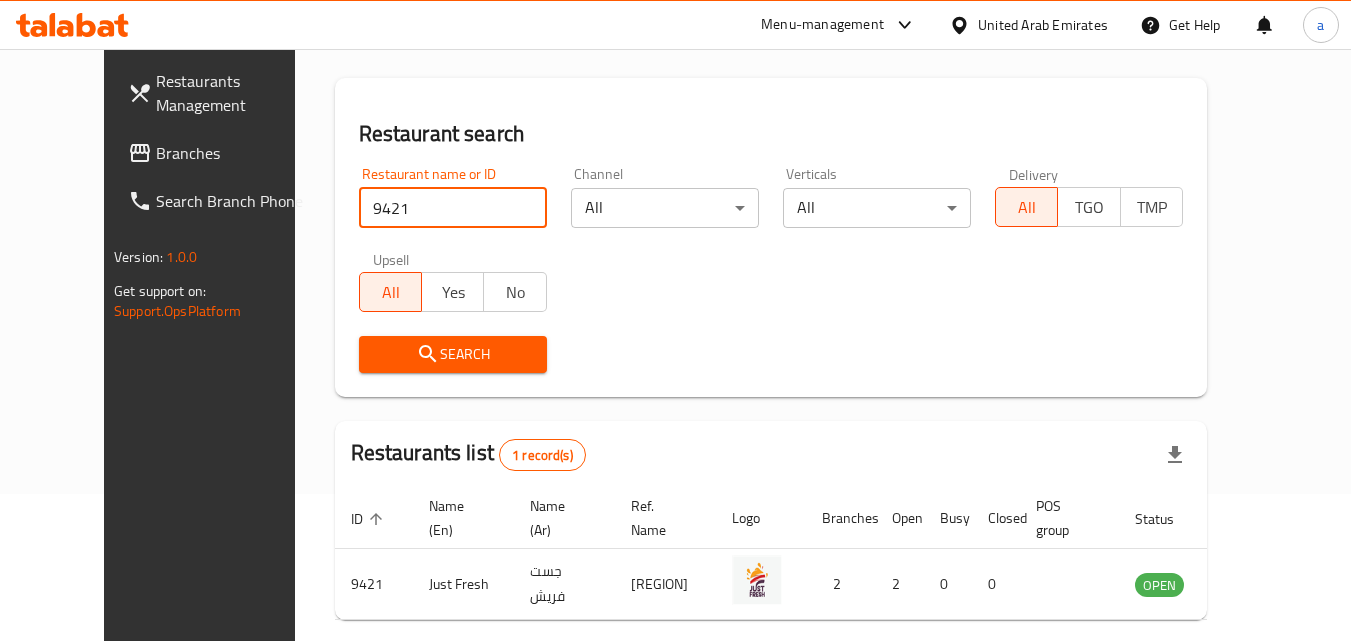 scroll, scrollTop: 234, scrollLeft: 0, axis: vertical 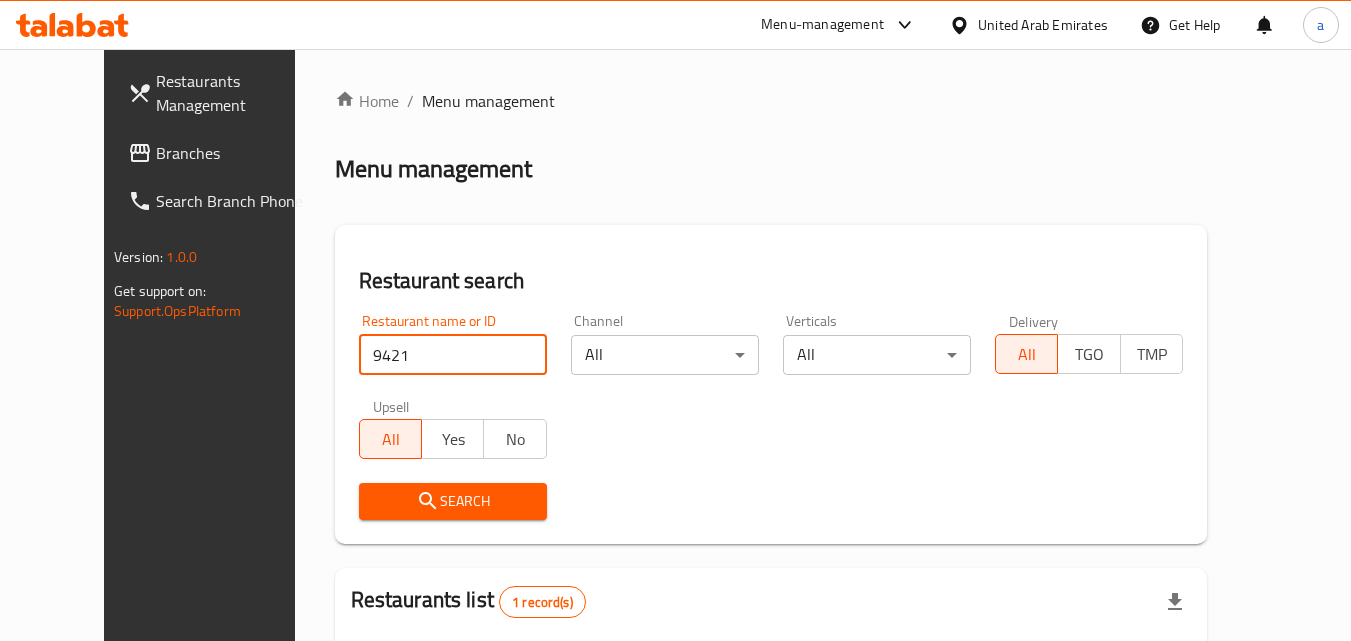 click on "United Arab Emirates" at bounding box center (1028, 25) 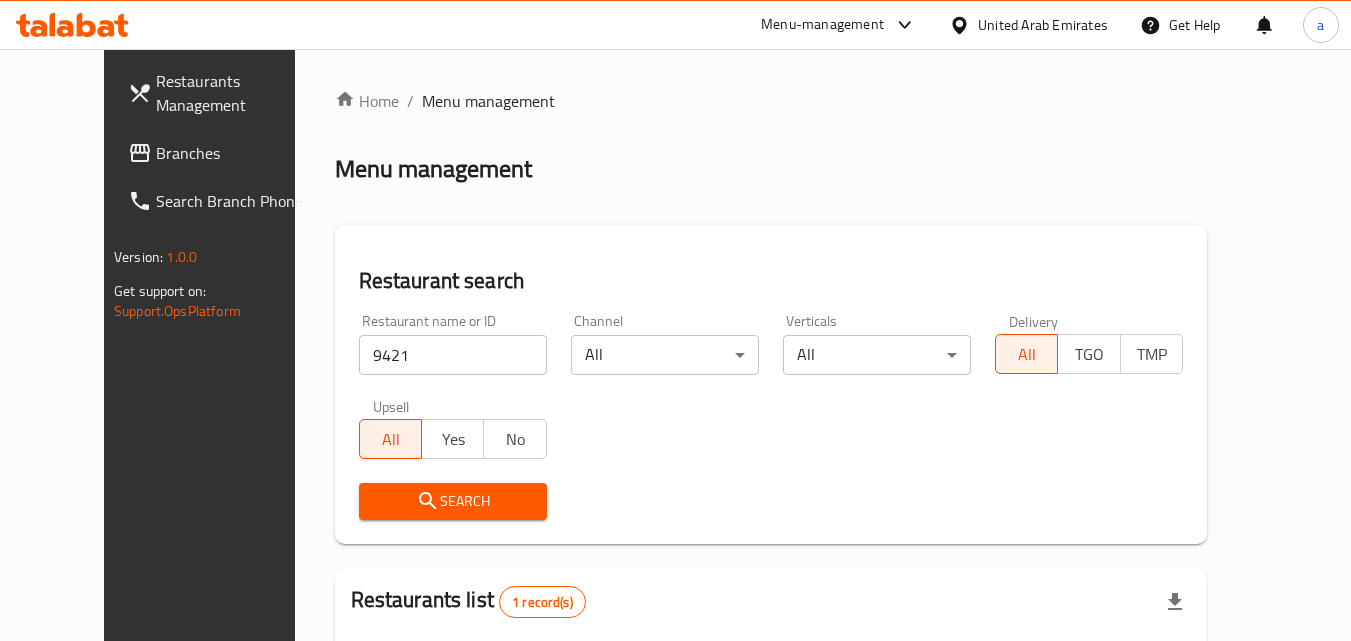 click on "United Arab Emirates" at bounding box center (1043, 25) 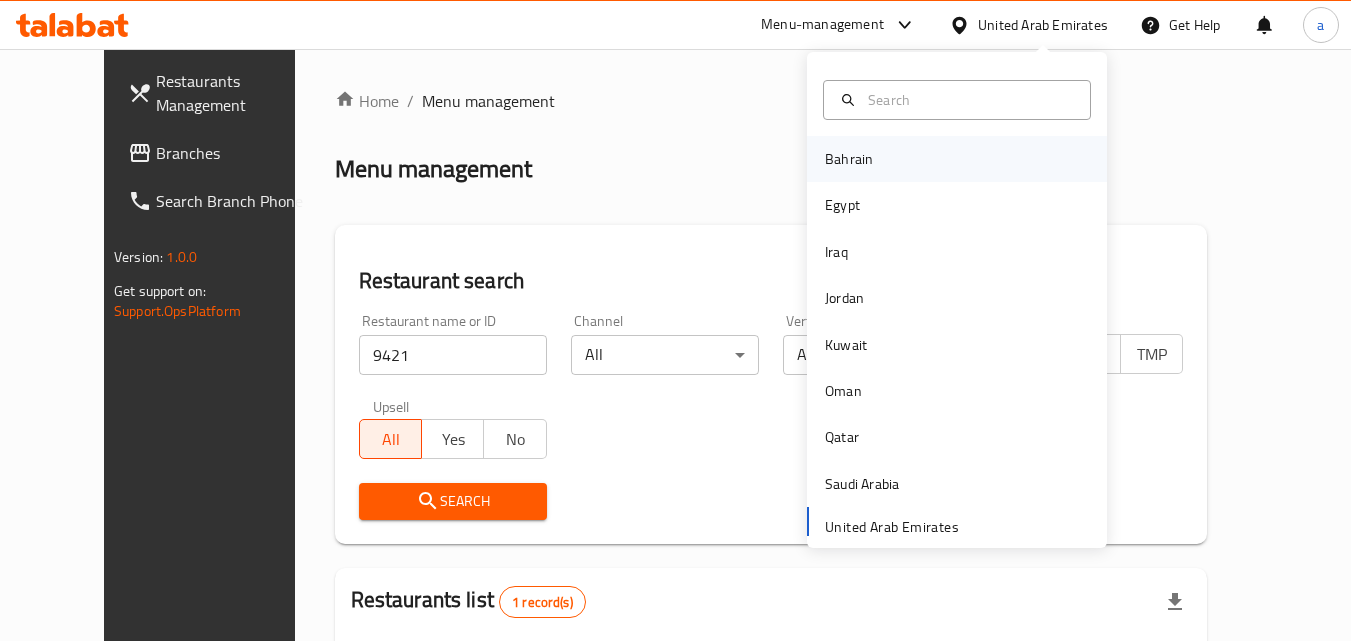 click on "Bahrain" at bounding box center (849, 159) 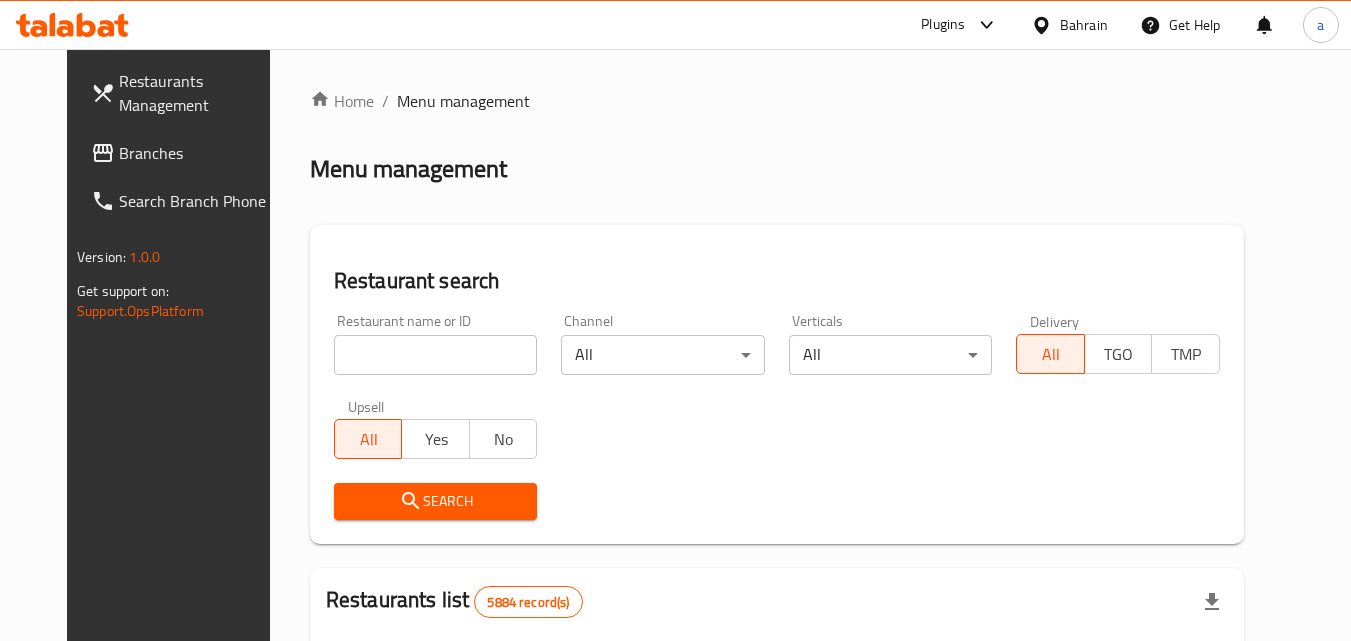 click on "Plugins" at bounding box center (943, 25) 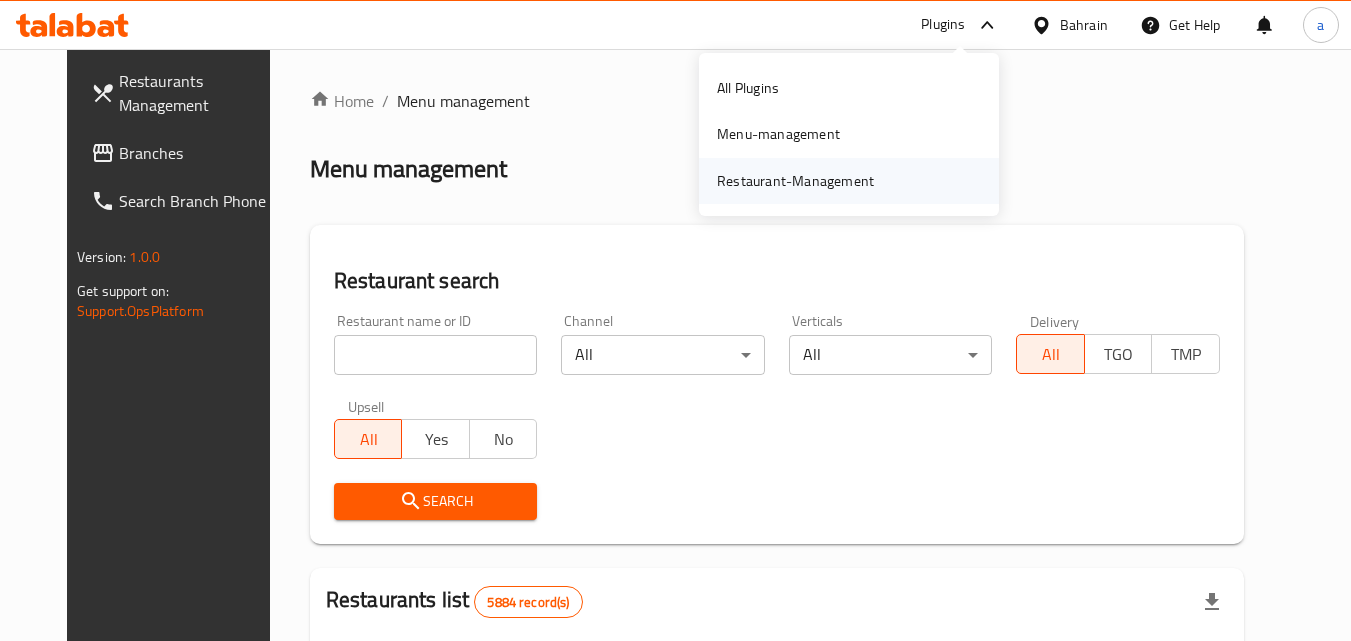 click on "Restaurant-Management" at bounding box center (795, 181) 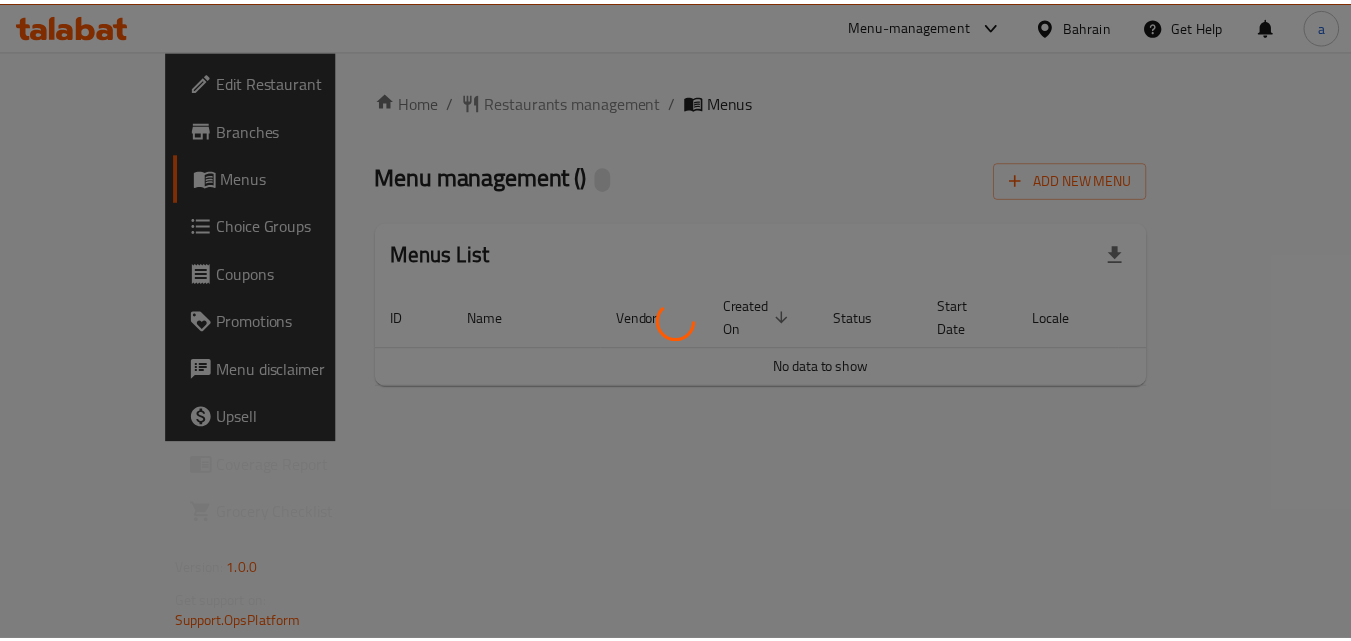 scroll, scrollTop: 0, scrollLeft: 0, axis: both 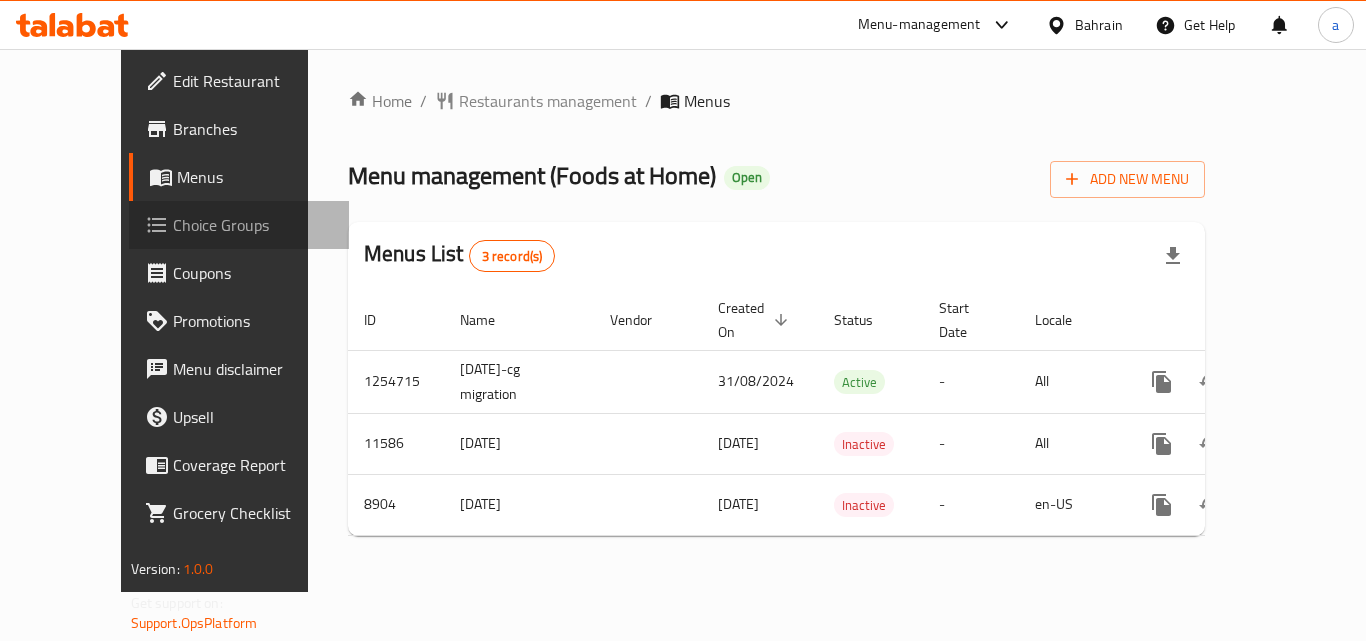 click on "Choice Groups" at bounding box center (253, 225) 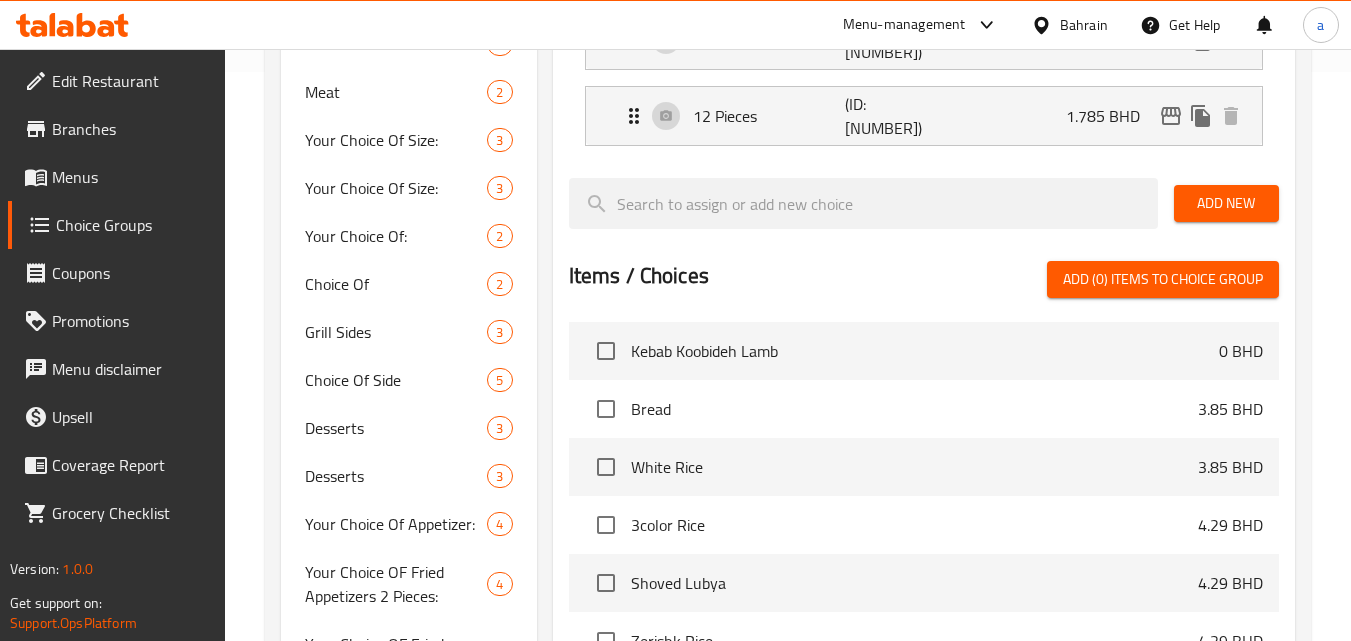 scroll, scrollTop: 524, scrollLeft: 0, axis: vertical 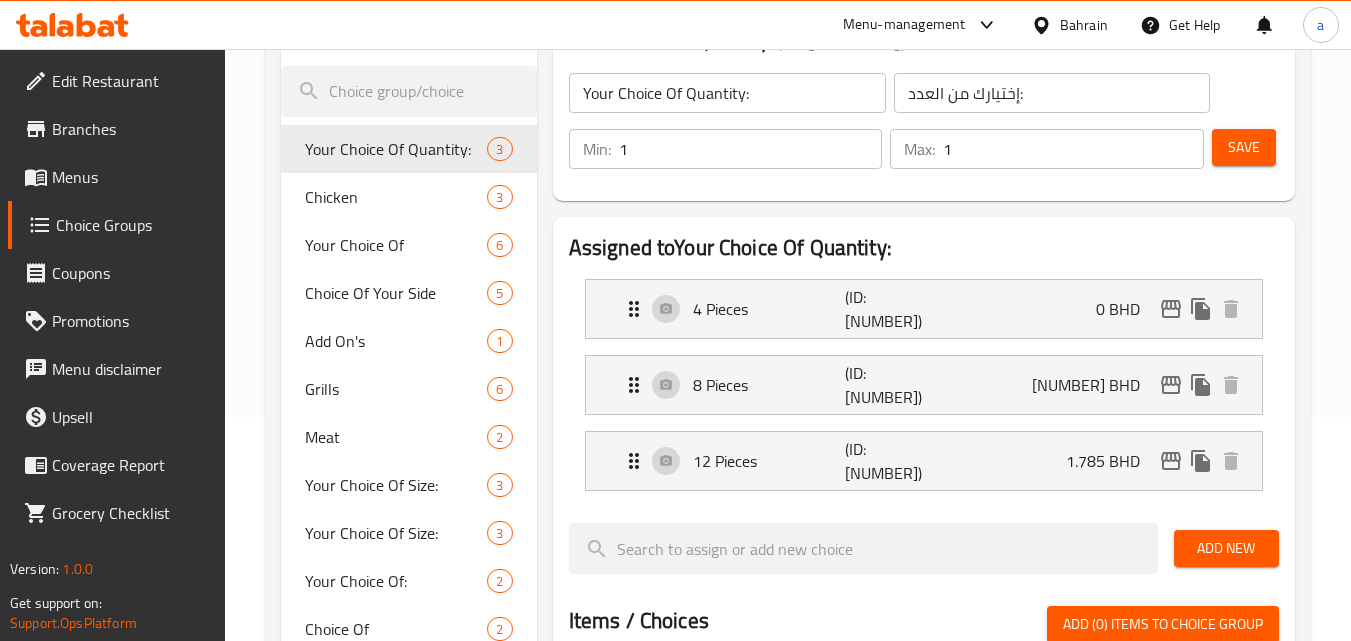 click on "Bahrain" at bounding box center [1084, 25] 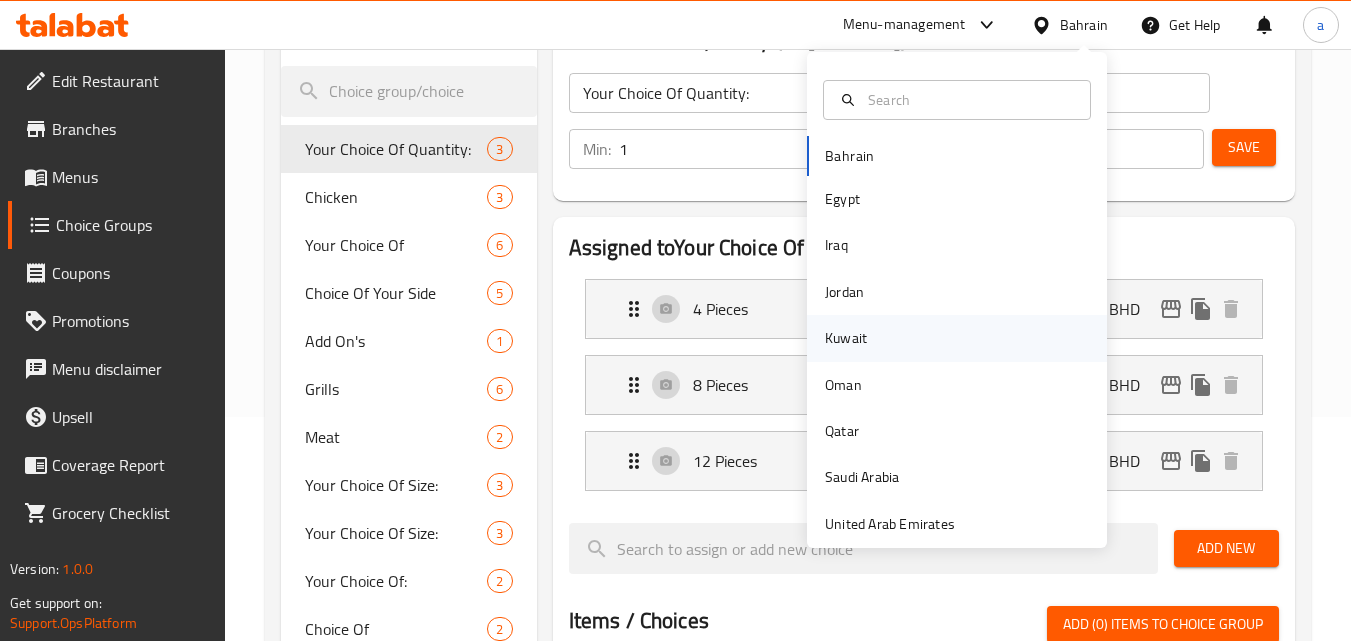 click on "Kuwait" at bounding box center [846, 338] 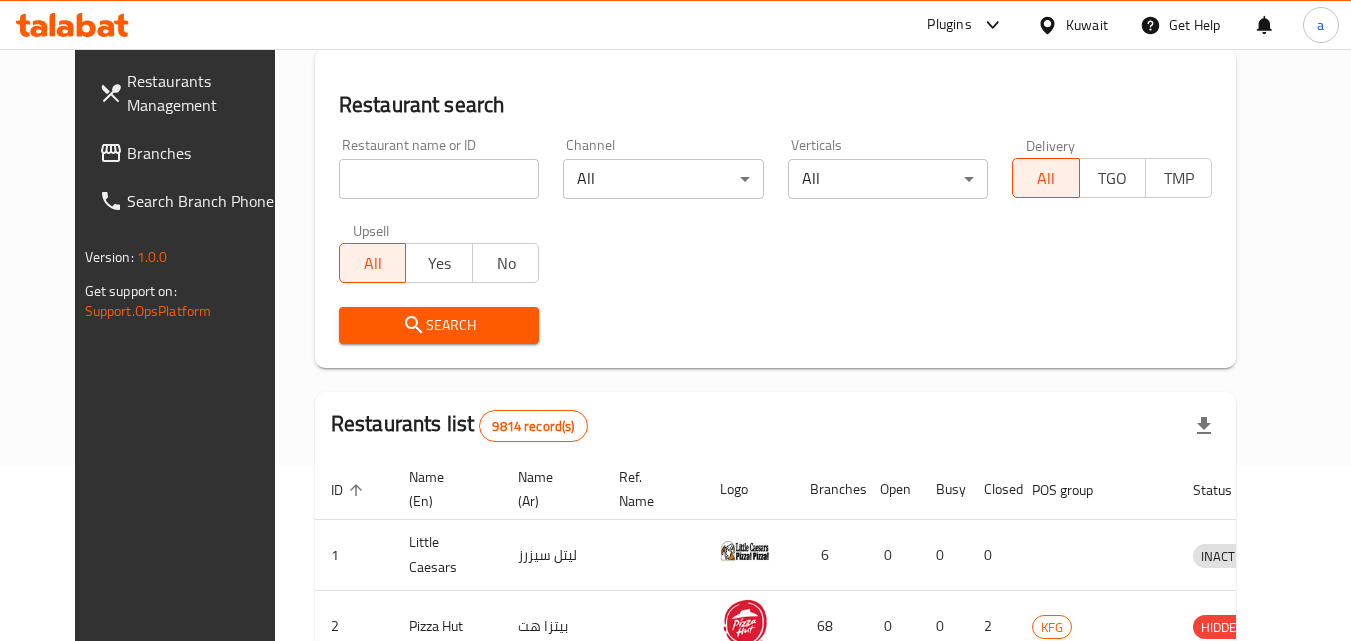 scroll, scrollTop: 224, scrollLeft: 0, axis: vertical 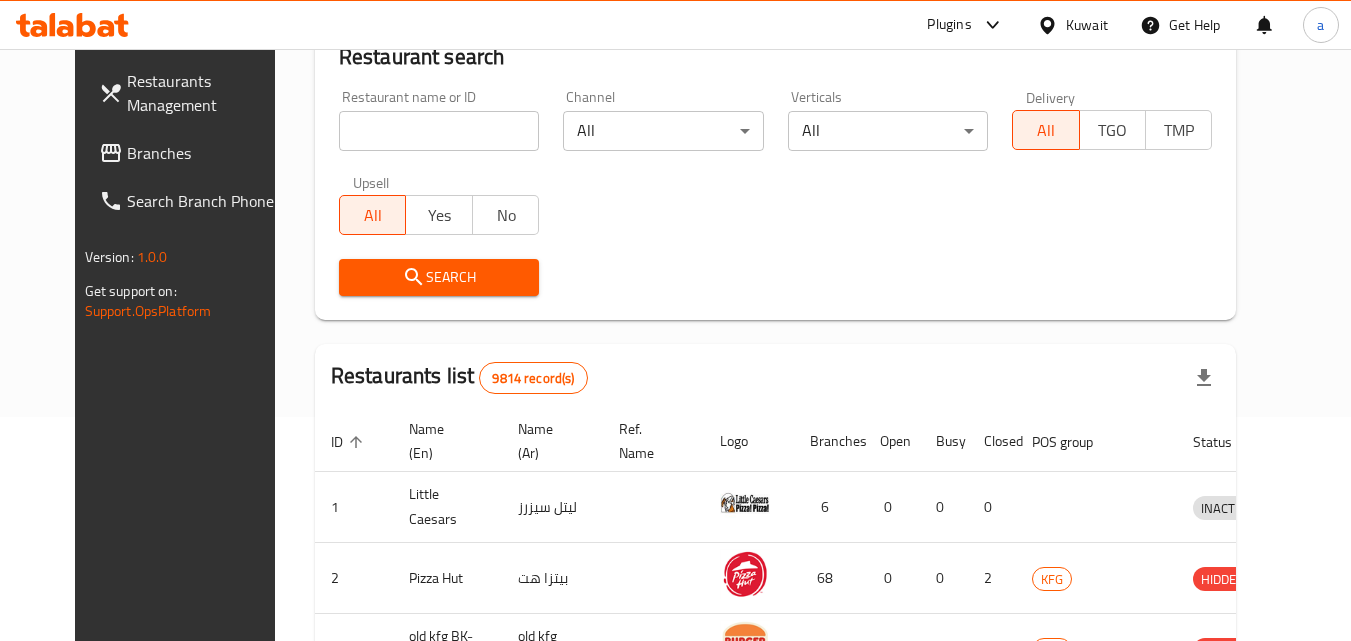 click on "Branches" at bounding box center [206, 153] 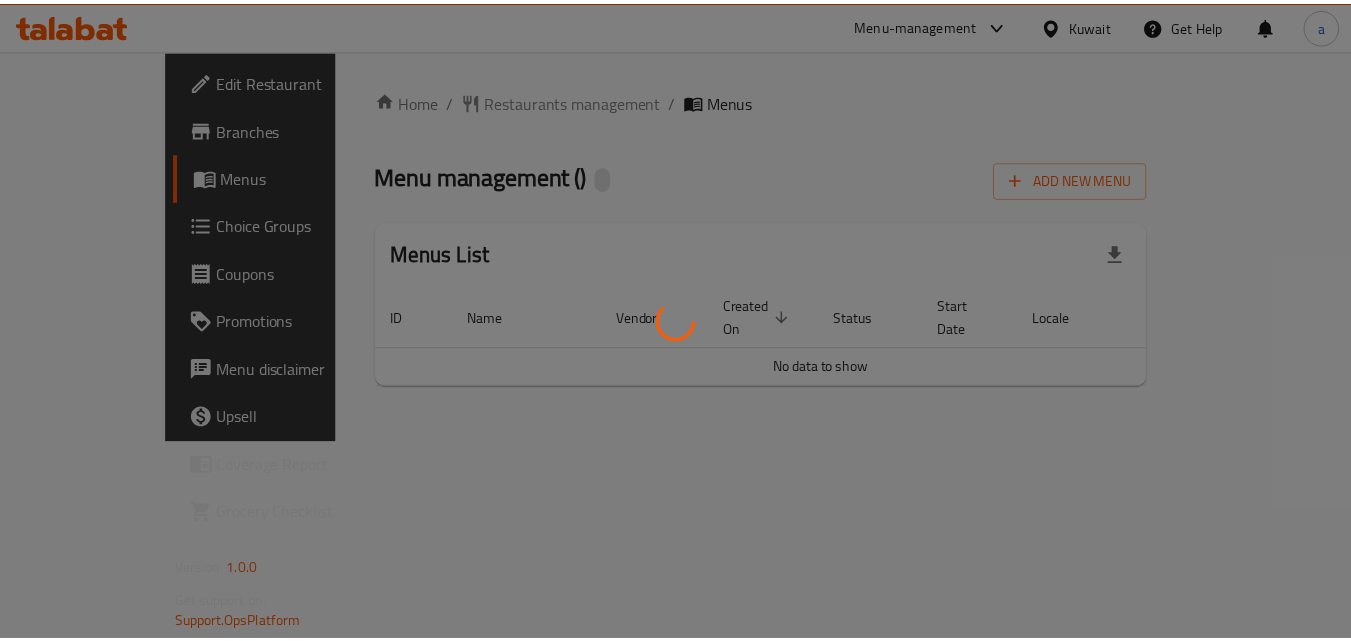 scroll, scrollTop: 0, scrollLeft: 0, axis: both 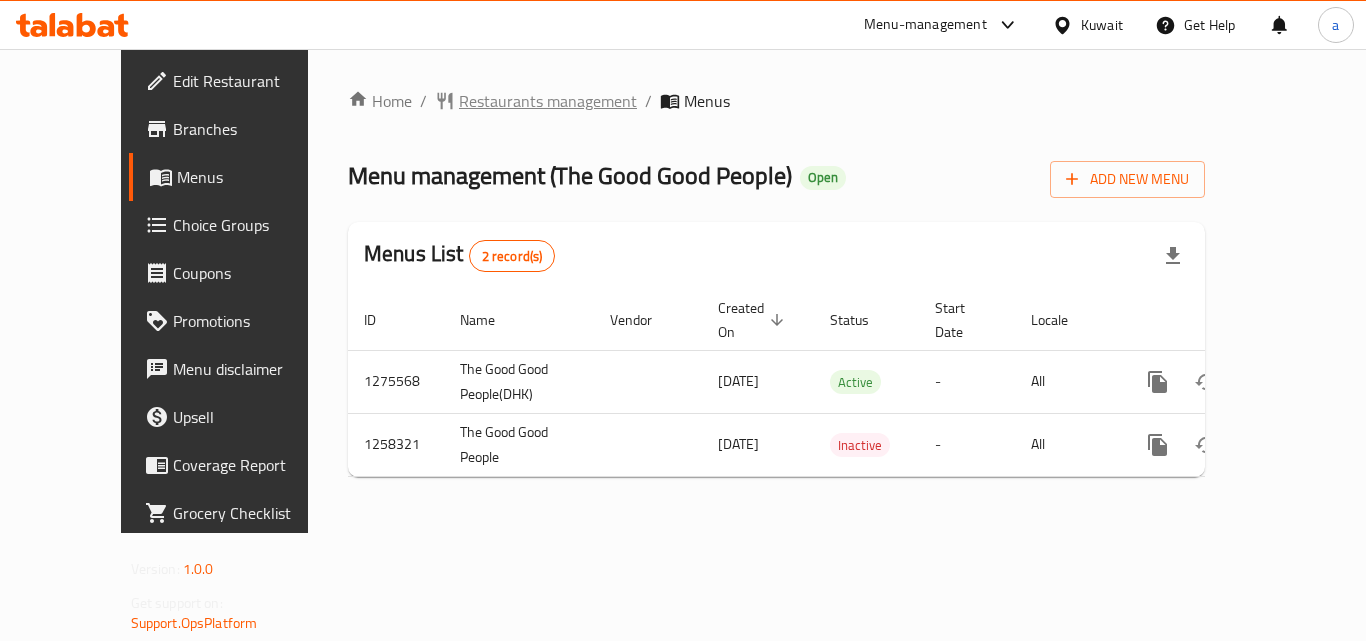 click on "Restaurants management" at bounding box center (548, 101) 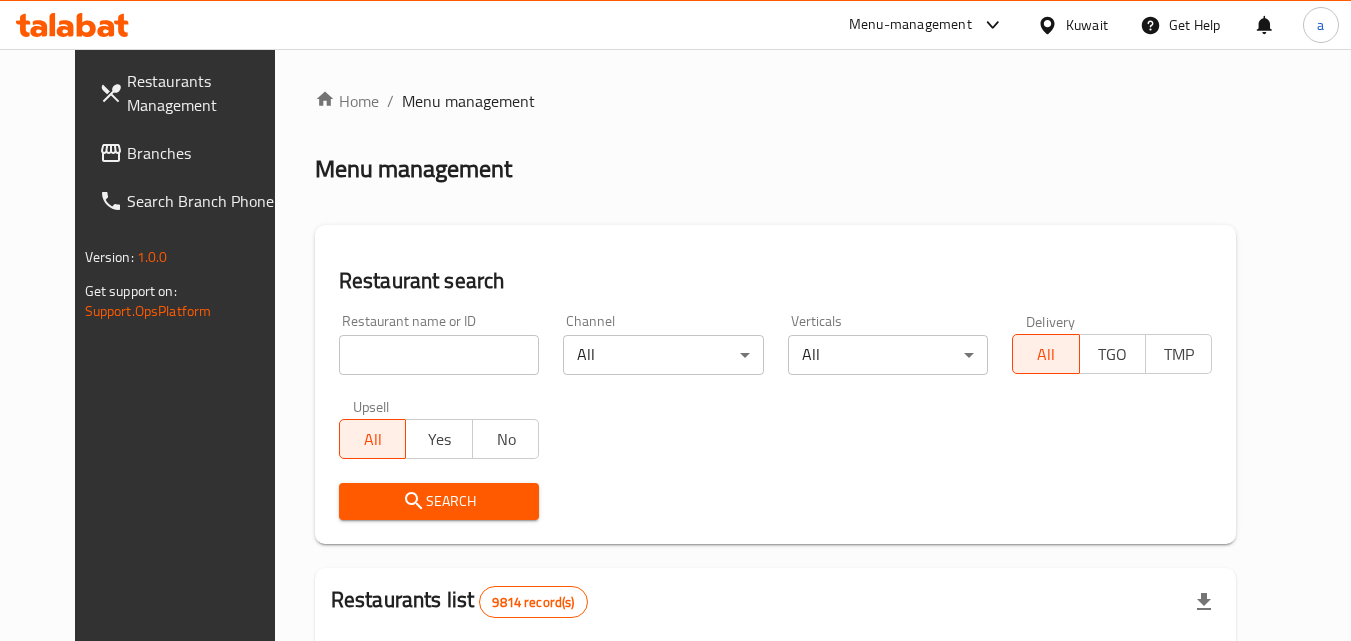 click at bounding box center [439, 355] 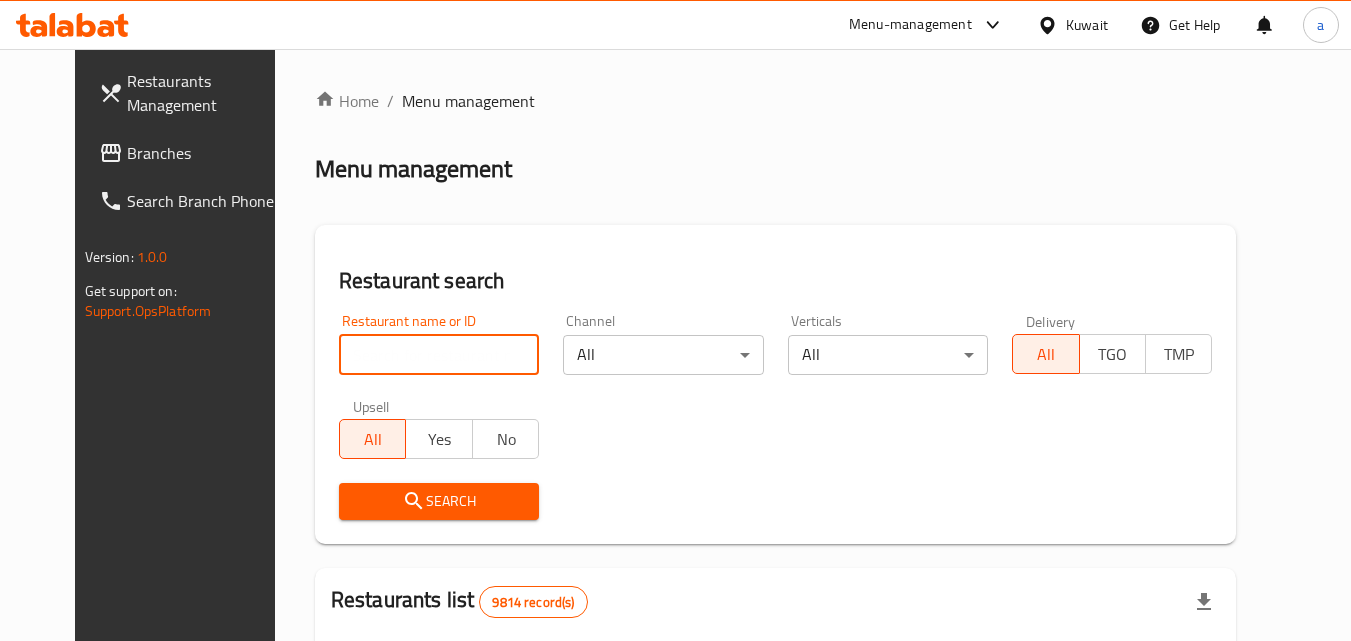 paste on "683943" 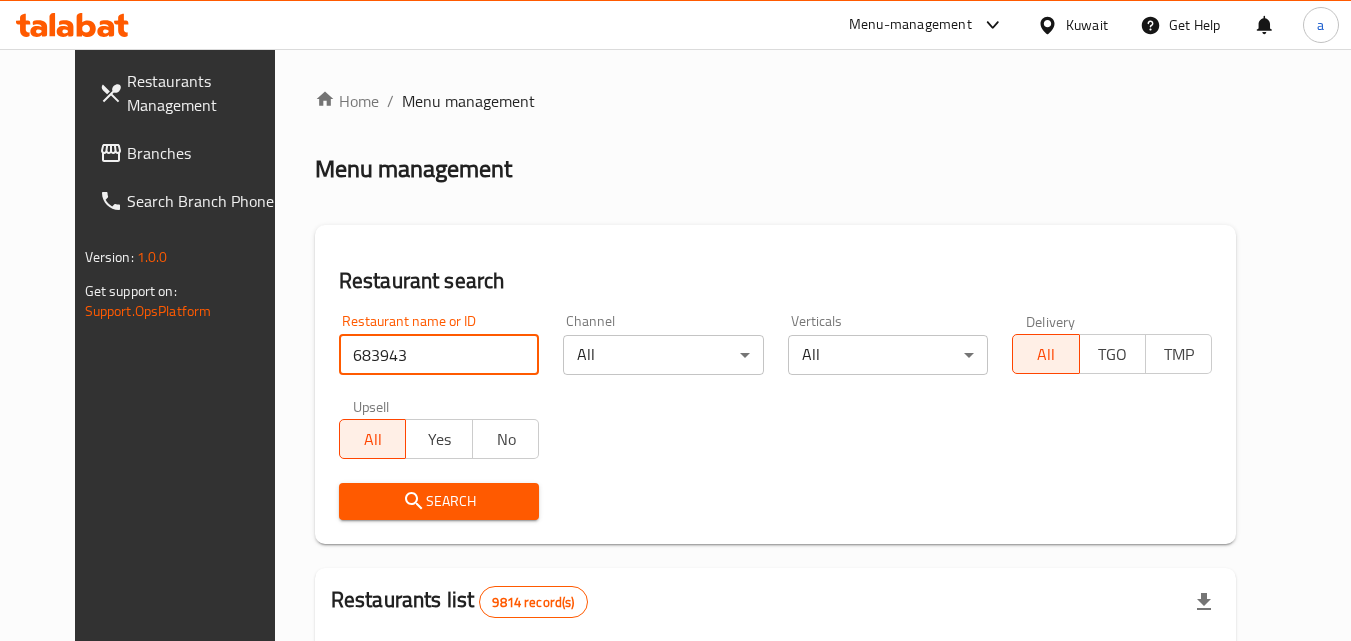 type on "683943" 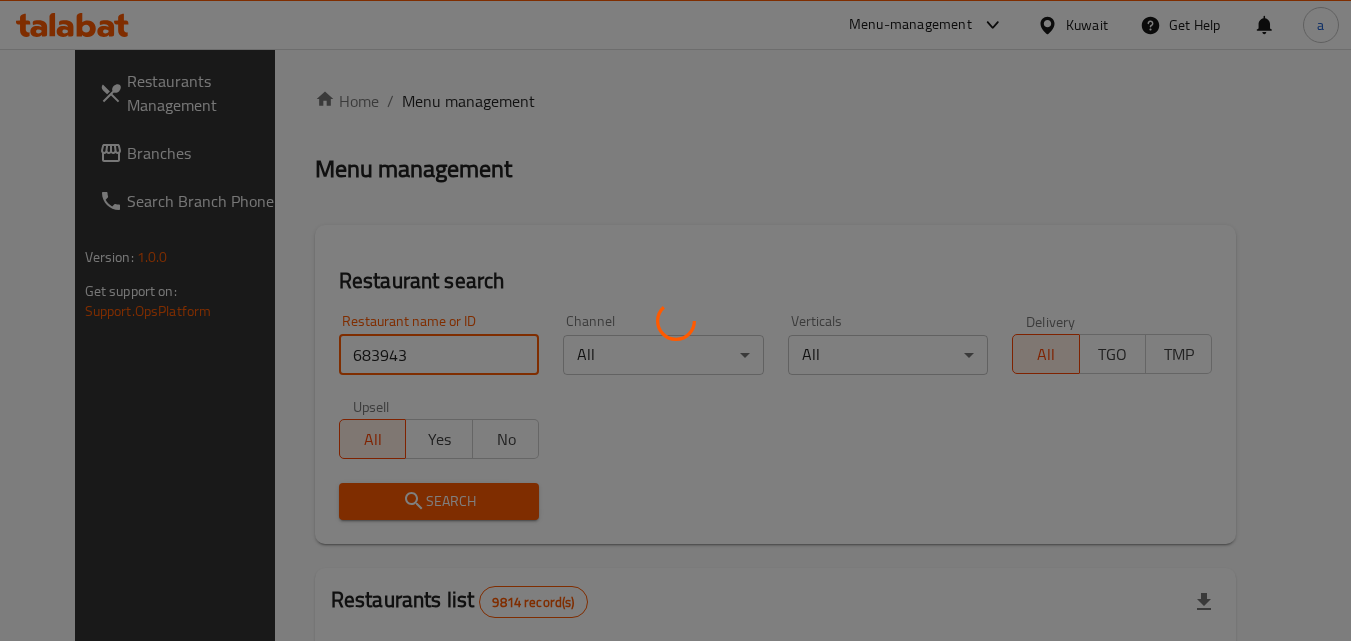 scroll, scrollTop: 251, scrollLeft: 0, axis: vertical 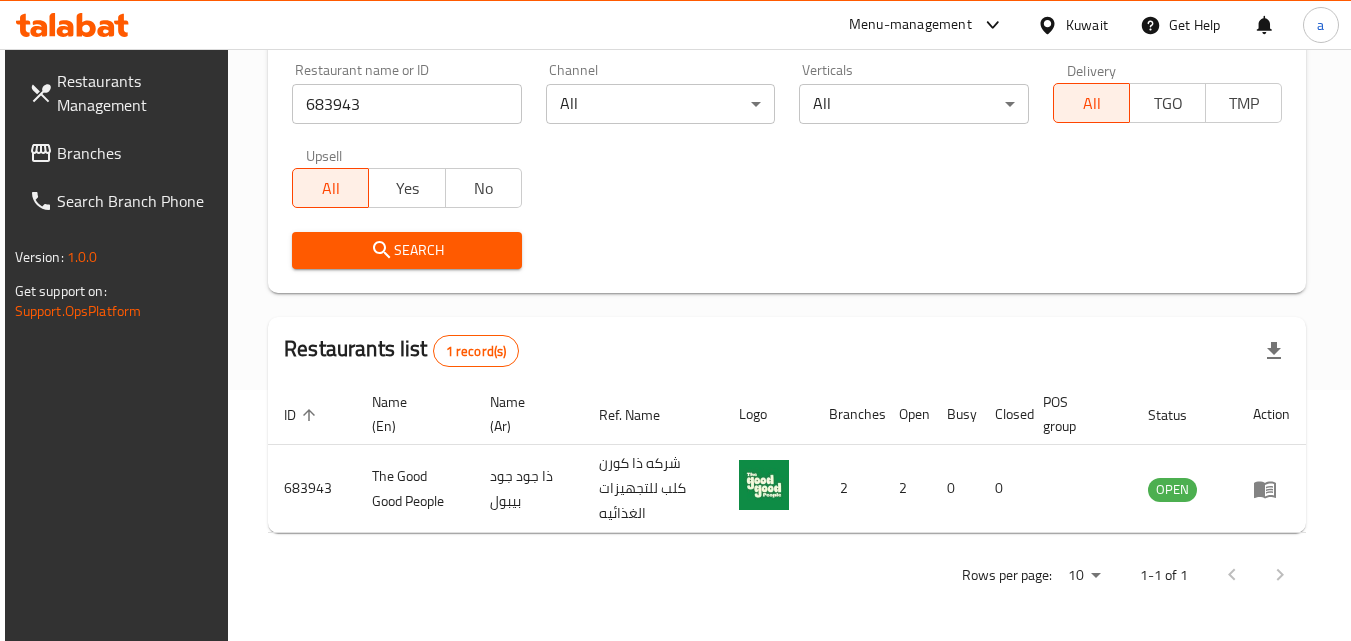 click 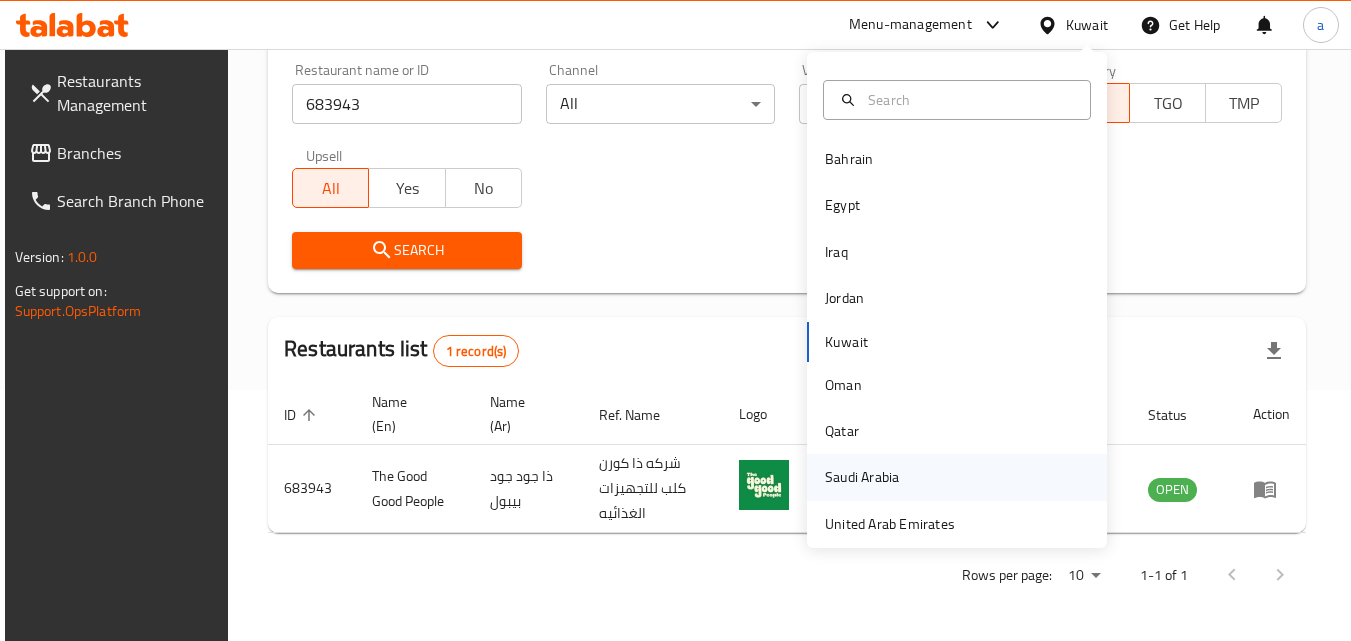 click on "Saudi Arabia" at bounding box center (862, 477) 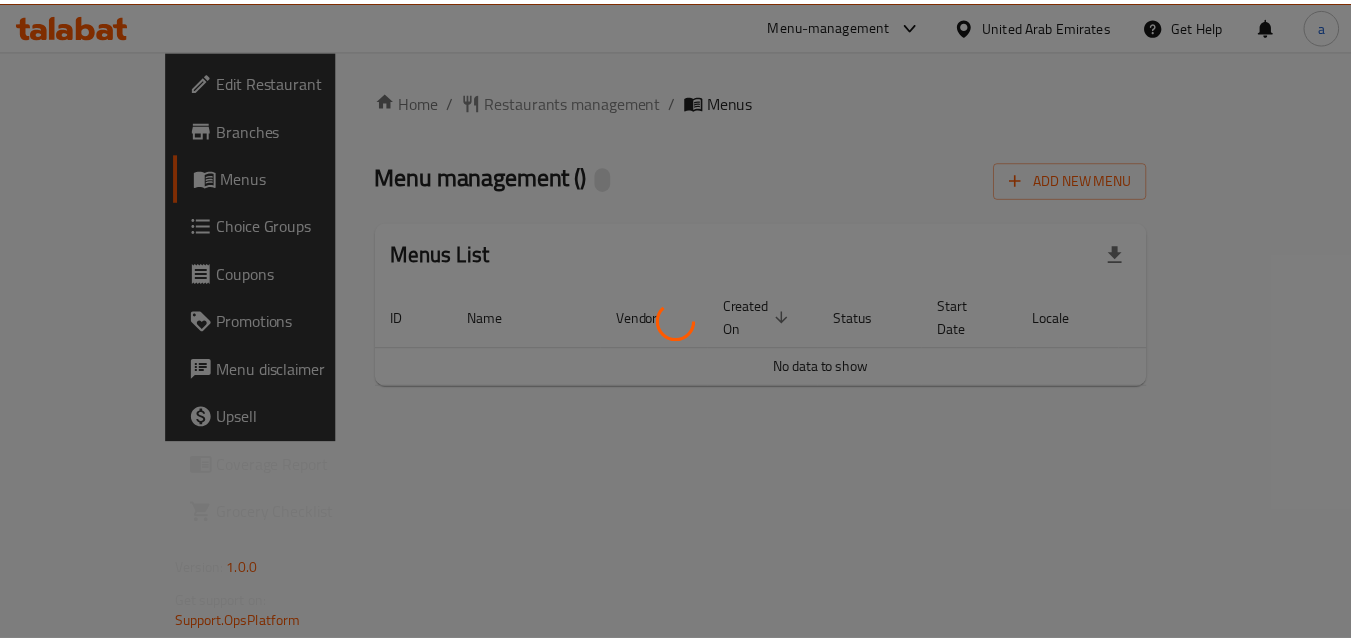 scroll, scrollTop: 0, scrollLeft: 0, axis: both 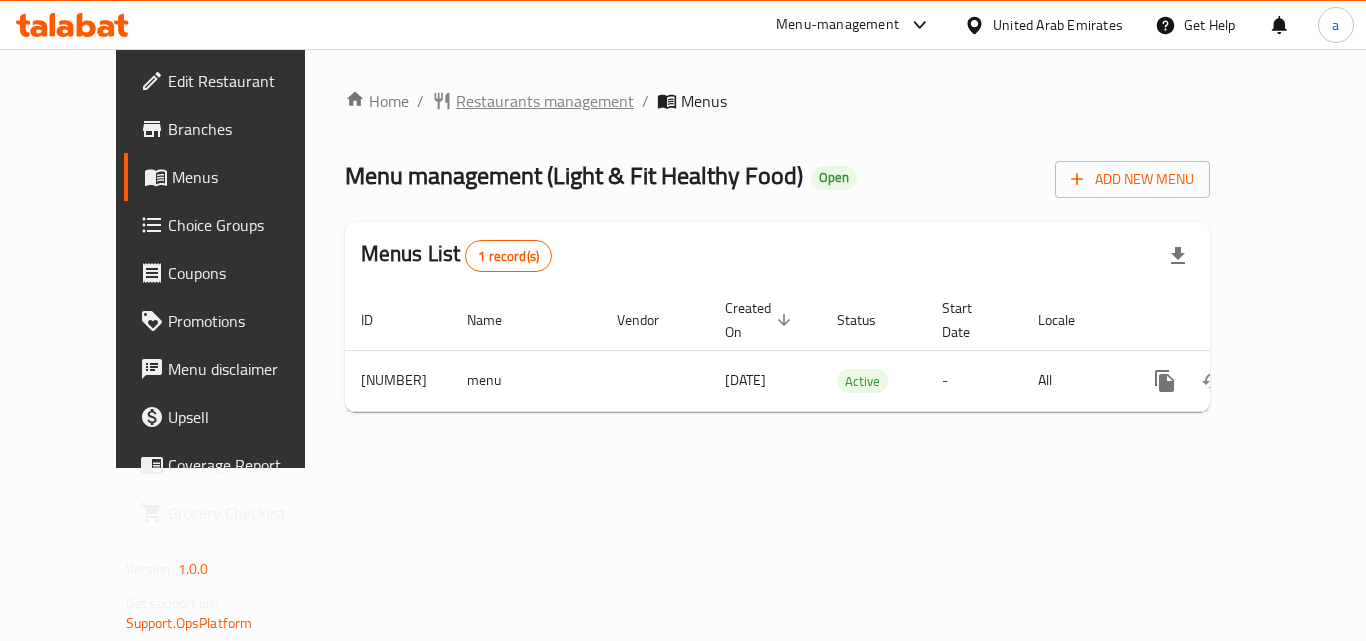 click on "Restaurants management" at bounding box center (545, 101) 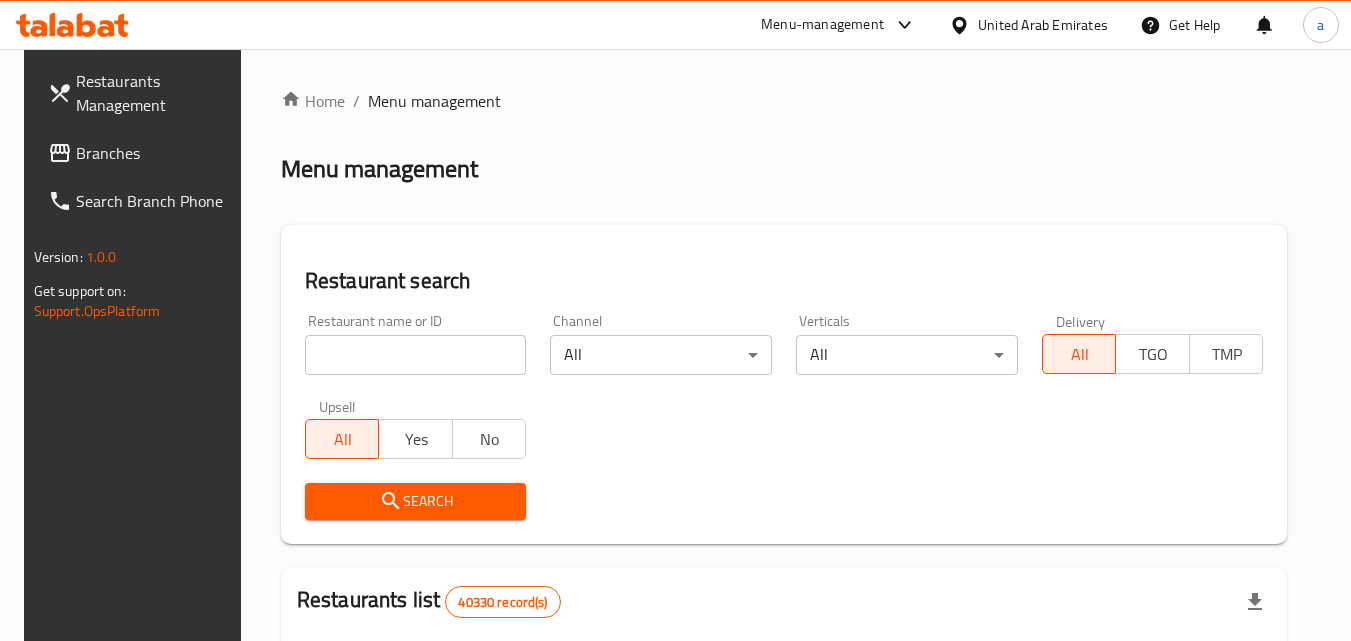 click at bounding box center (416, 355) 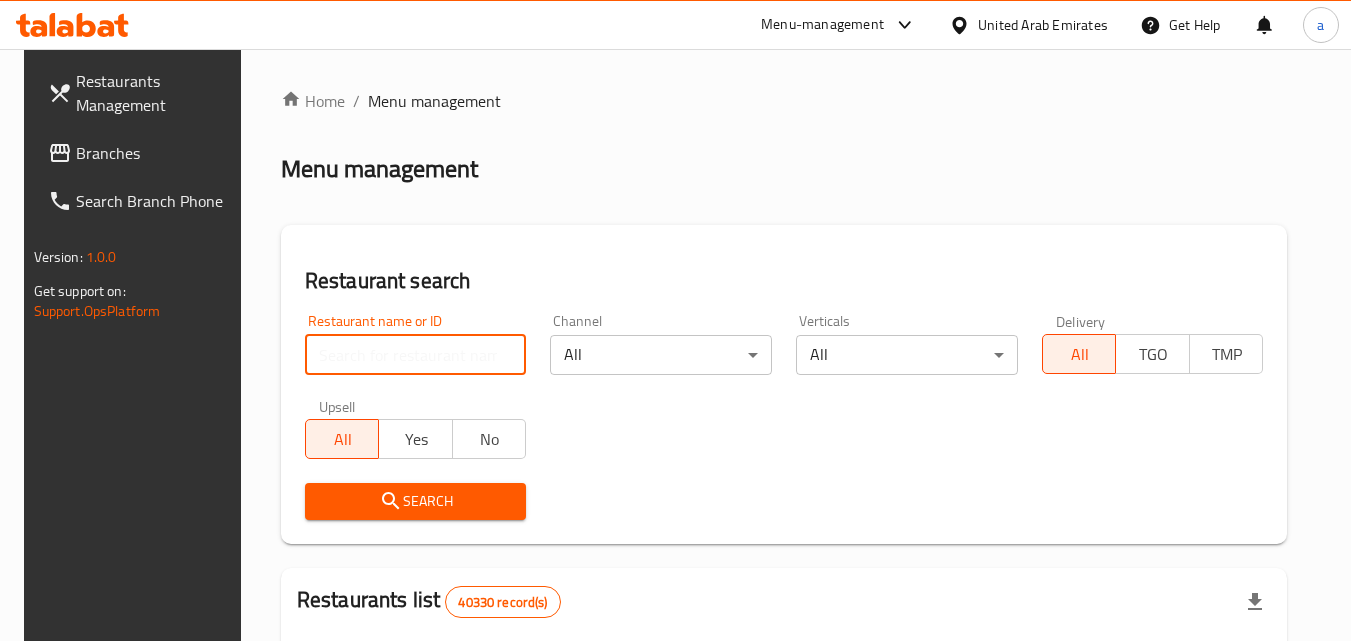 paste on "680122" 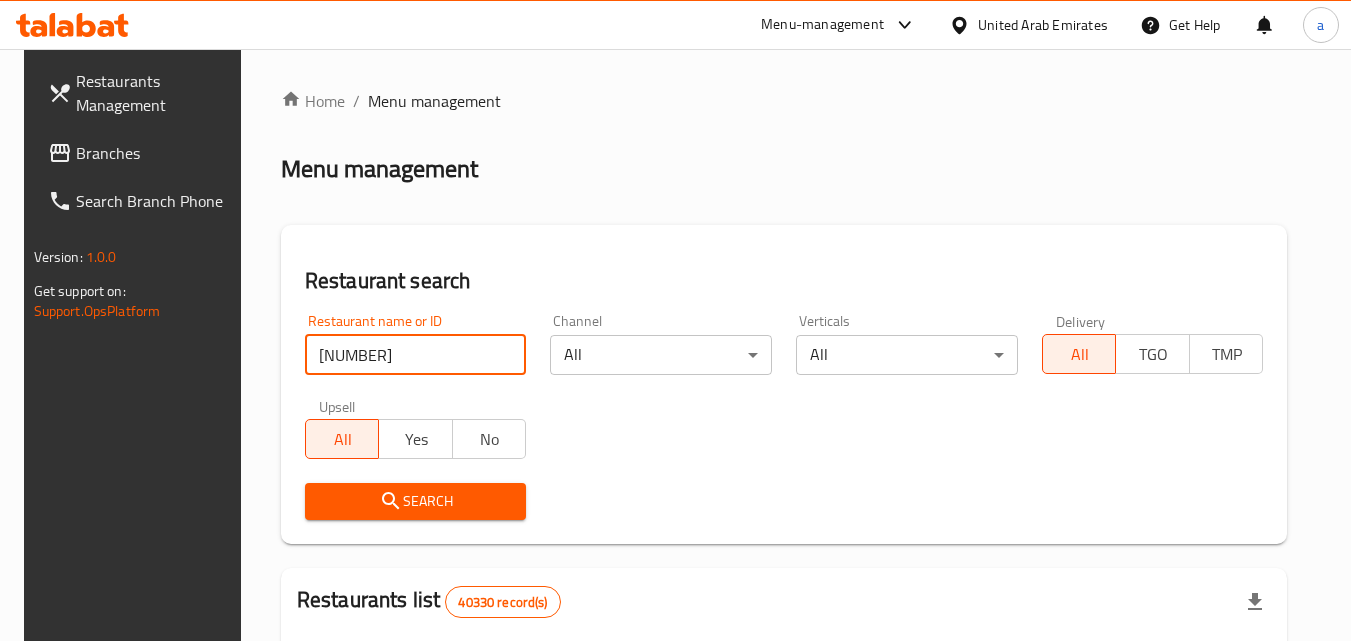 type on "680122" 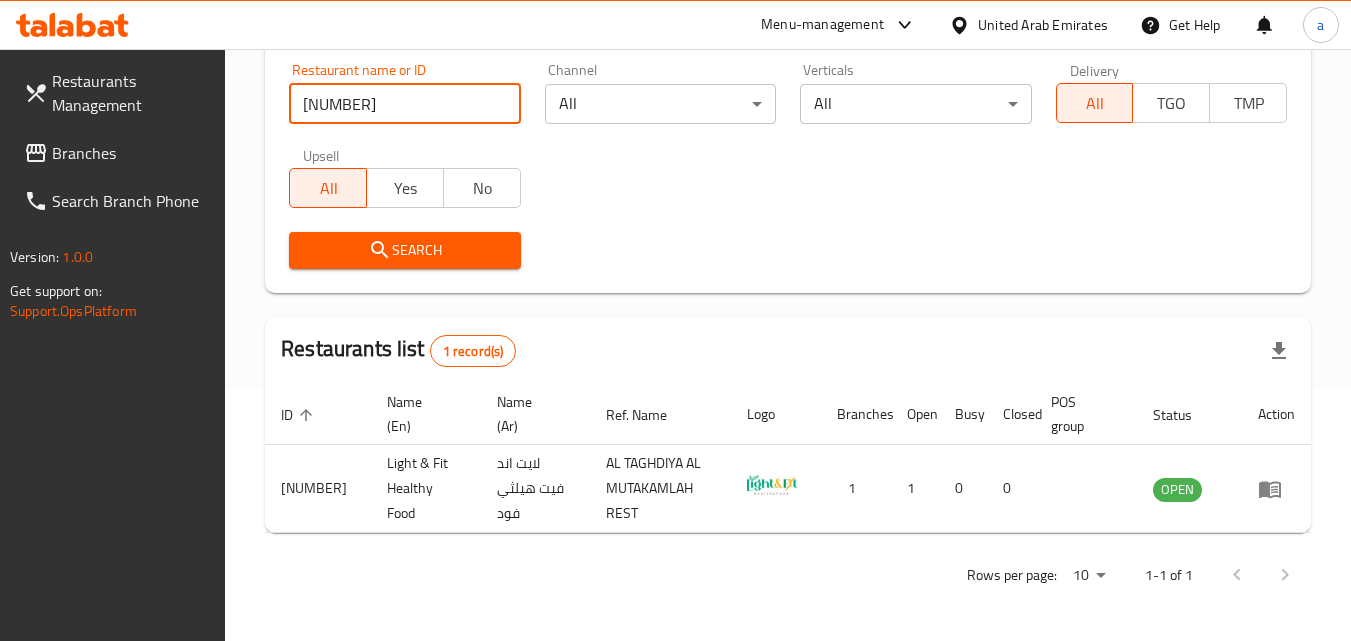 scroll, scrollTop: 251, scrollLeft: 0, axis: vertical 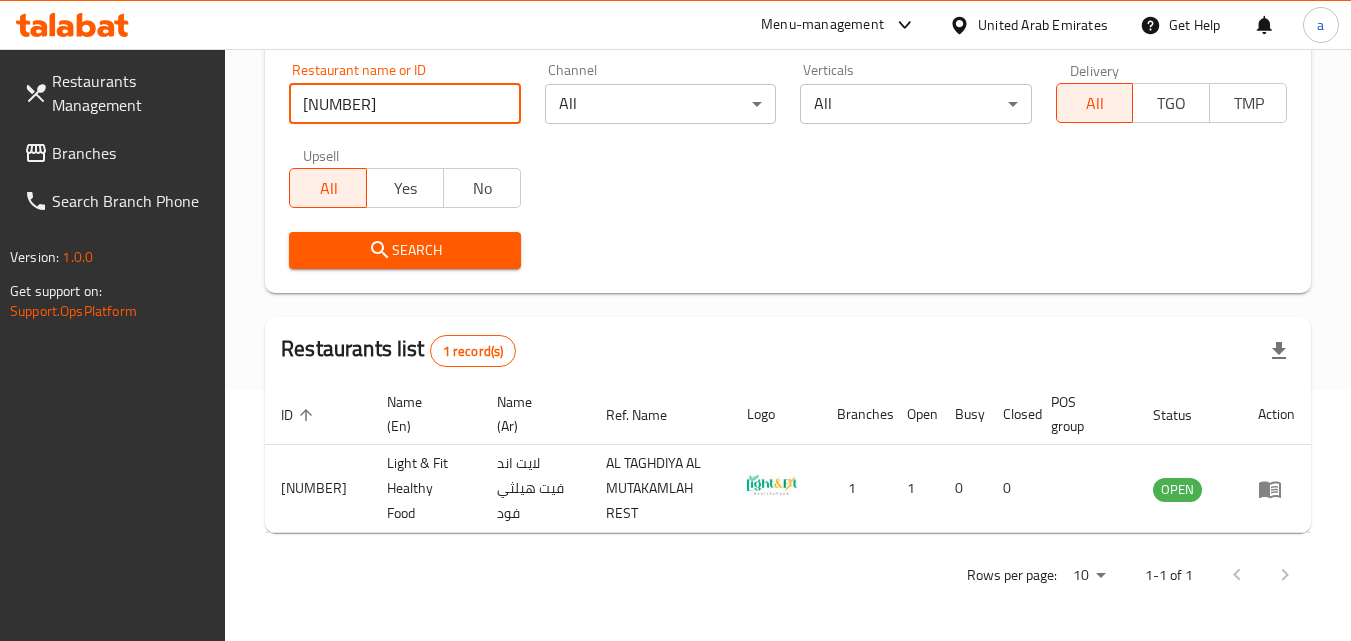 click on "Search" at bounding box center (788, 250) 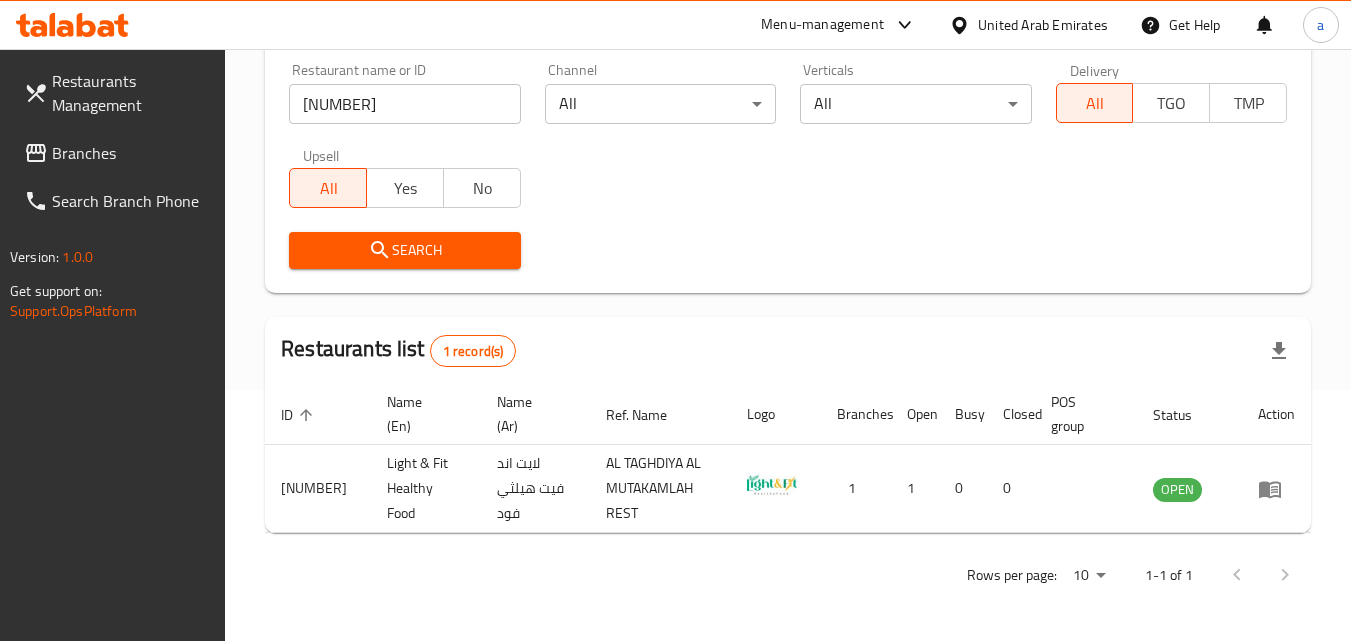 click on "Branches" at bounding box center [131, 153] 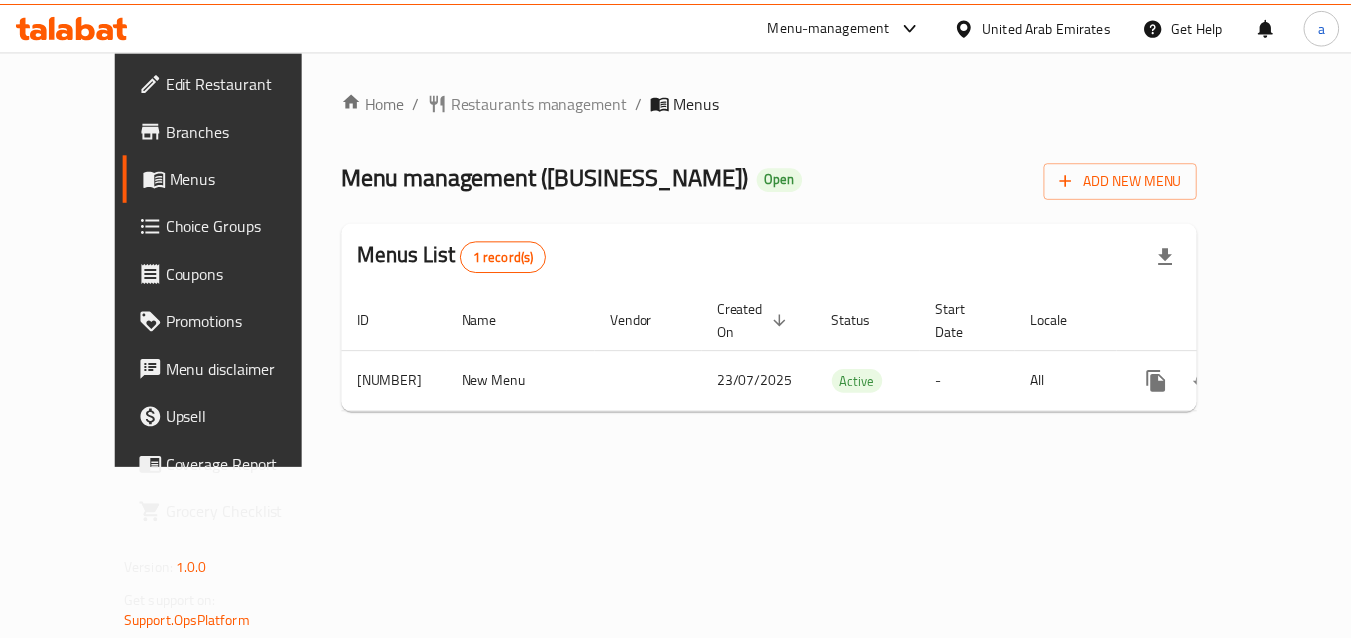 scroll, scrollTop: 0, scrollLeft: 0, axis: both 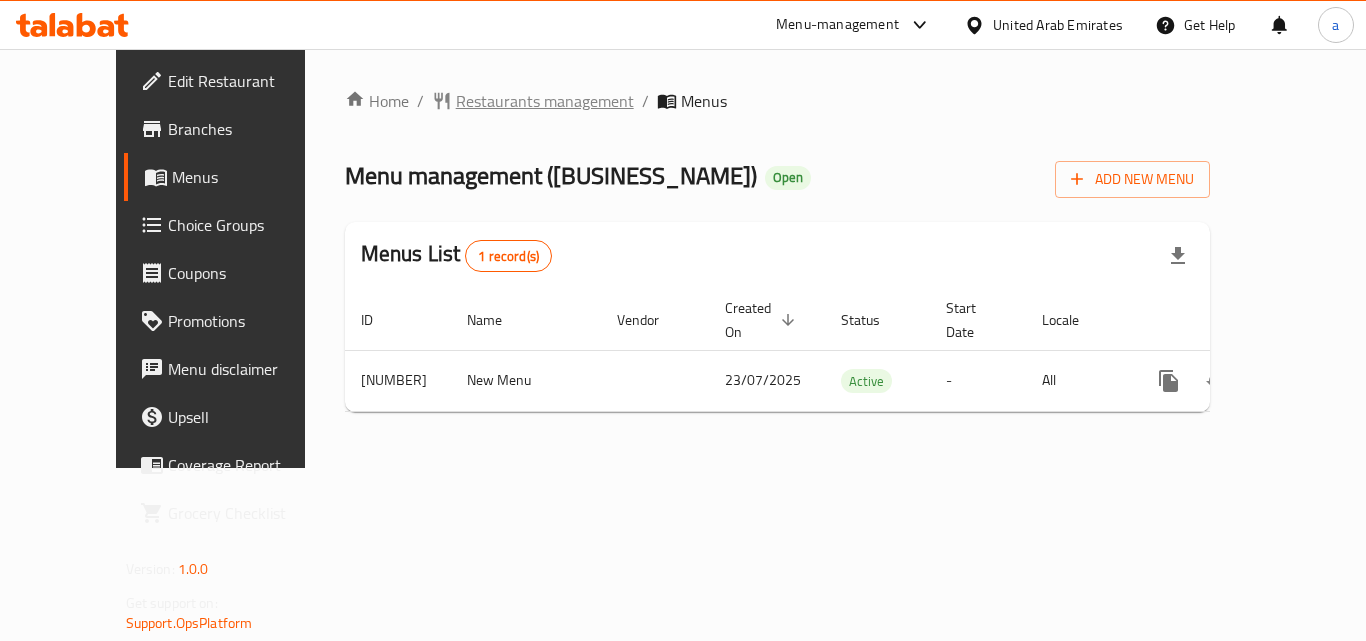 click on "Restaurants management" at bounding box center (545, 101) 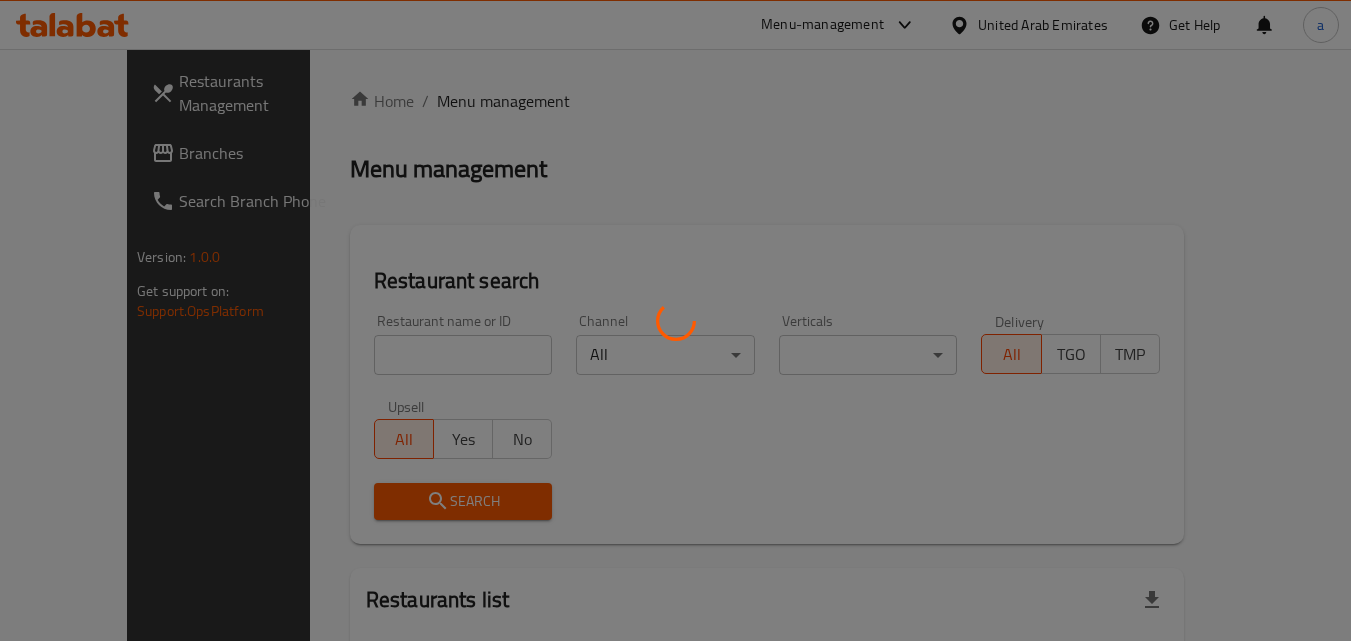click at bounding box center [675, 320] 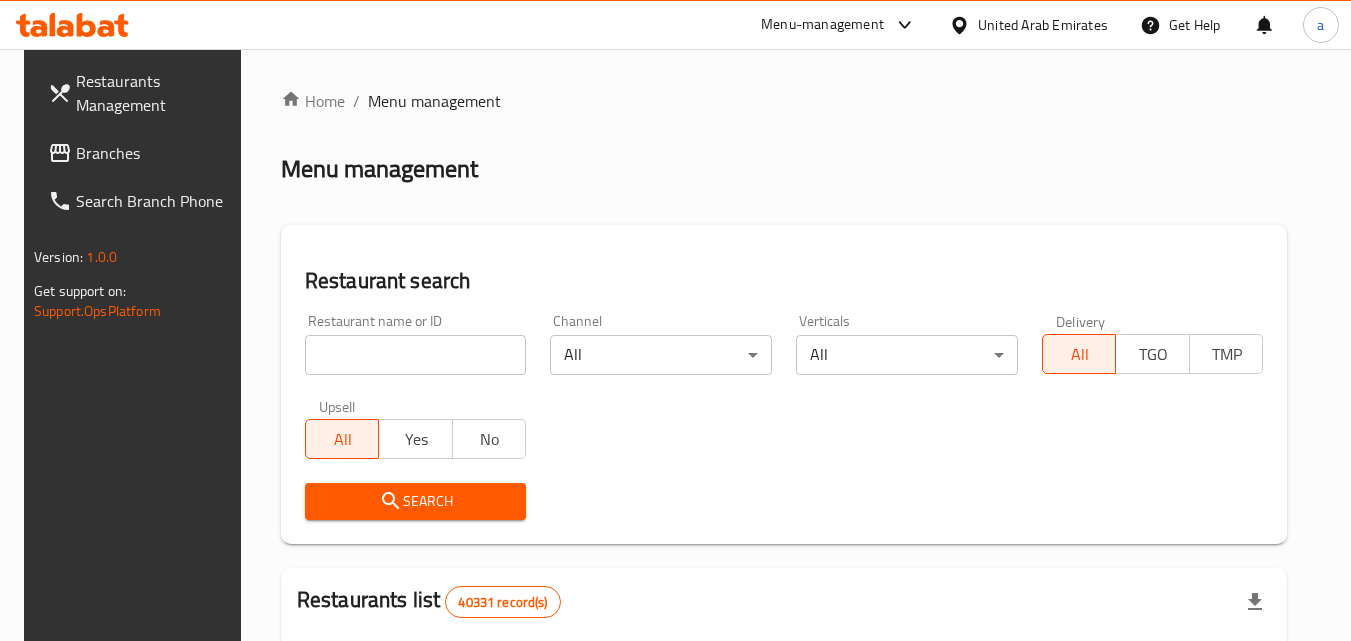 click at bounding box center [416, 355] 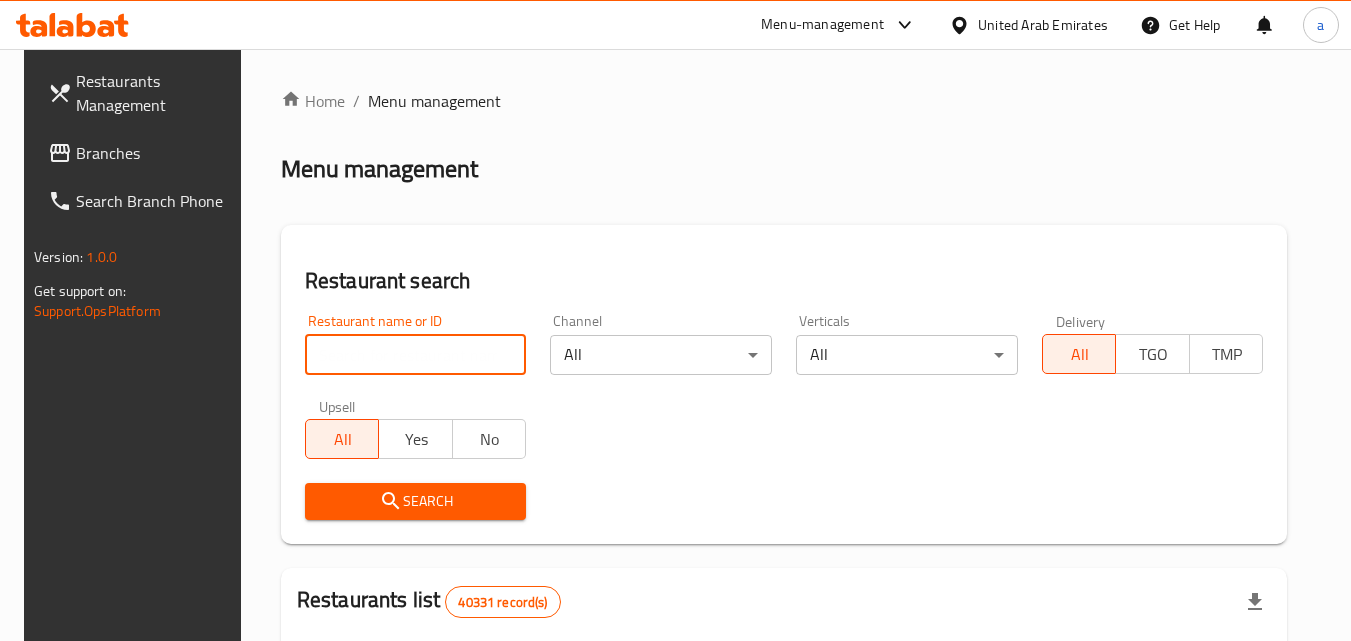 paste on "[PHONE]" 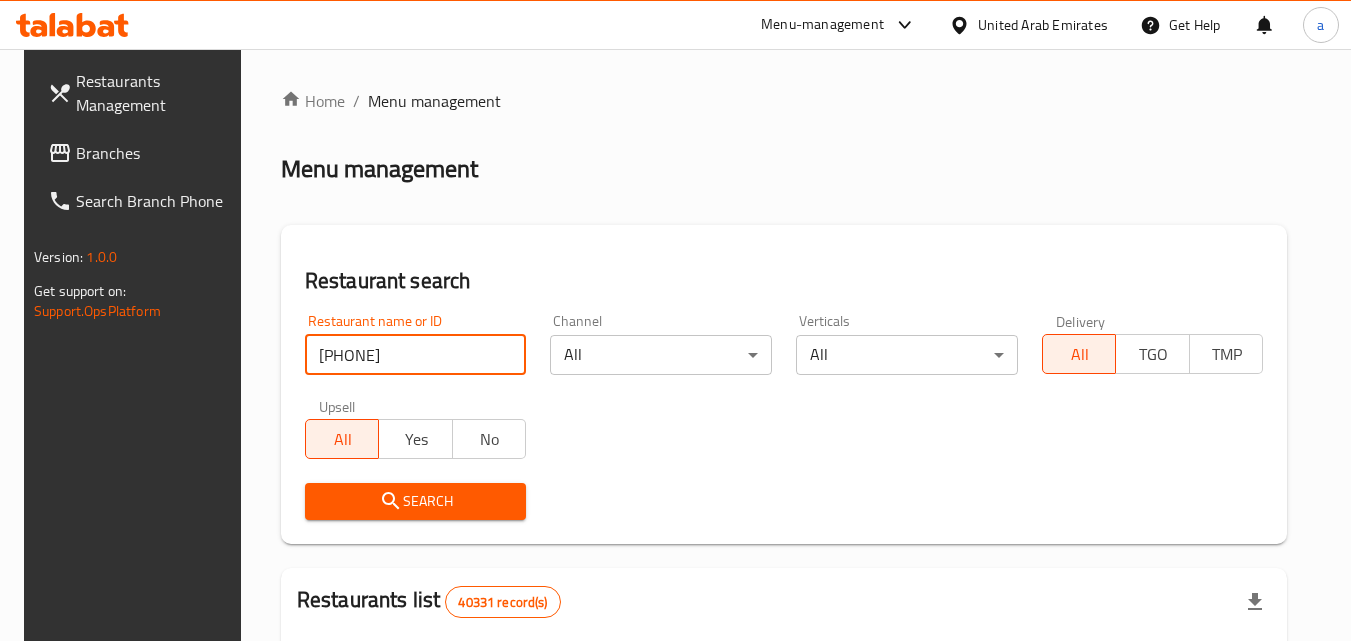 type on "[PHONE]" 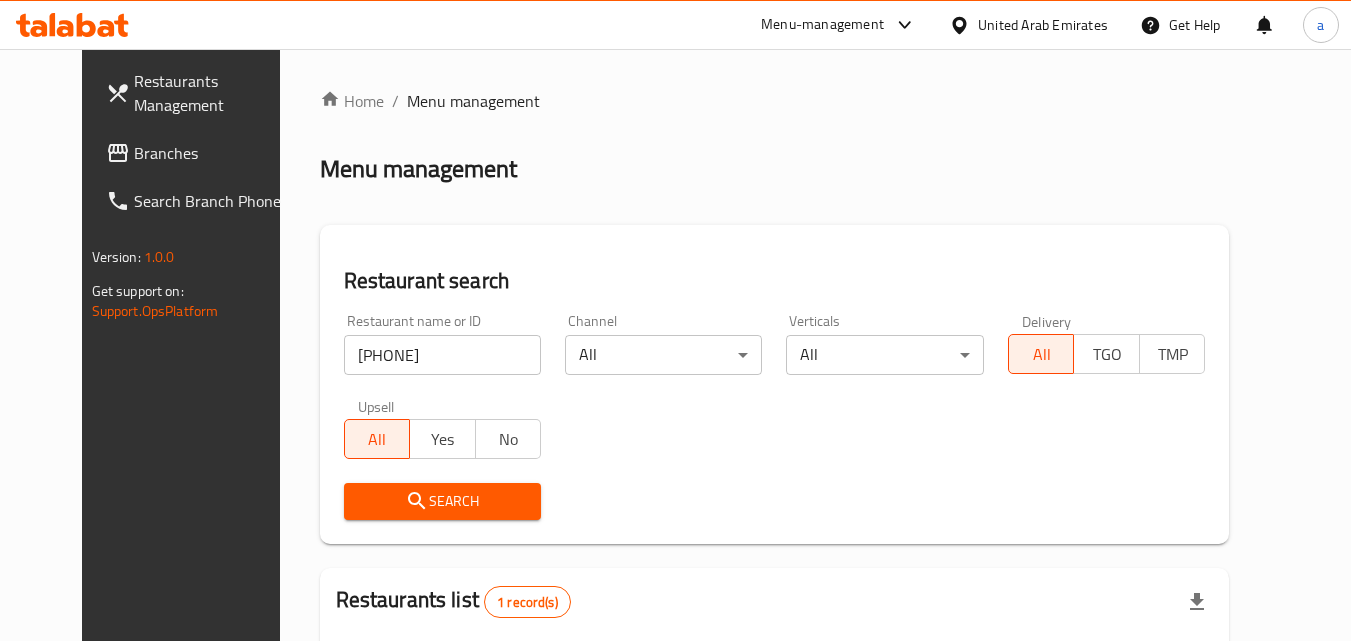 scroll, scrollTop: 234, scrollLeft: 0, axis: vertical 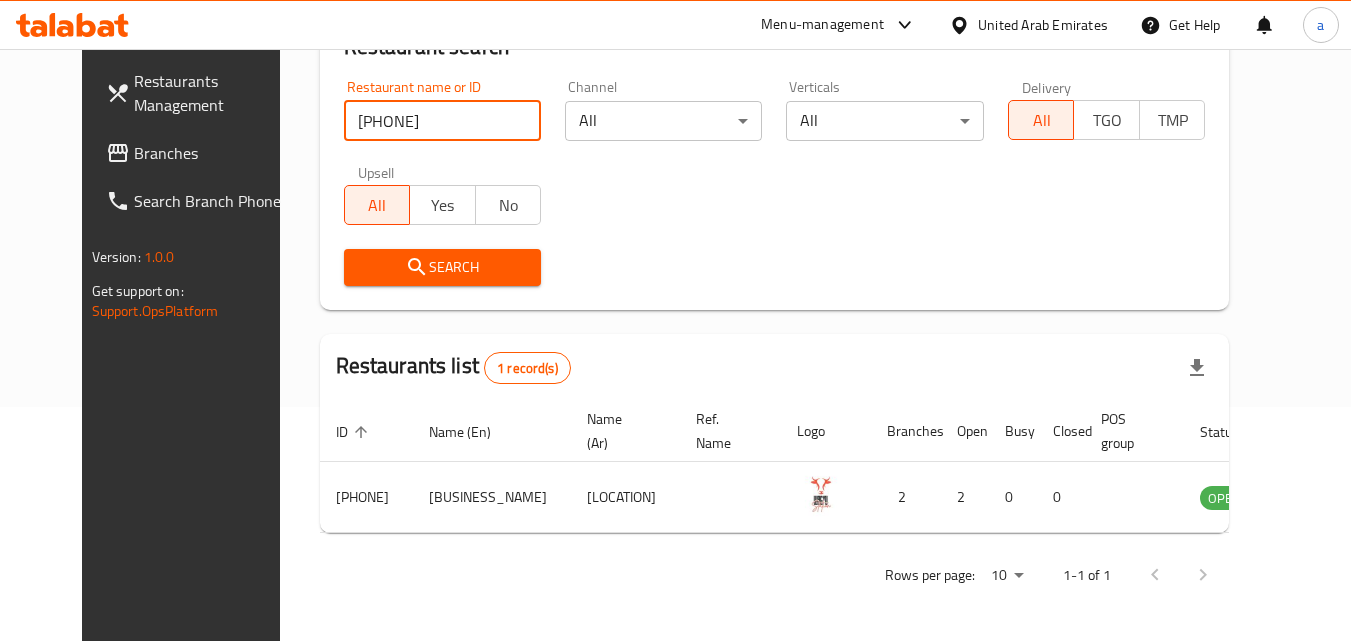 click on "Branches" at bounding box center [213, 153] 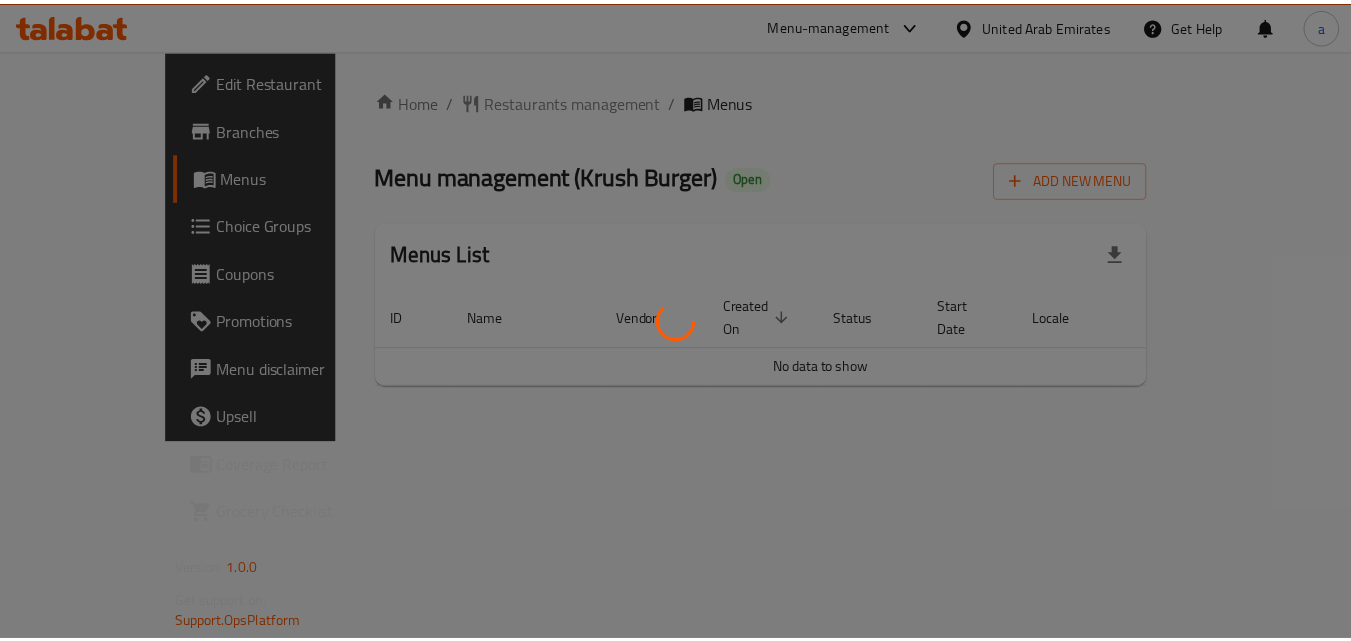 scroll, scrollTop: 0, scrollLeft: 0, axis: both 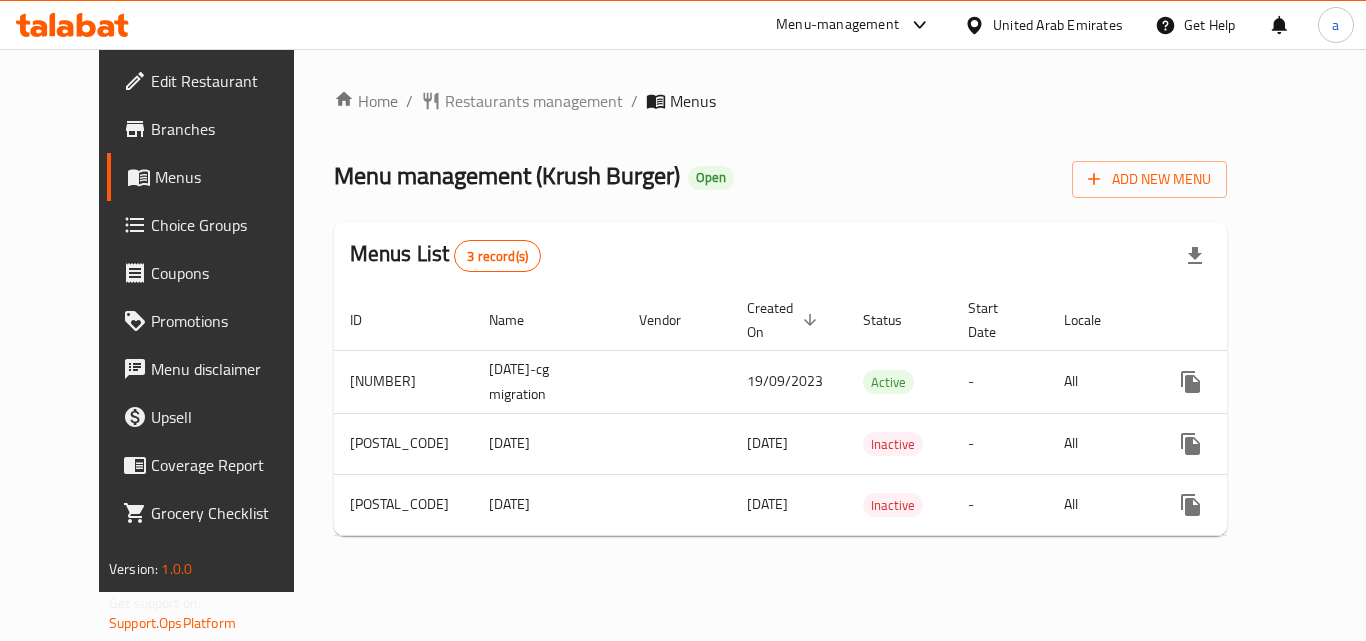 click on "Restaurants management" at bounding box center [534, 101] 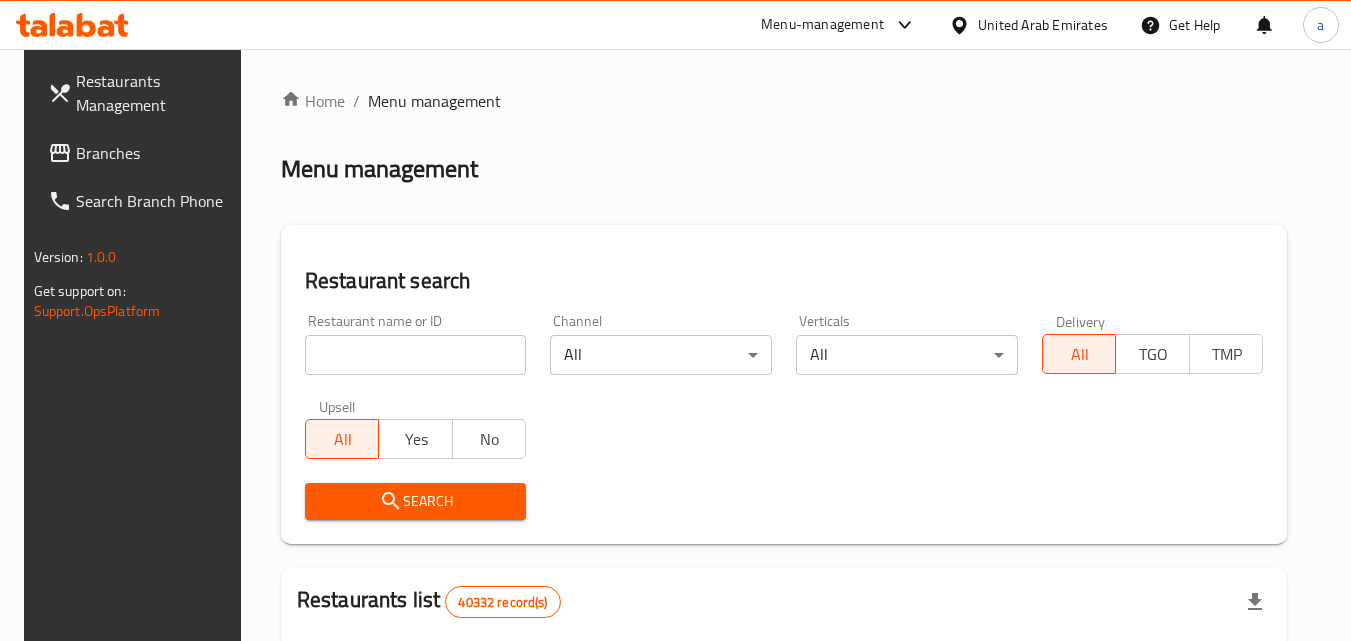 click at bounding box center (416, 355) 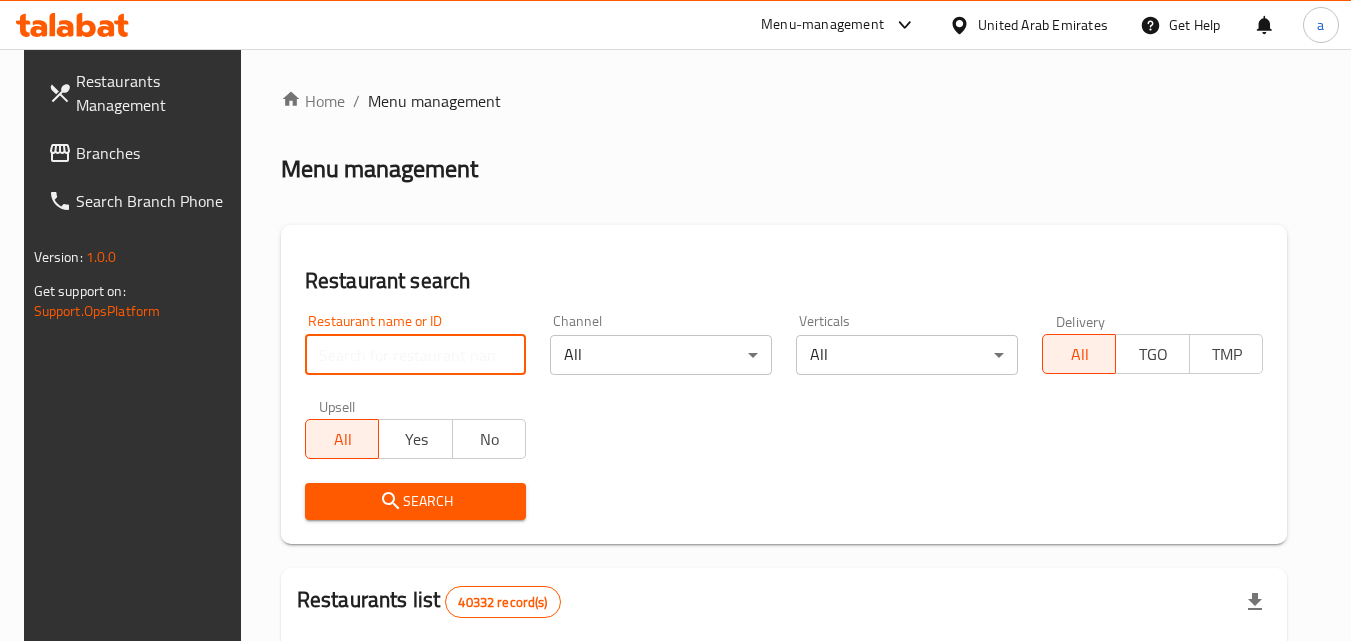 paste on "[POSTAL_CODE]" 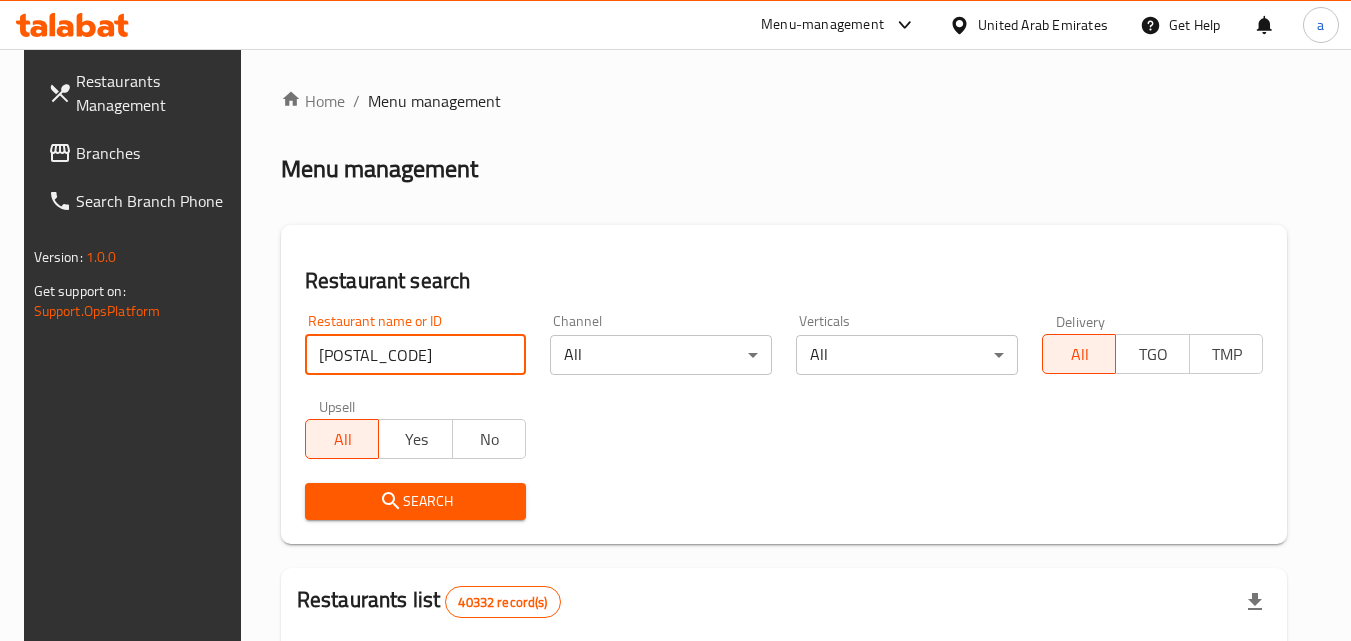 type on "[POSTAL_CODE]" 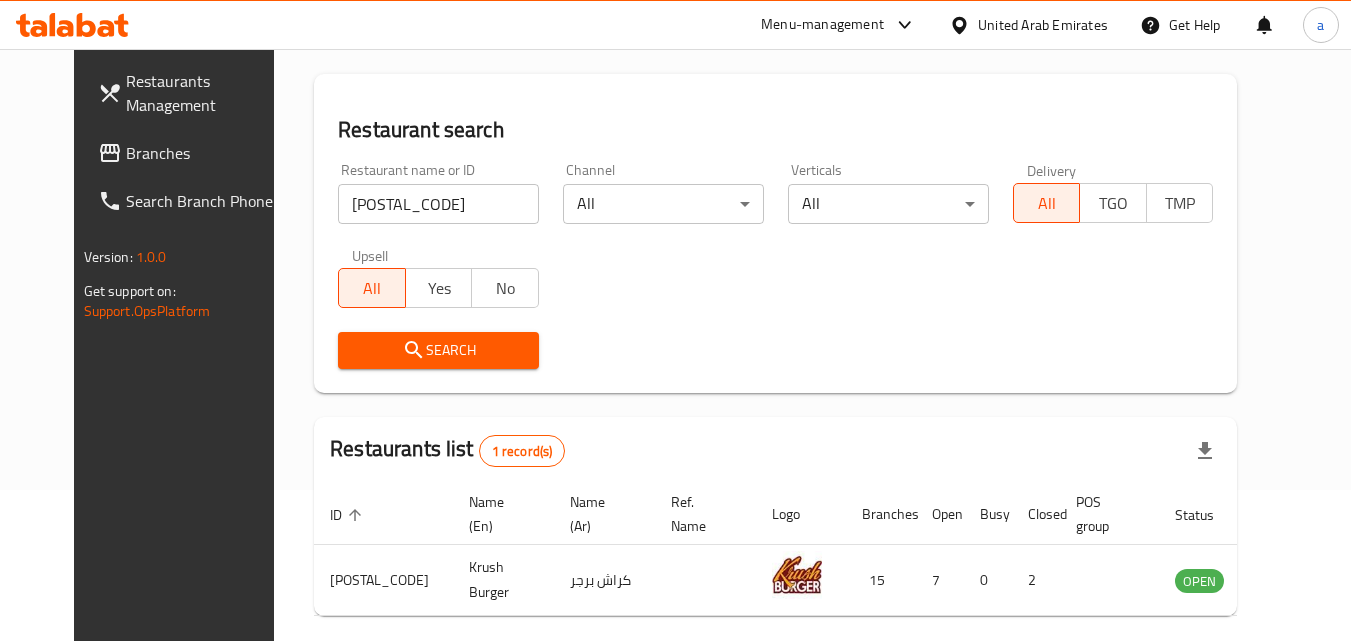 scroll, scrollTop: 234, scrollLeft: 0, axis: vertical 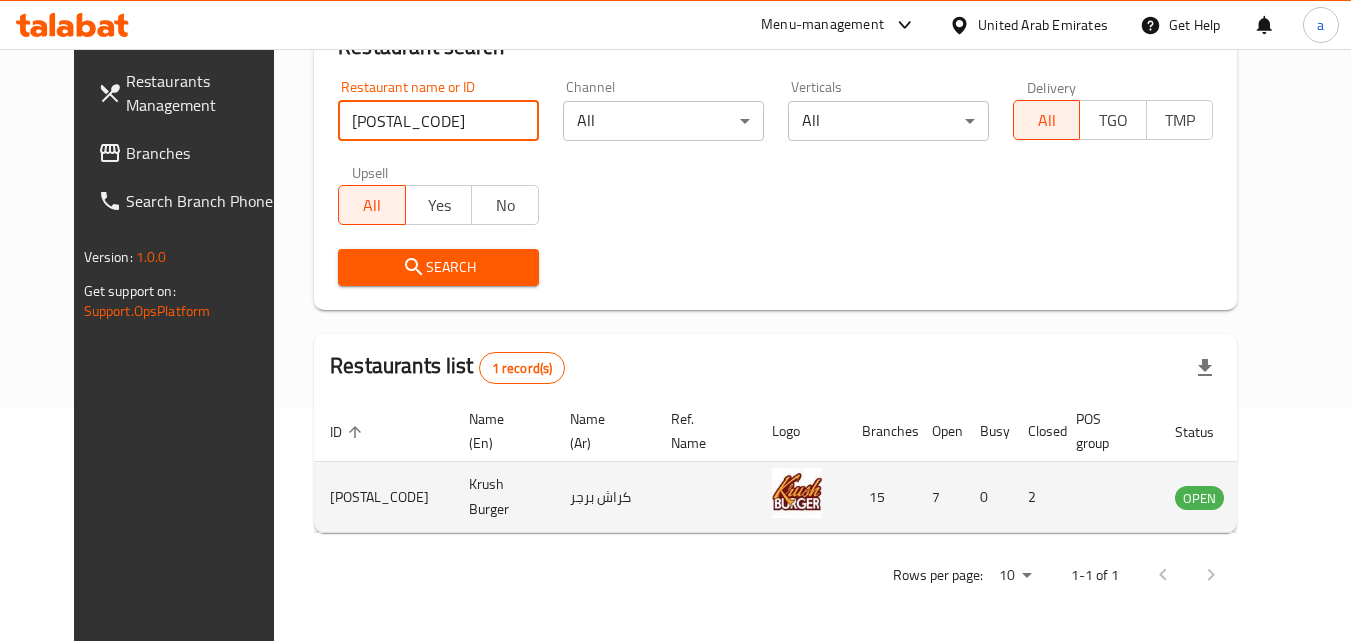 click on "كراش برجر" at bounding box center [604, 497] 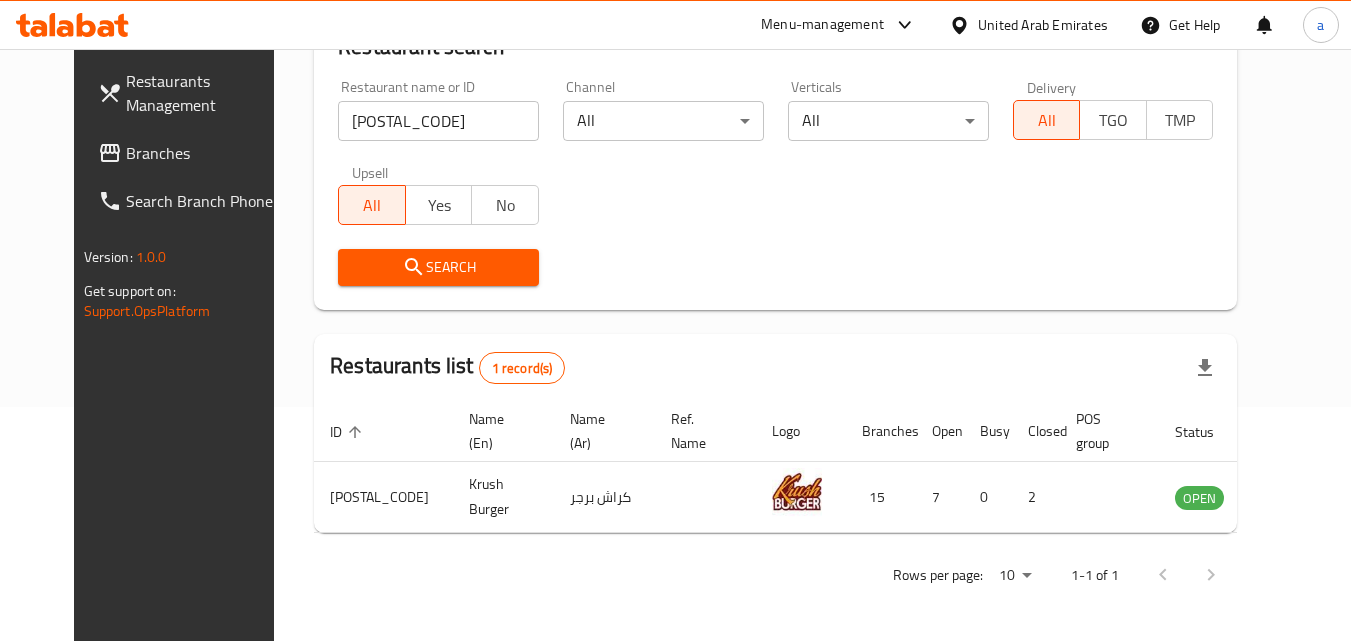 click on "Branches" at bounding box center (205, 153) 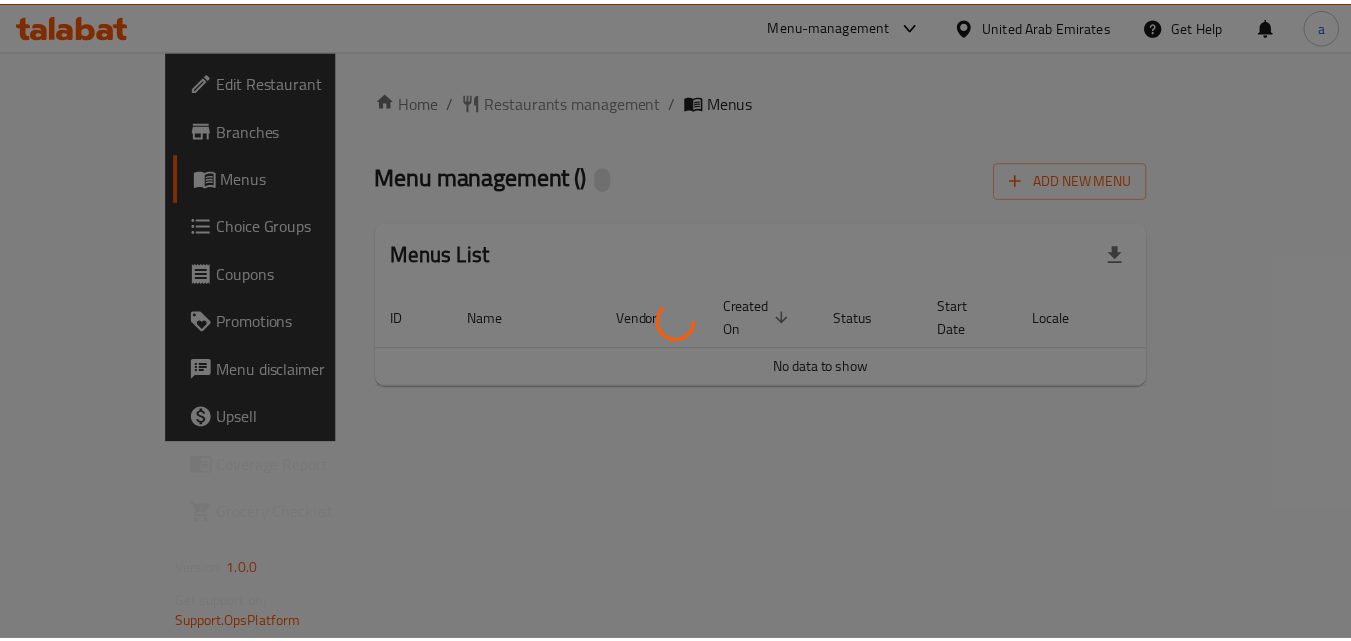scroll, scrollTop: 0, scrollLeft: 0, axis: both 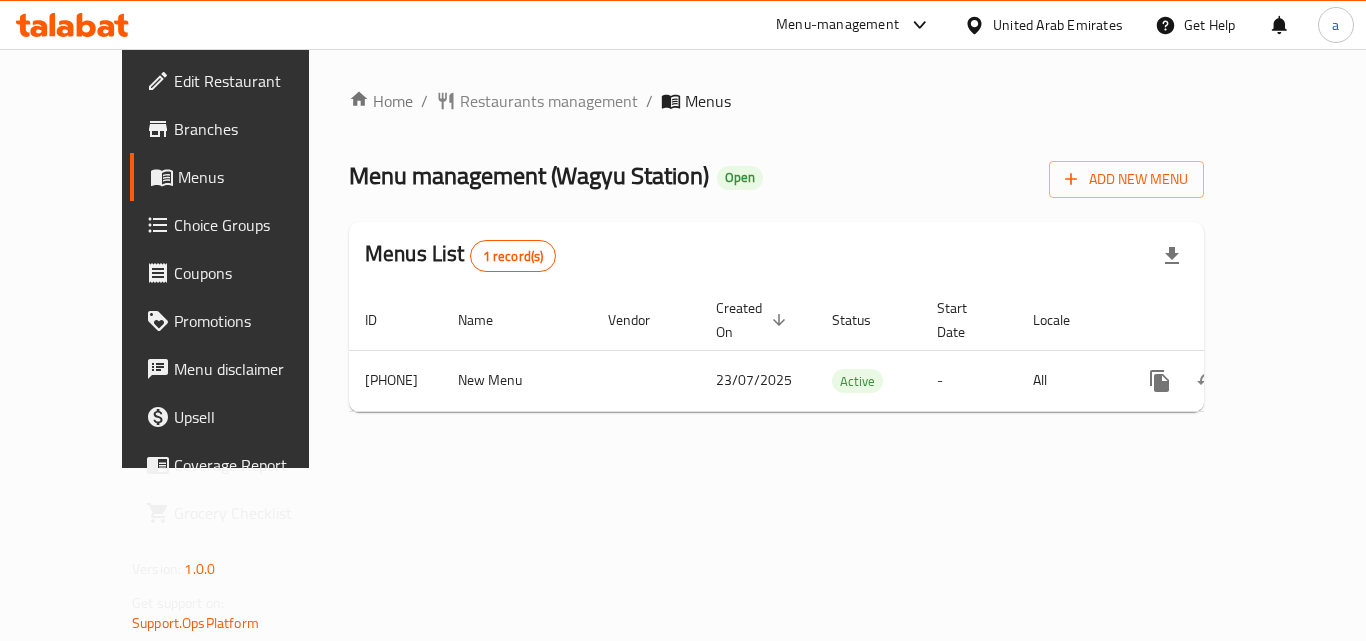 click on "Restaurants management" at bounding box center (549, 101) 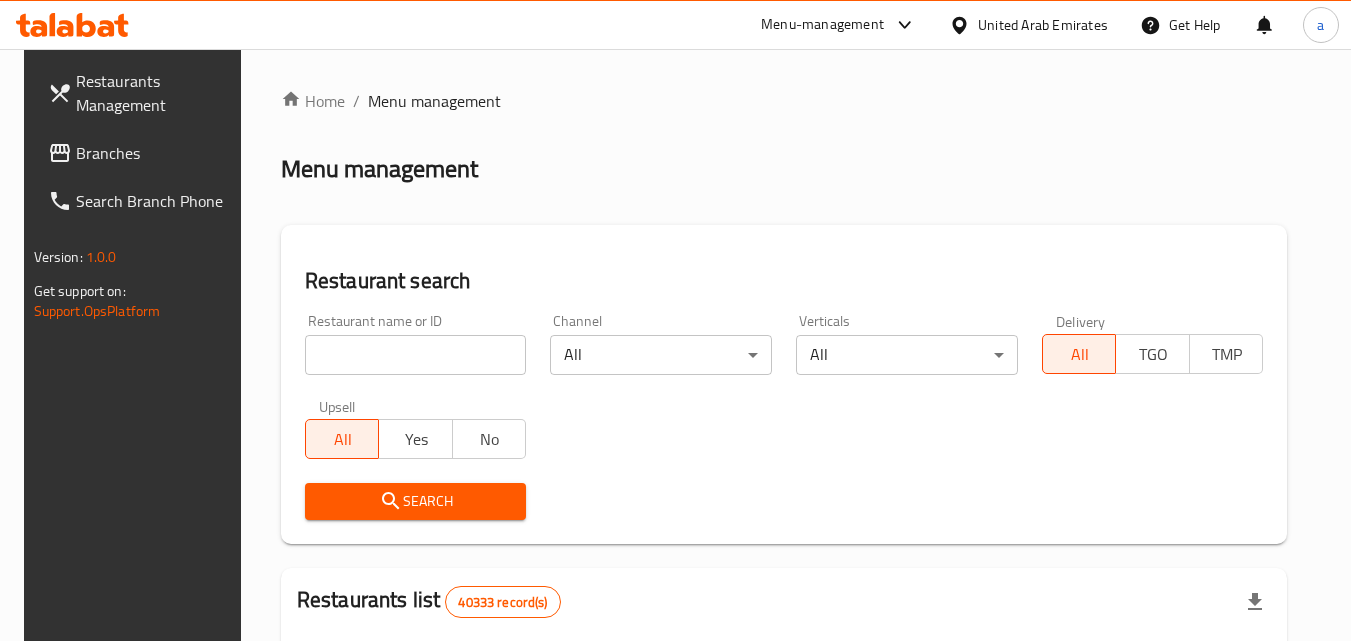 click at bounding box center [416, 355] 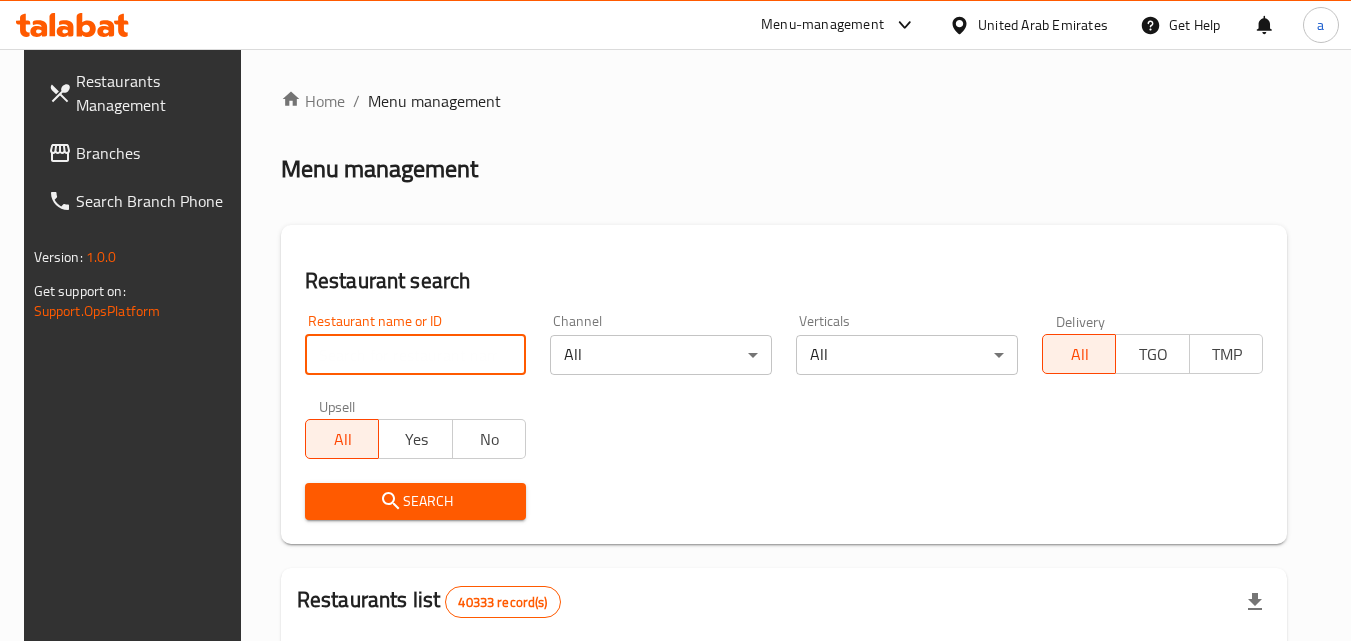 paste on "702333" 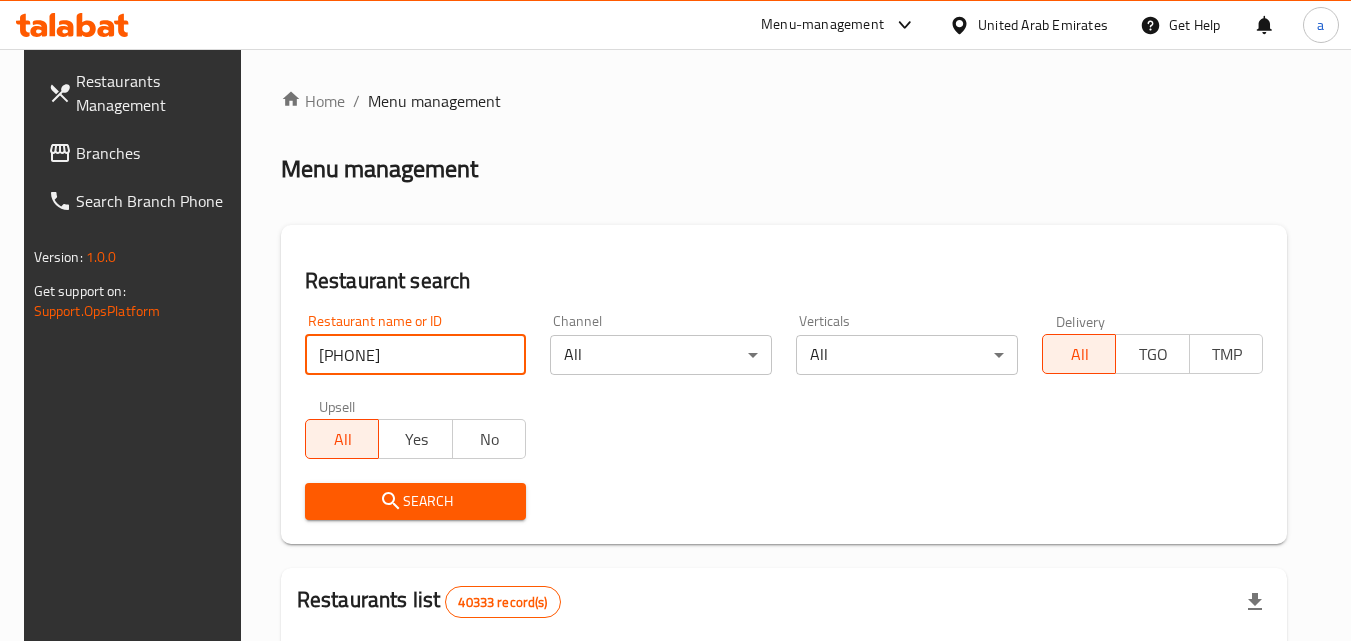 type on "702333" 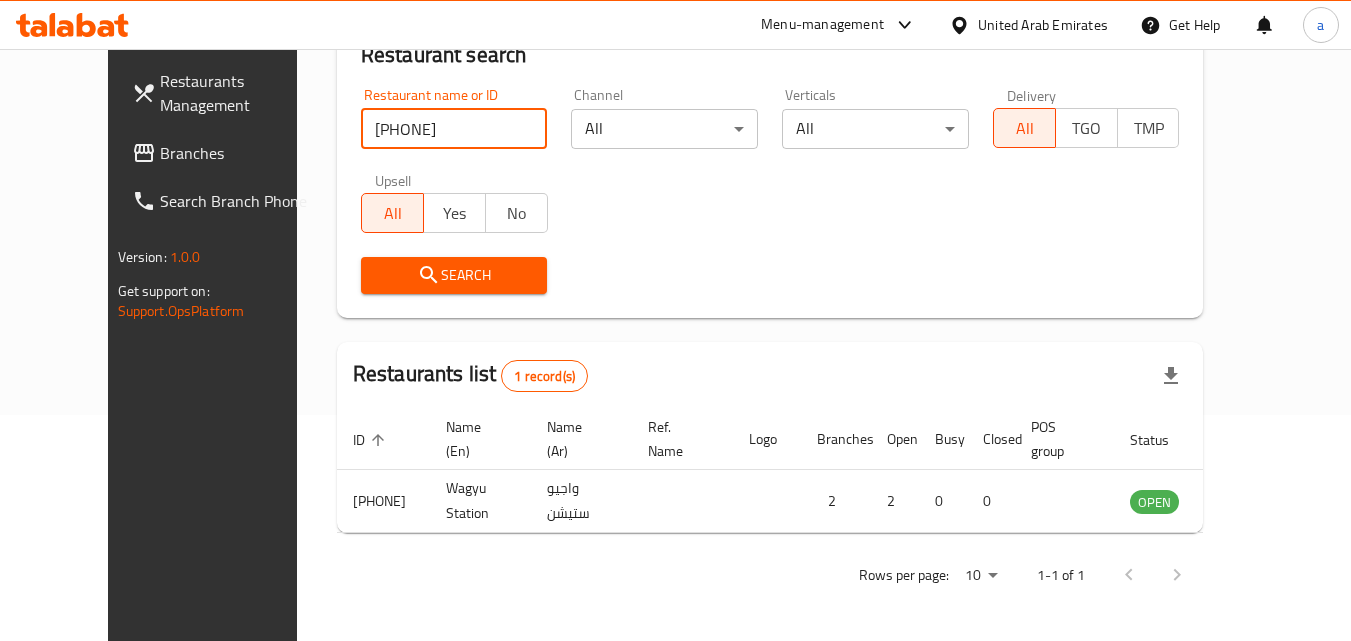 scroll, scrollTop: 234, scrollLeft: 0, axis: vertical 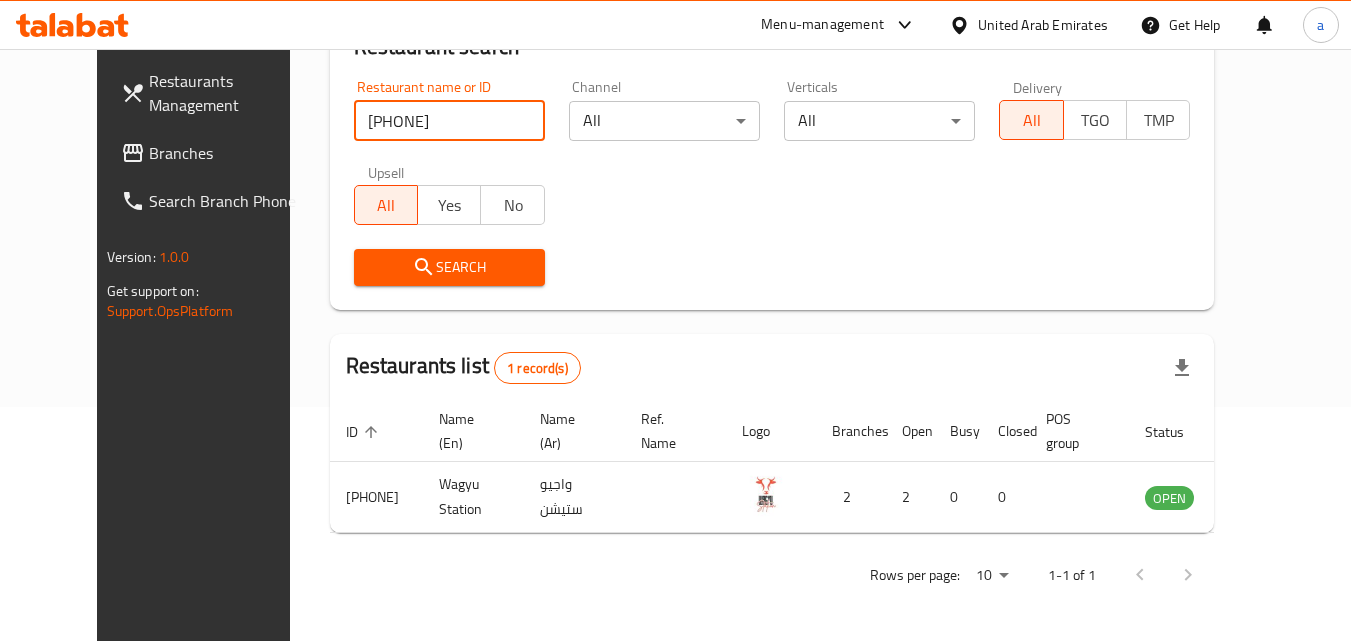 click on "Branches" at bounding box center (228, 153) 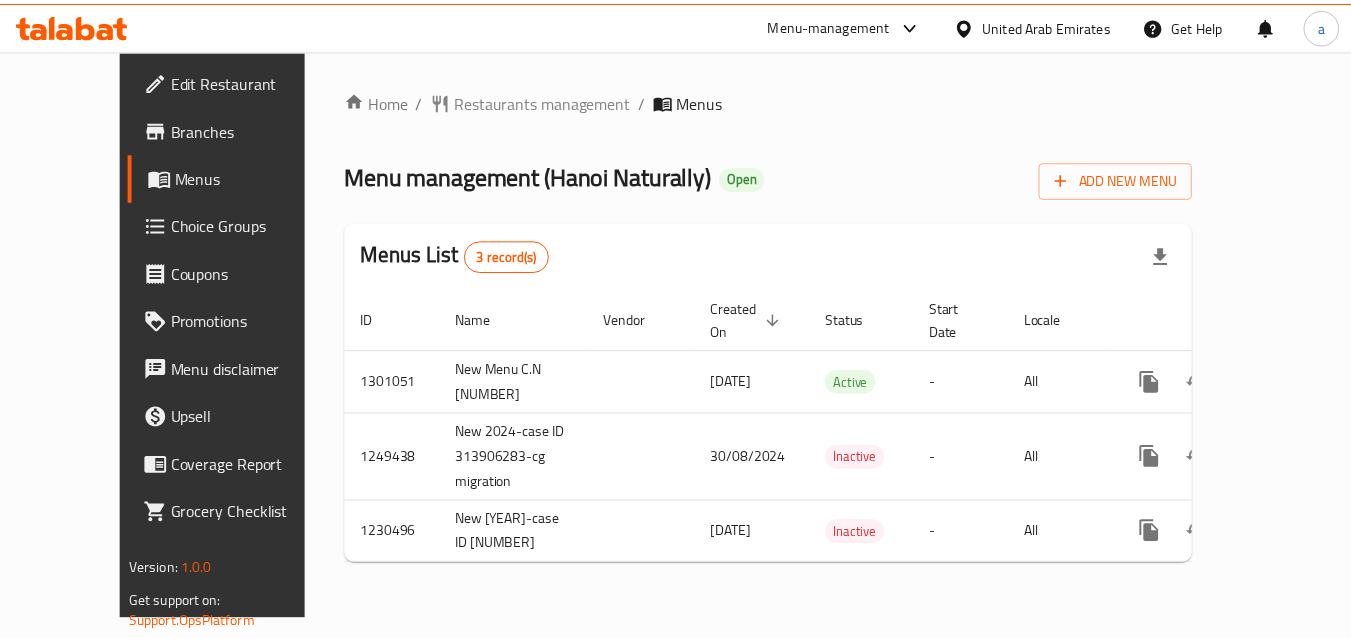 scroll, scrollTop: 0, scrollLeft: 0, axis: both 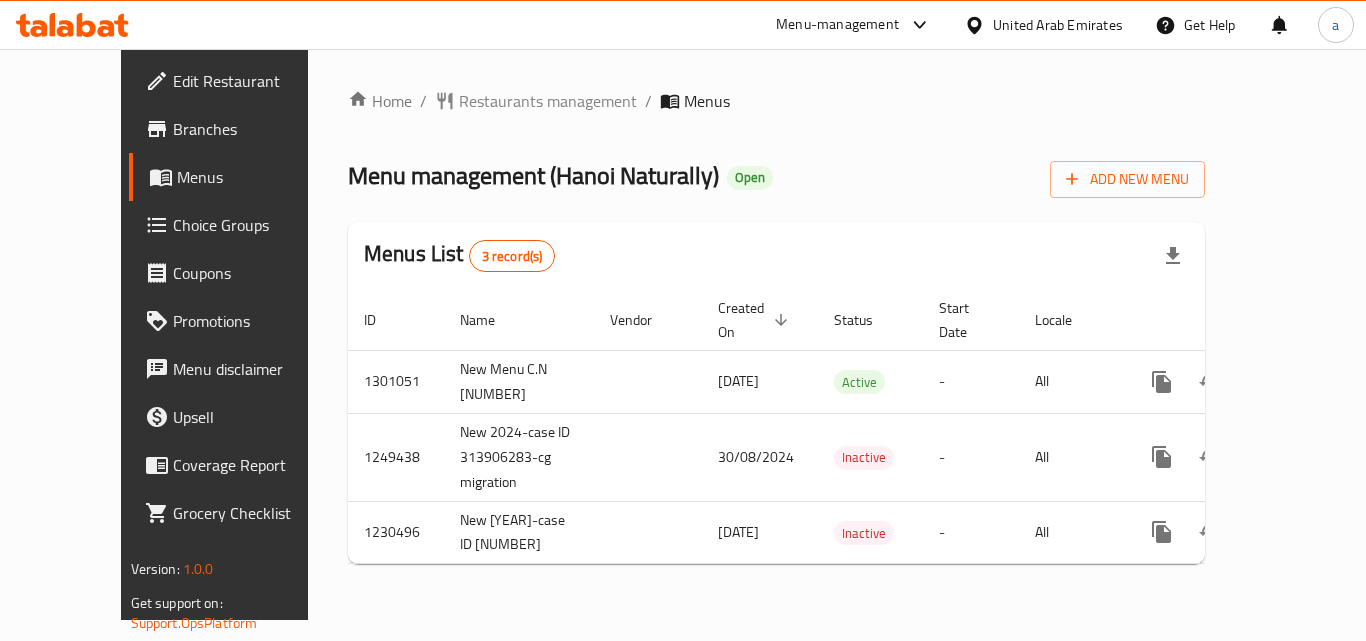 click on "Restaurants management" at bounding box center (548, 101) 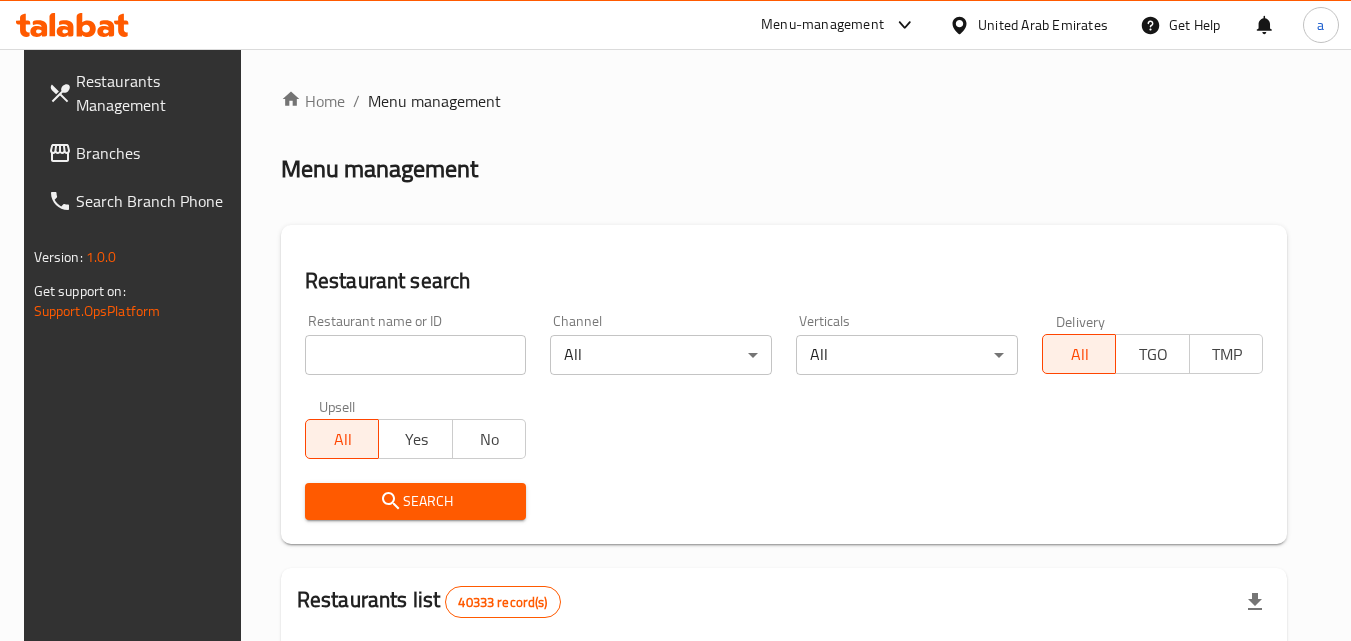 click at bounding box center (416, 355) 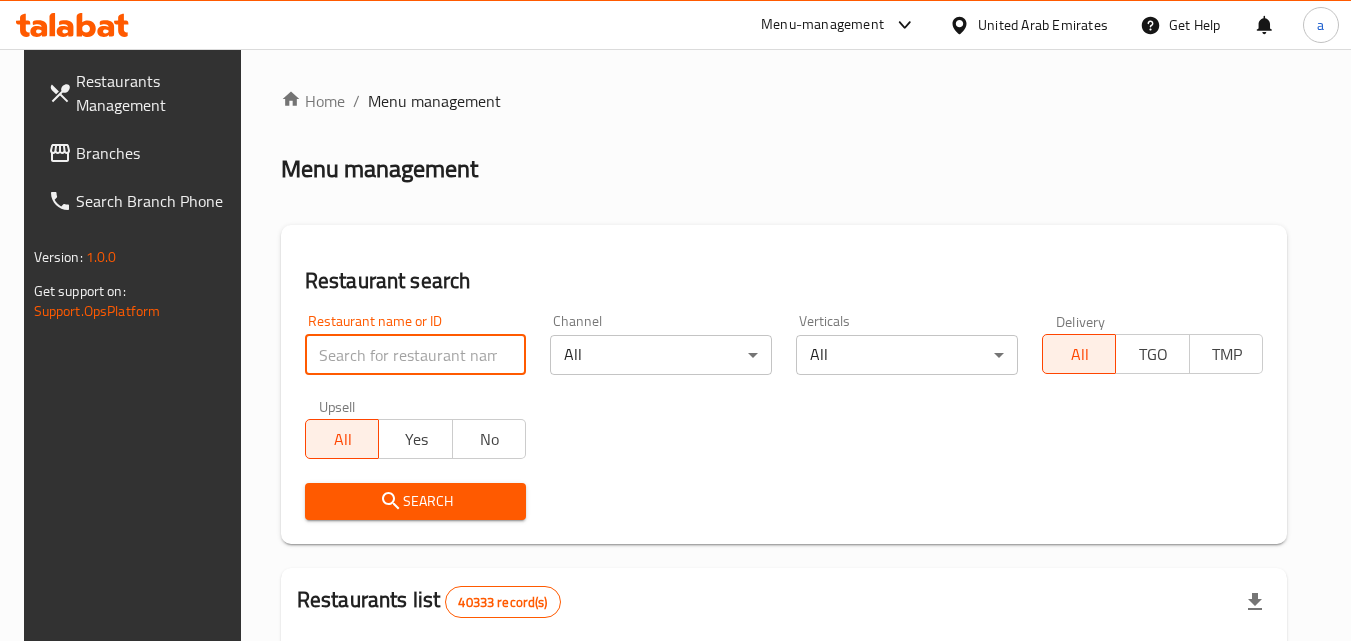 paste on "660352" 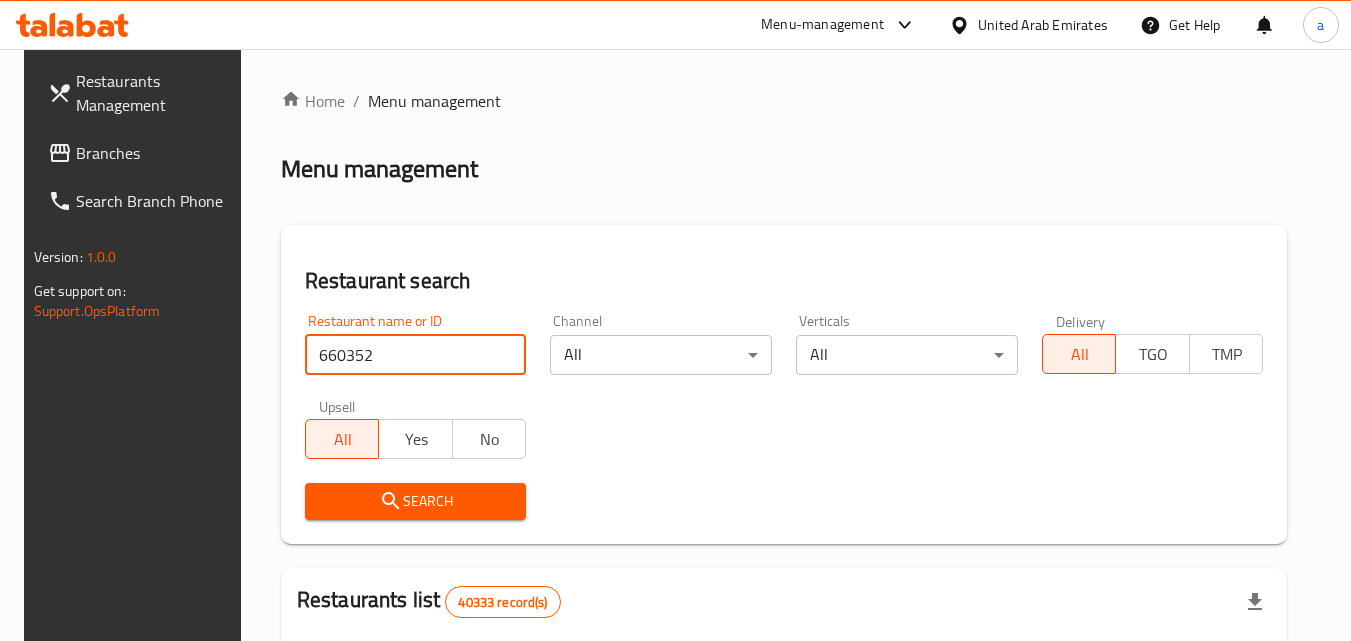 type on "660352" 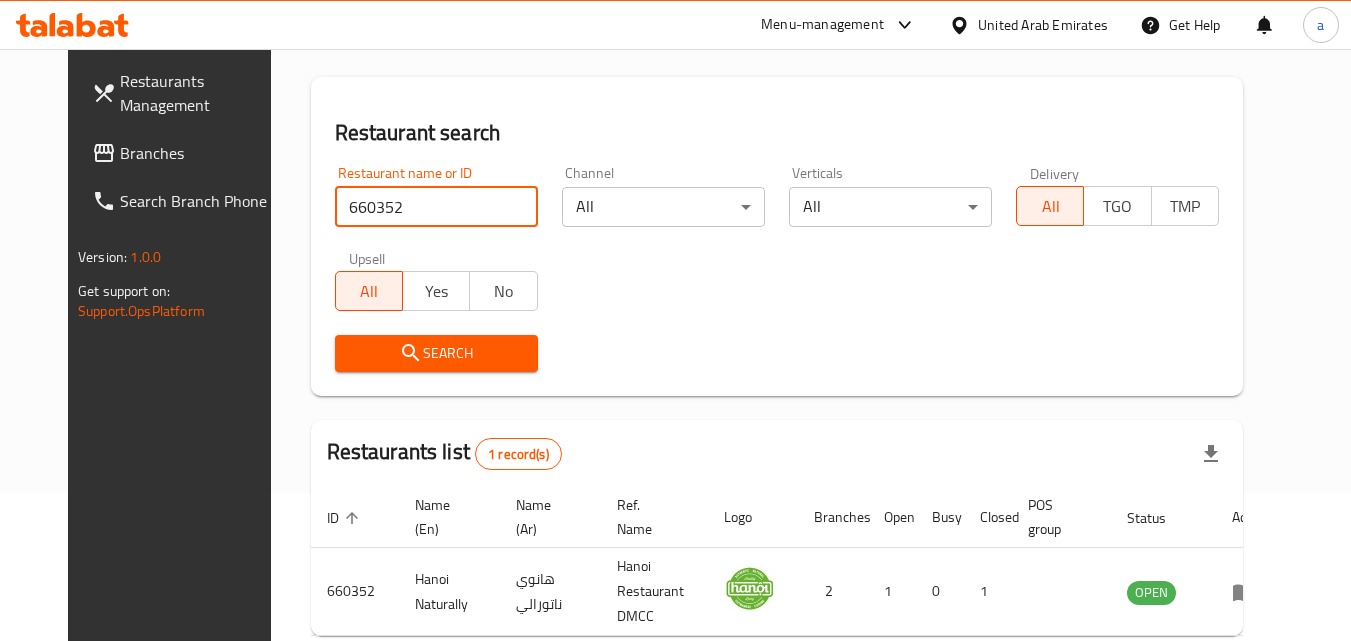 scroll, scrollTop: 251, scrollLeft: 0, axis: vertical 